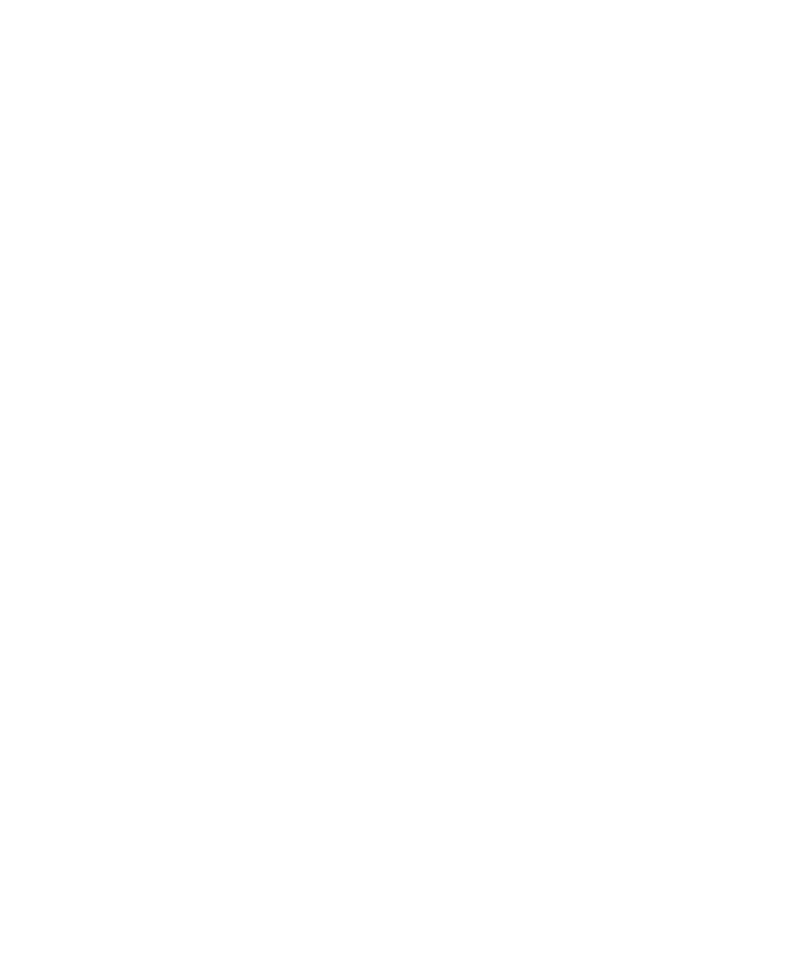 scroll, scrollTop: 0, scrollLeft: 0, axis: both 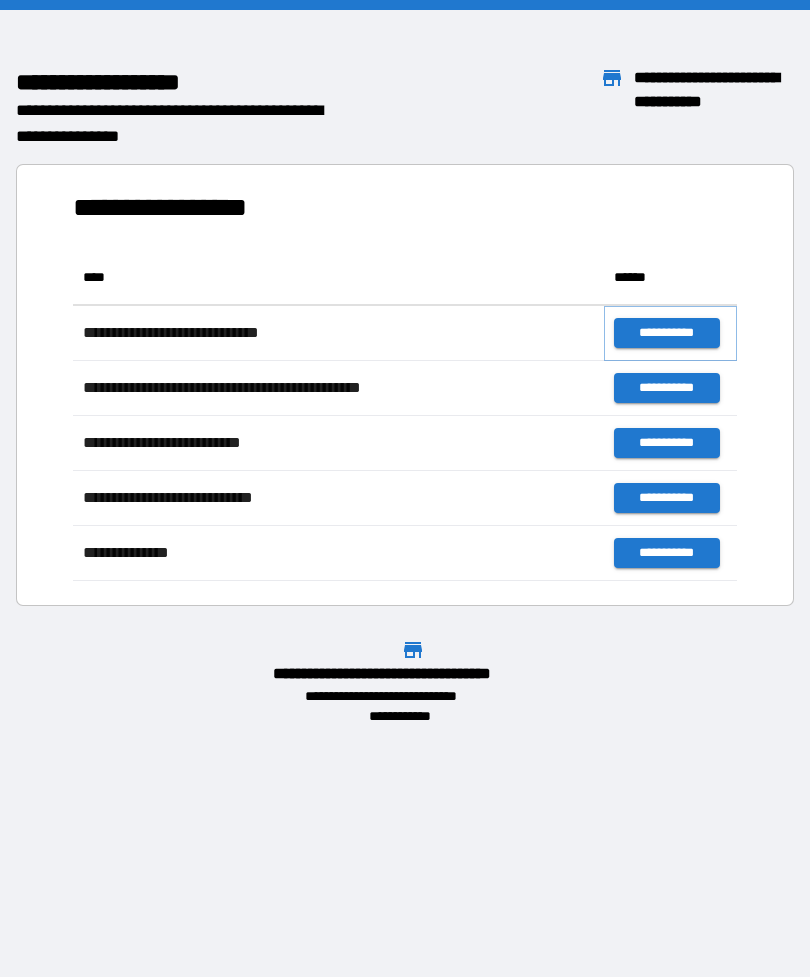 click on "**********" at bounding box center (666, 333) 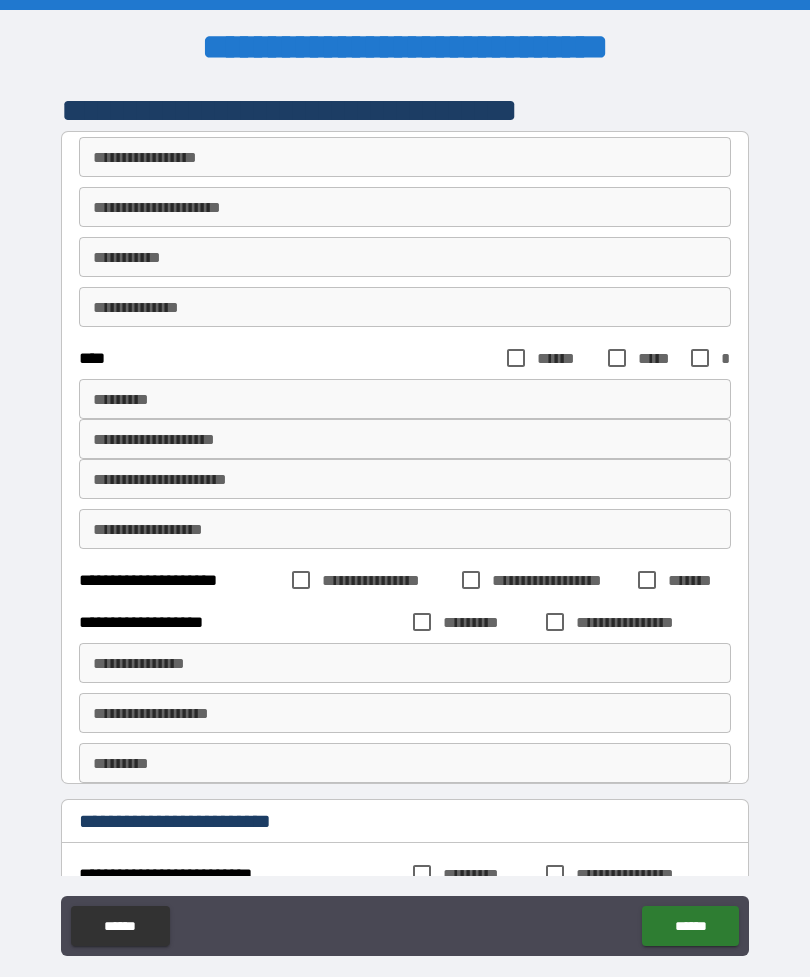 click on "**********" at bounding box center [405, 157] 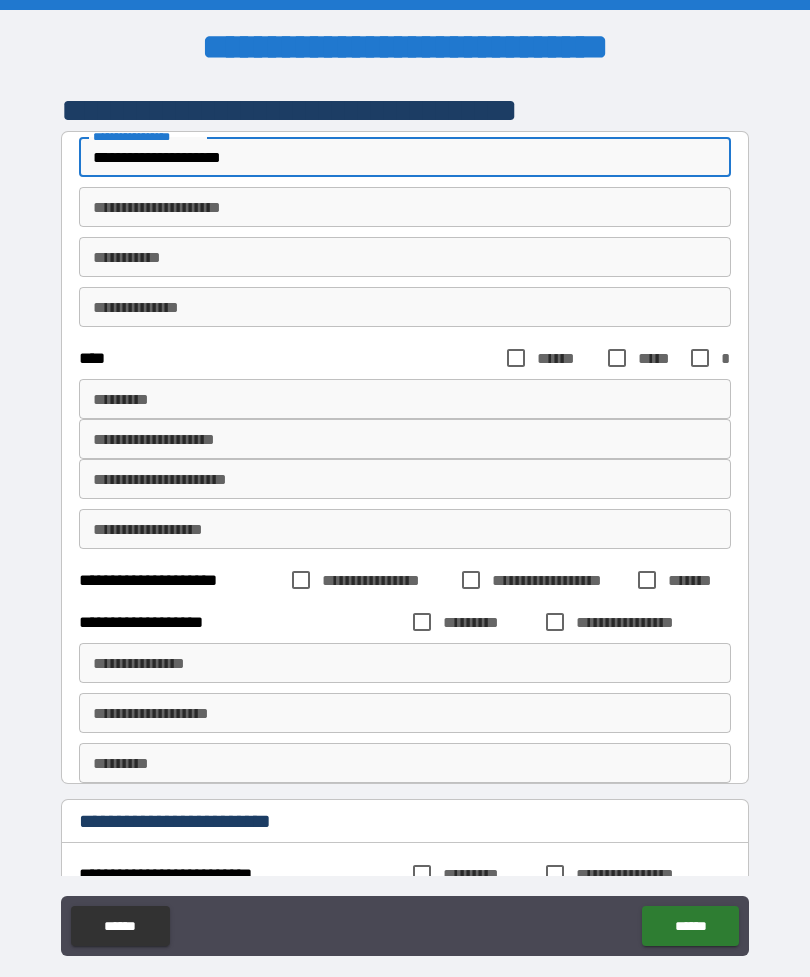 type on "**********" 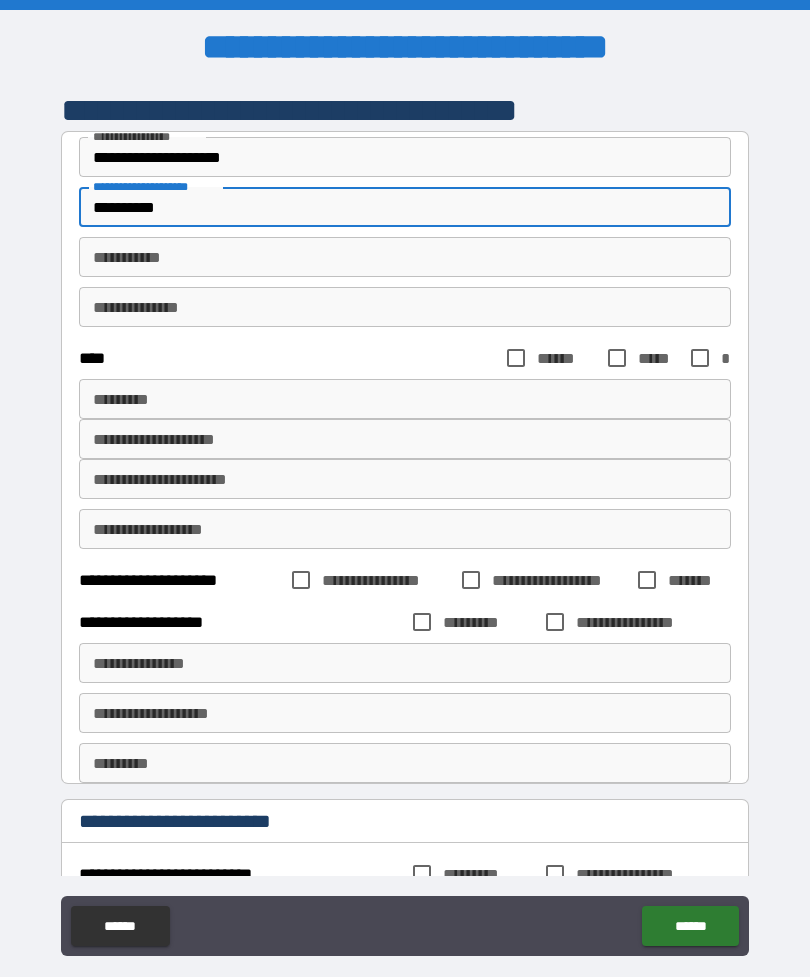type on "**********" 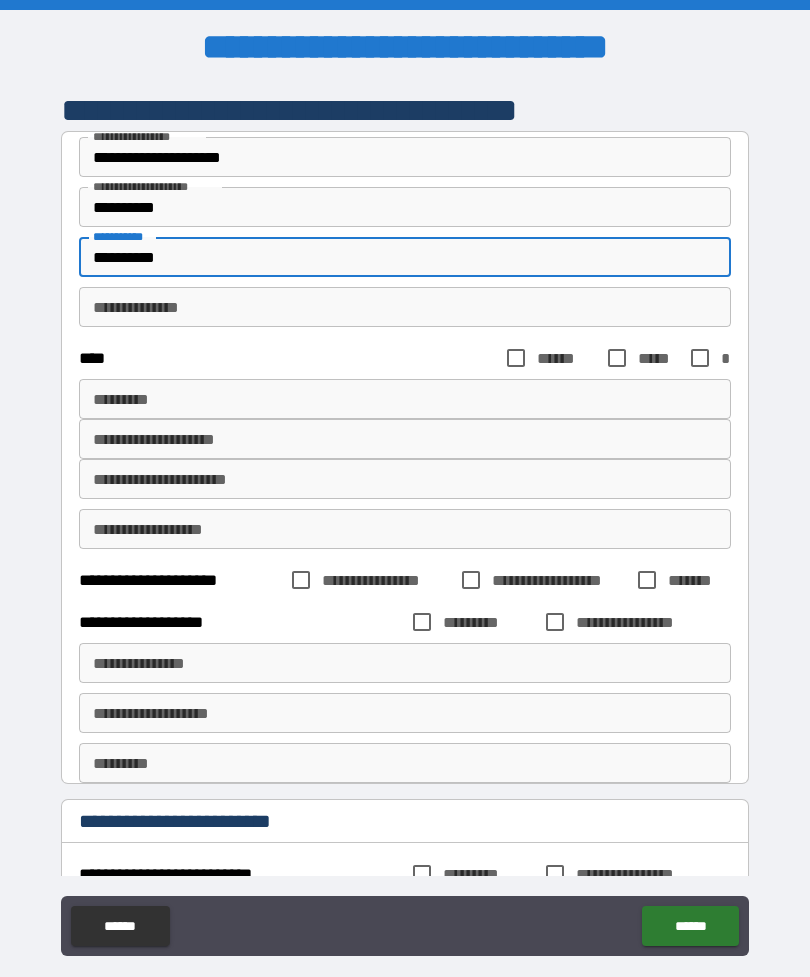type on "**********" 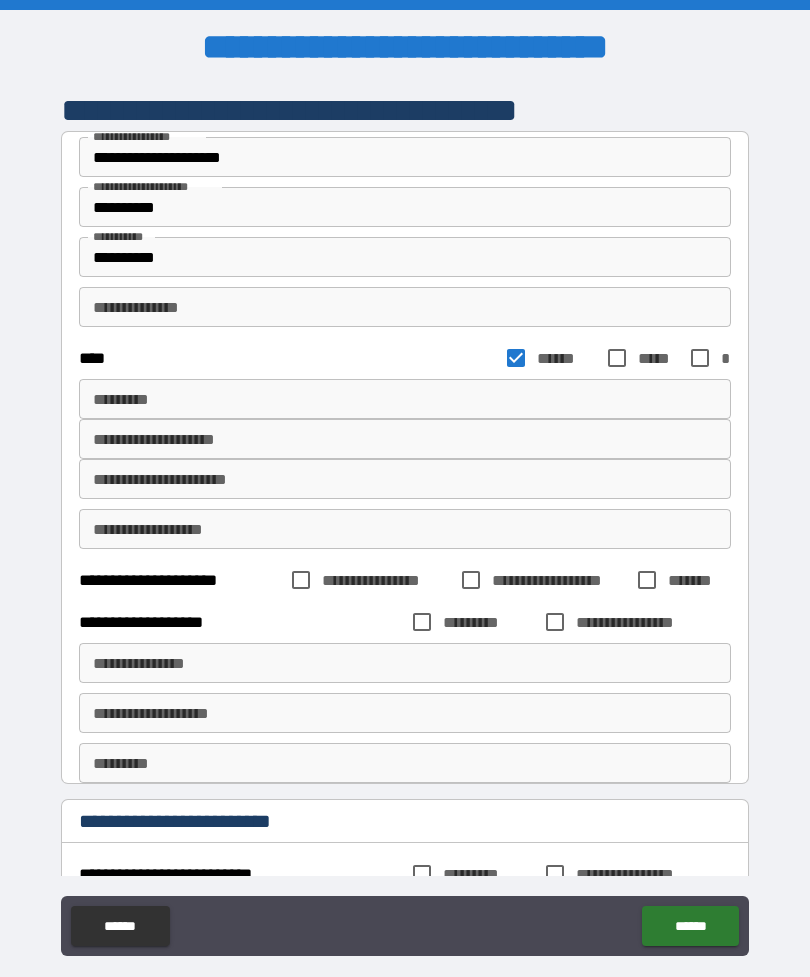 click on "*********" at bounding box center (405, 399) 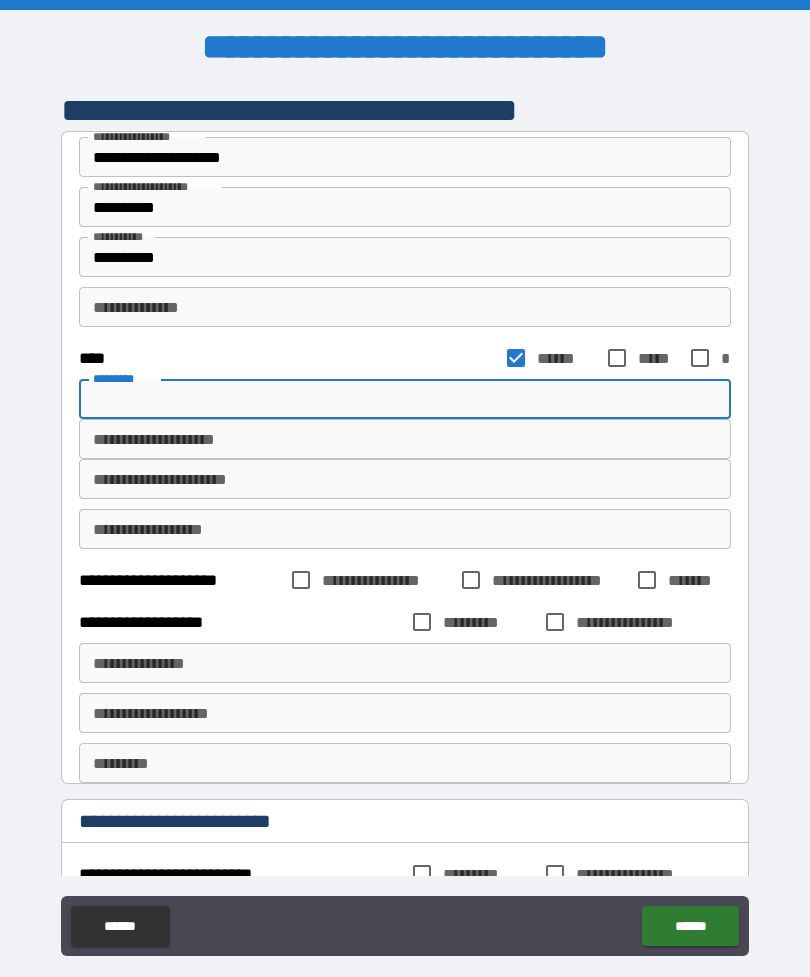 click on "**********" at bounding box center (405, 439) 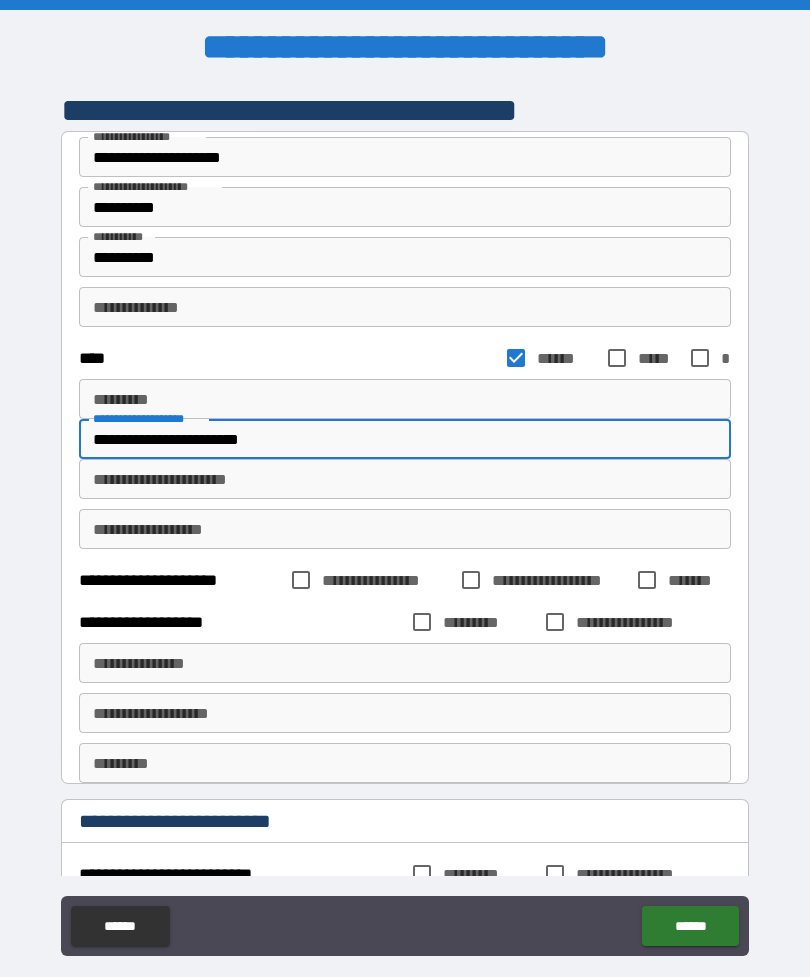 type on "**********" 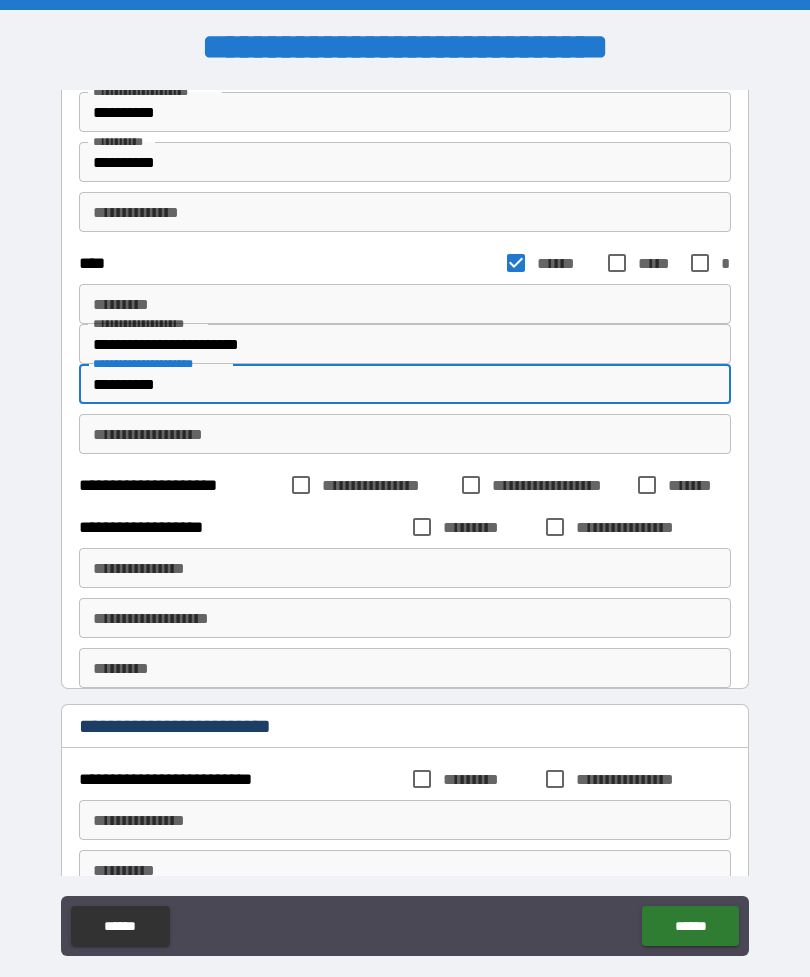 scroll, scrollTop: 97, scrollLeft: 0, axis: vertical 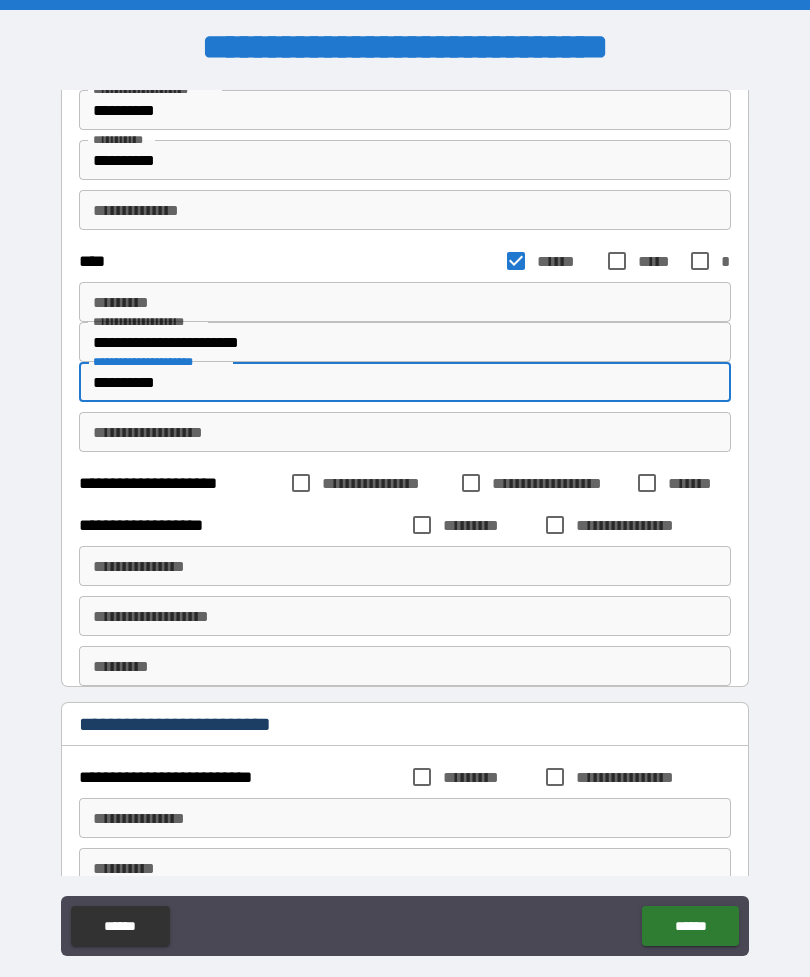 type on "**********" 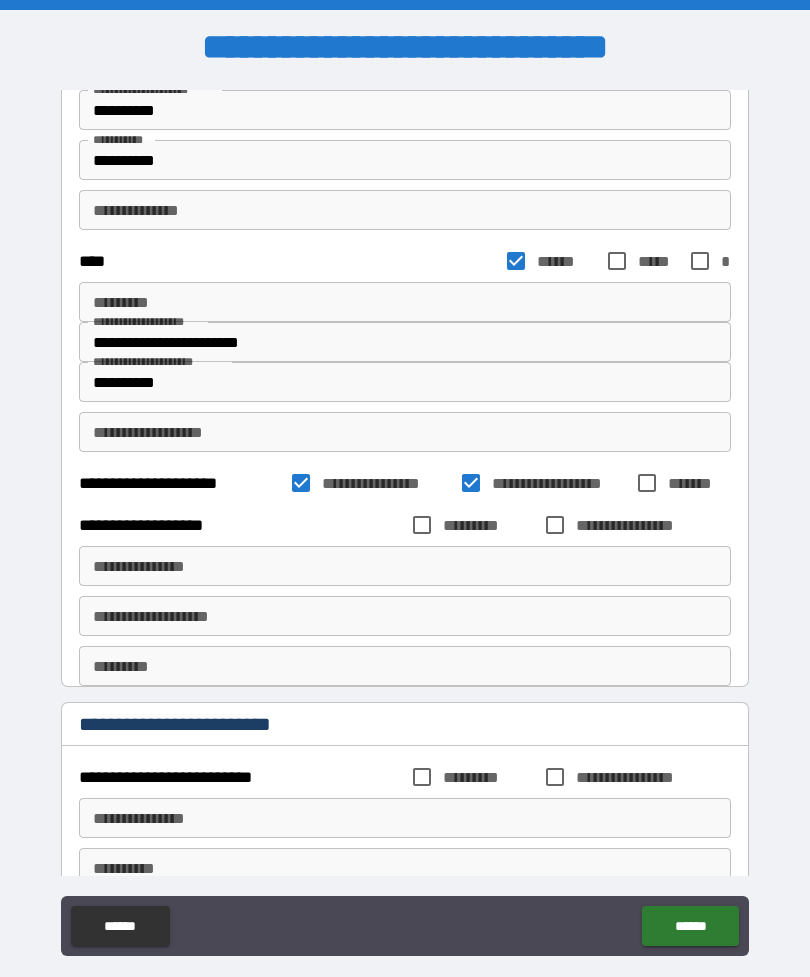 click on "**********" at bounding box center [405, 566] 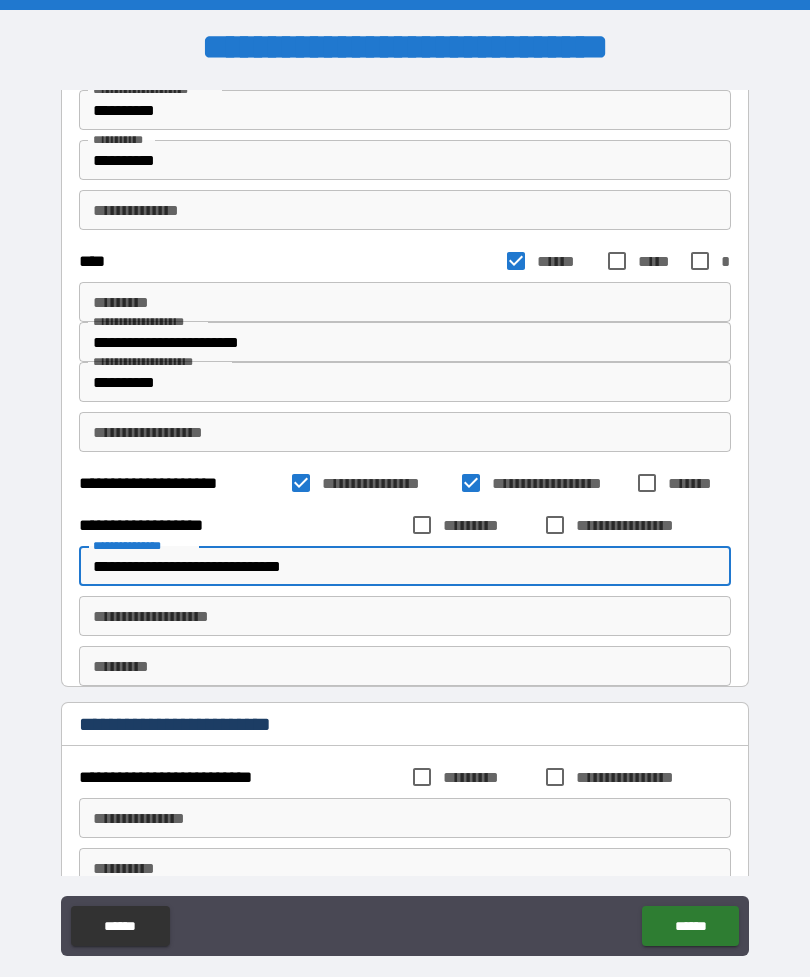 type on "**********" 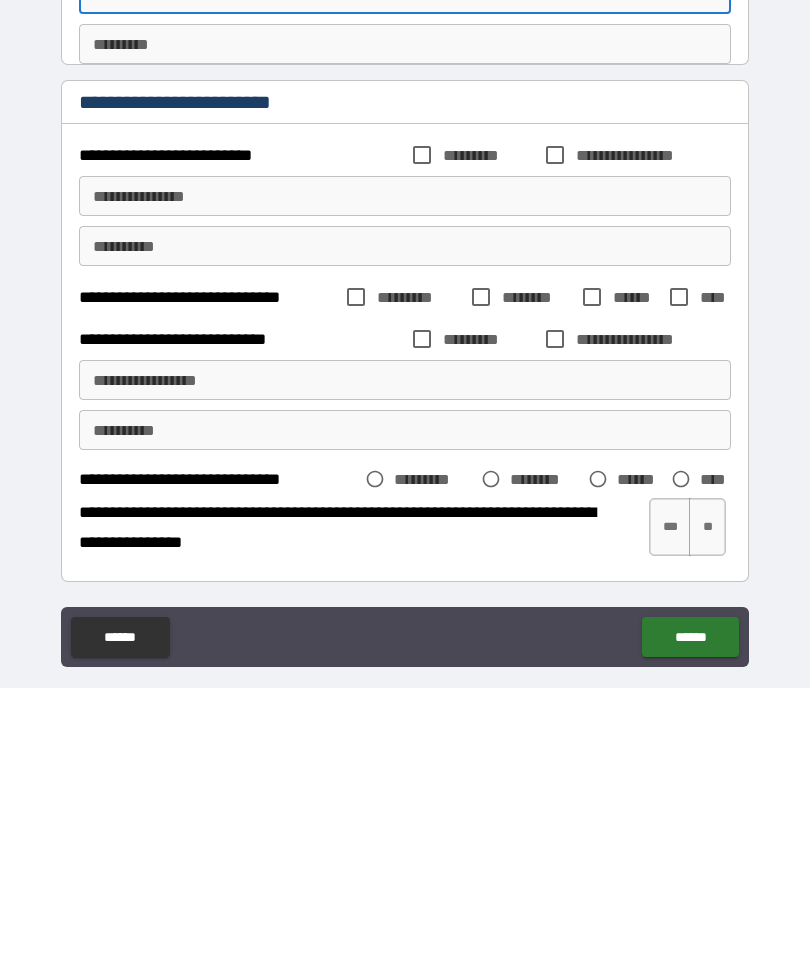 scroll, scrollTop: 430, scrollLeft: 0, axis: vertical 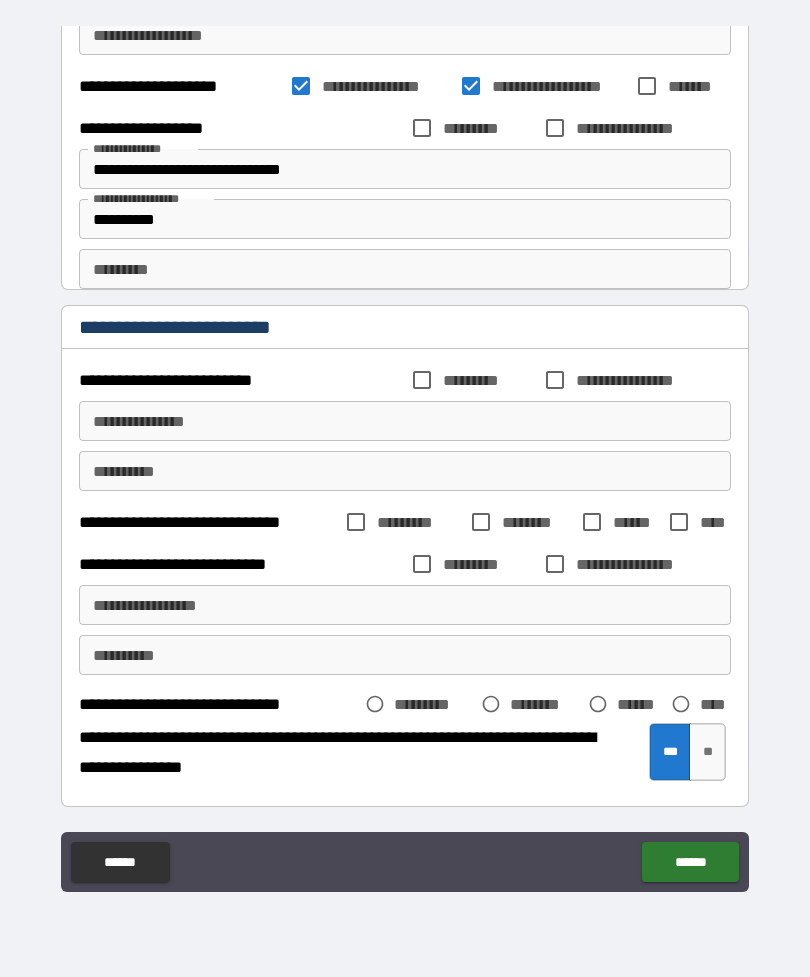 click on "******" at bounding box center [690, 862] 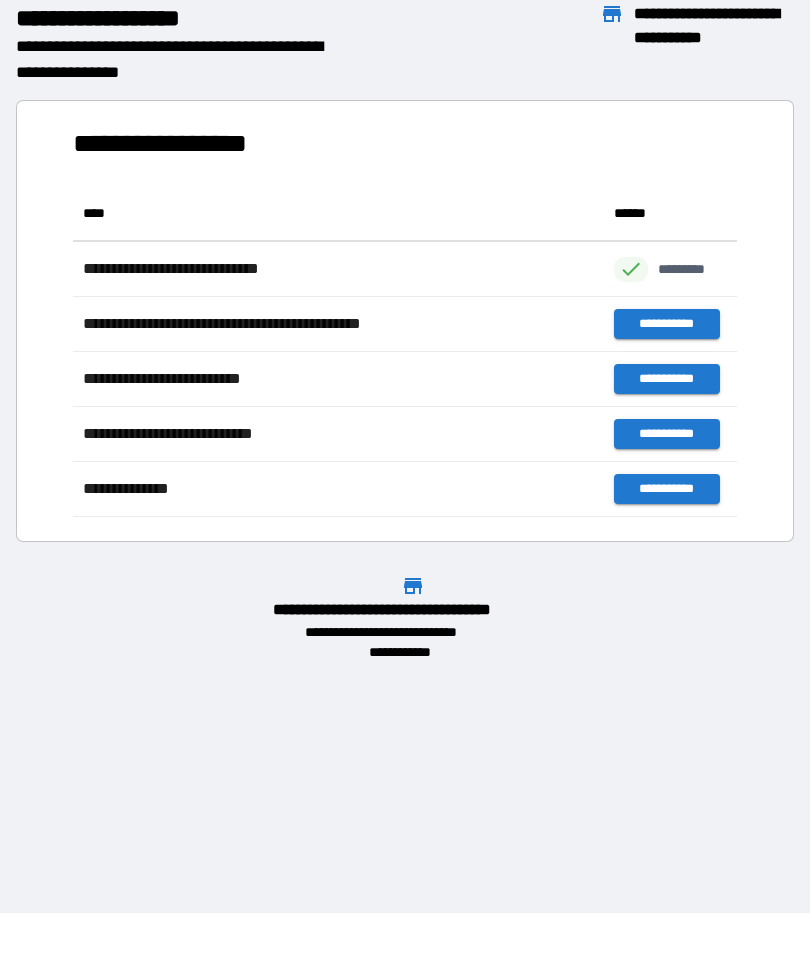 scroll, scrollTop: 1, scrollLeft: 1, axis: both 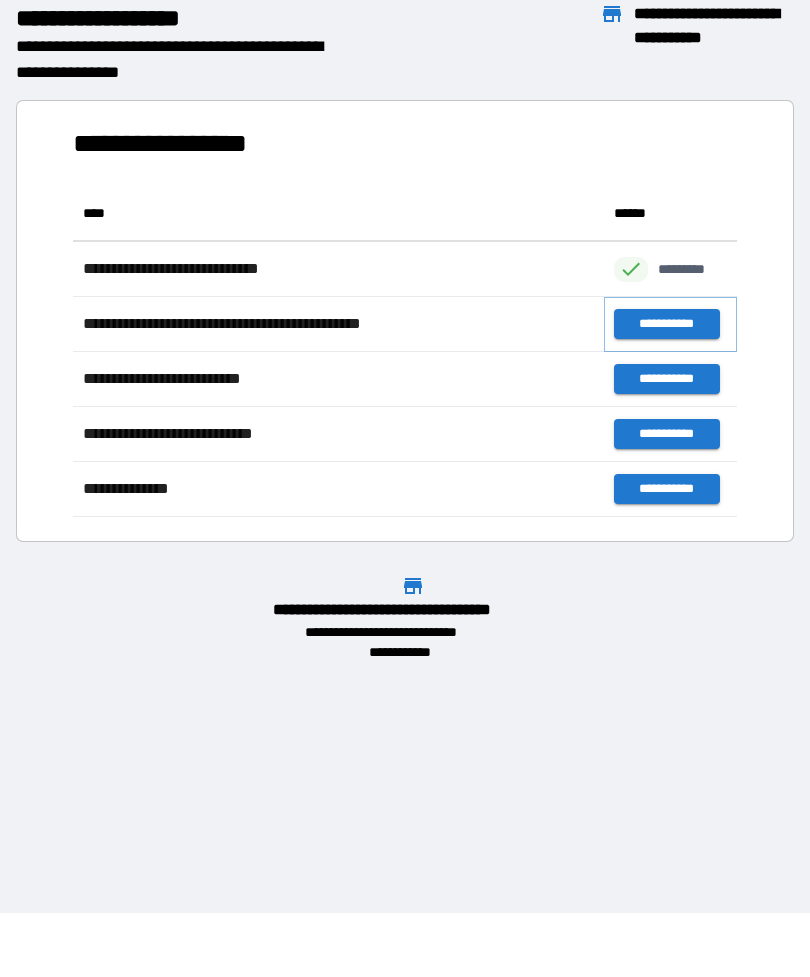 click on "**********" at bounding box center (666, 324) 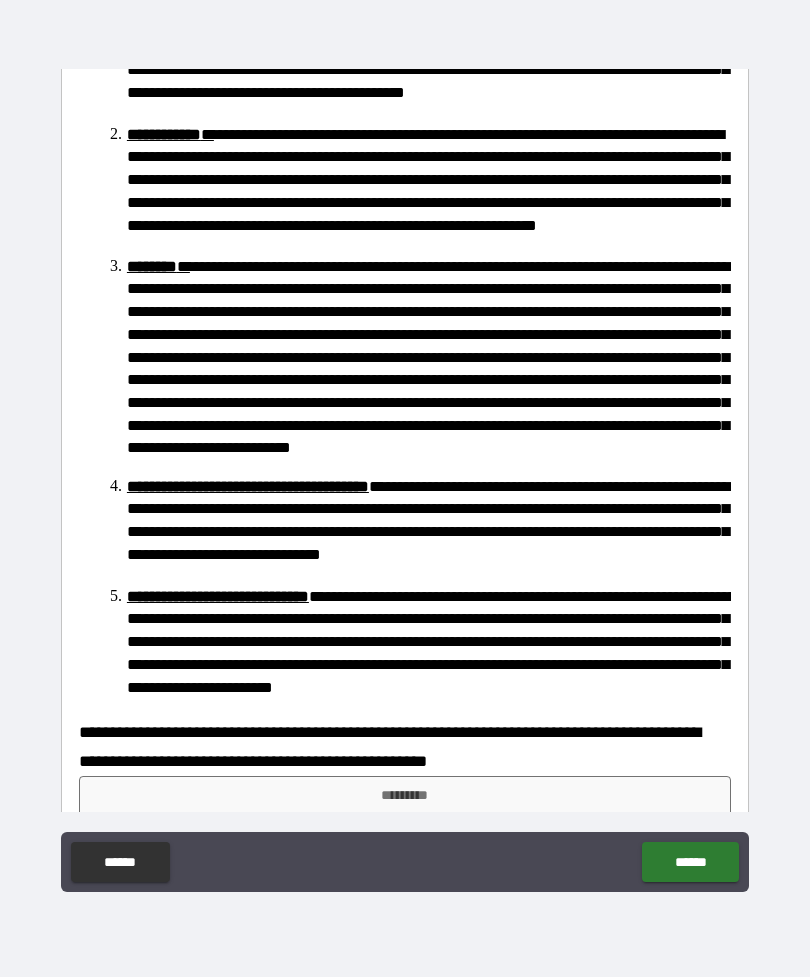 scroll, scrollTop: 200, scrollLeft: 0, axis: vertical 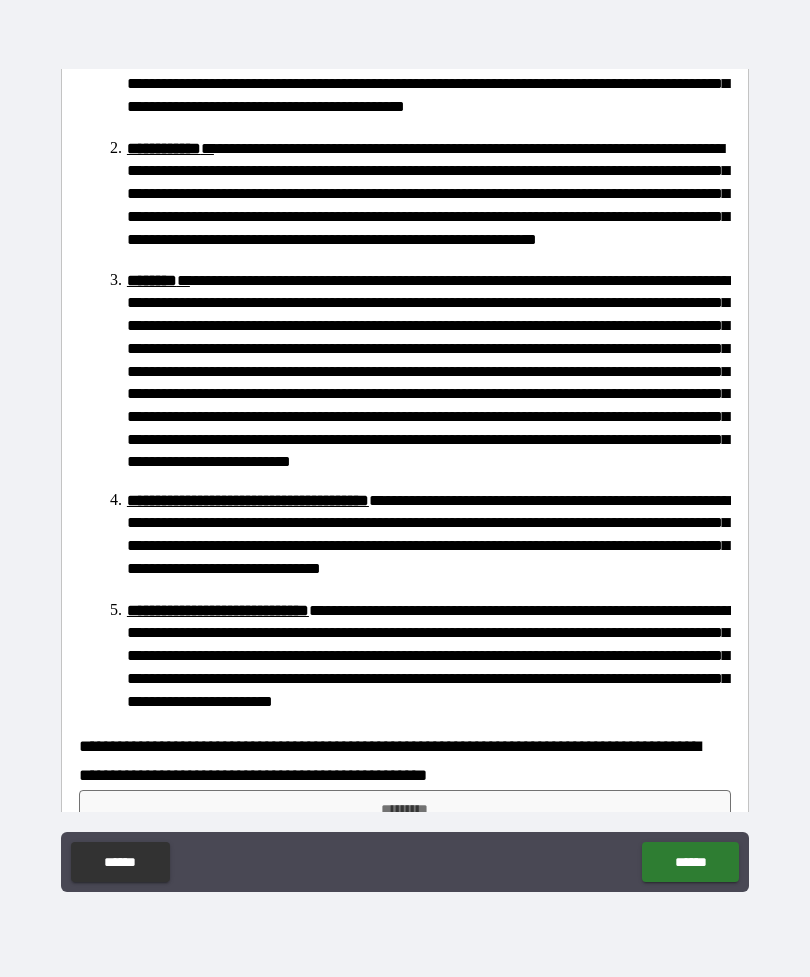 click on "*********" at bounding box center [405, 810] 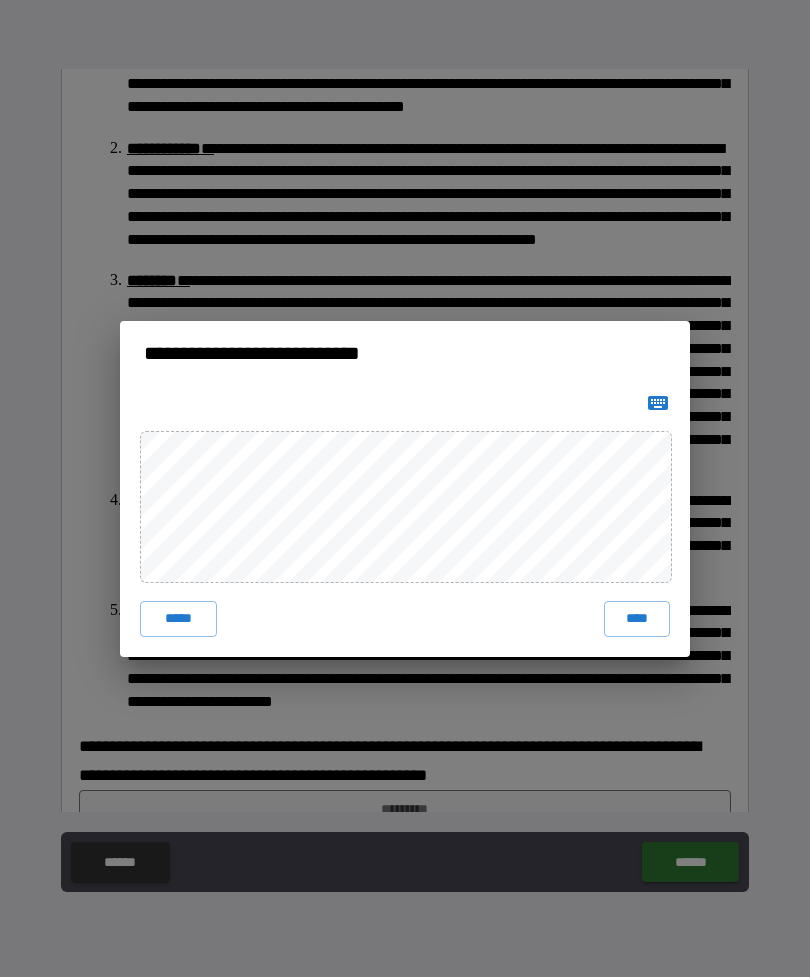 click on "****" at bounding box center [637, 619] 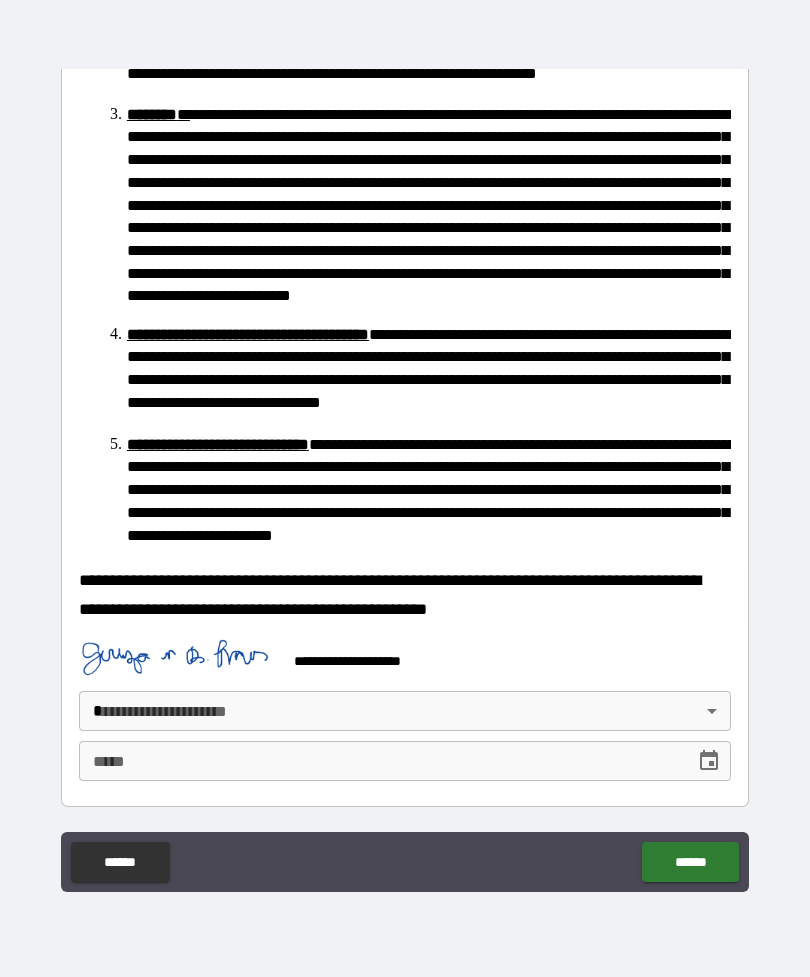 scroll, scrollTop: 365, scrollLeft: 0, axis: vertical 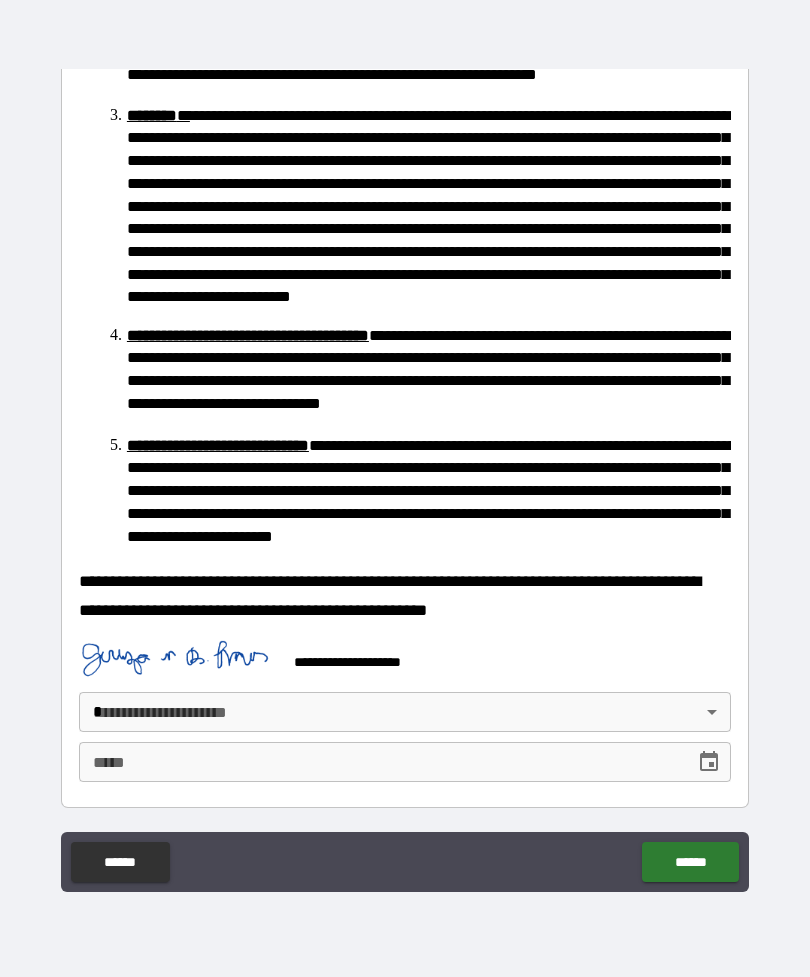 click on "**********" at bounding box center [405, 456] 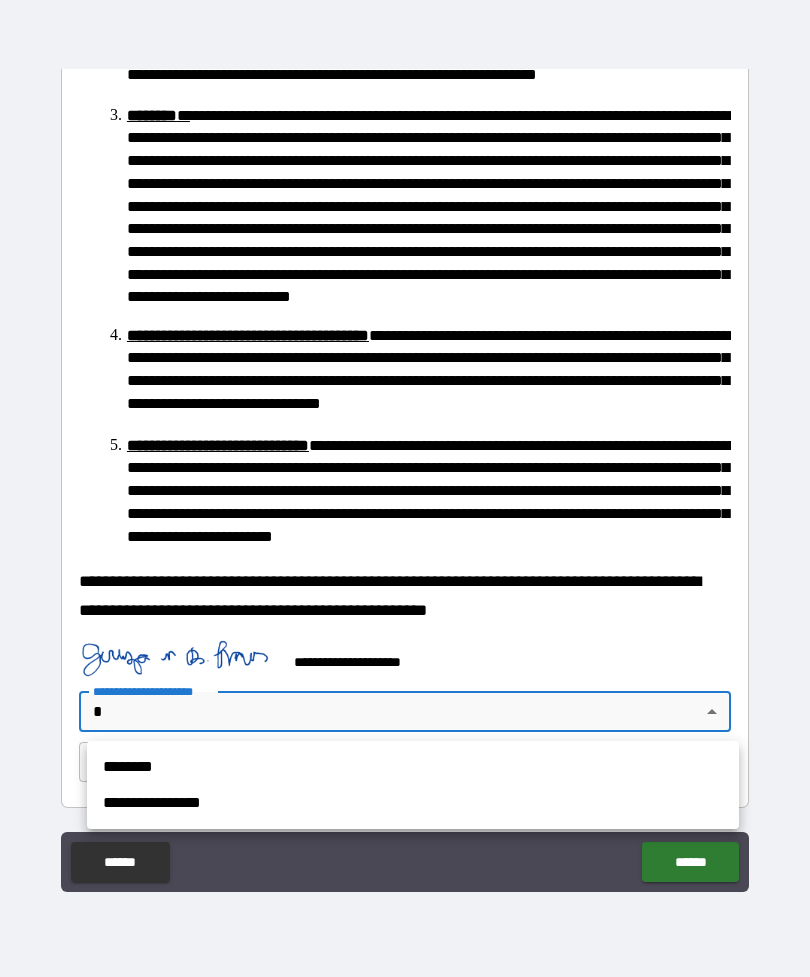 click on "**********" at bounding box center [413, 803] 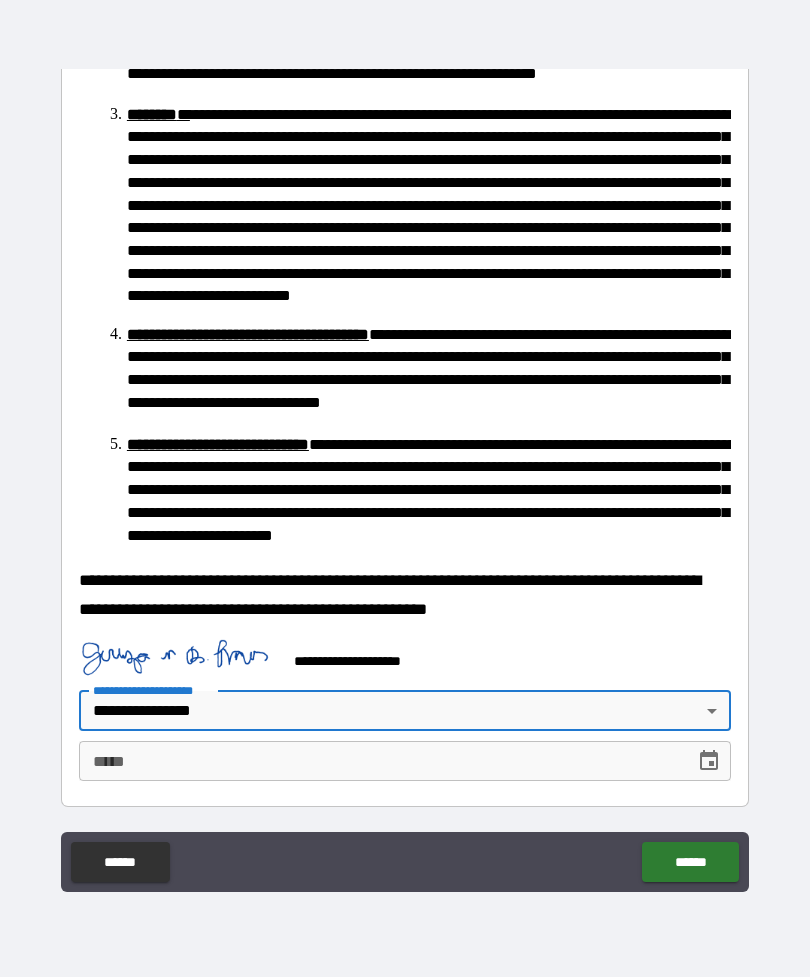 scroll, scrollTop: 365, scrollLeft: 0, axis: vertical 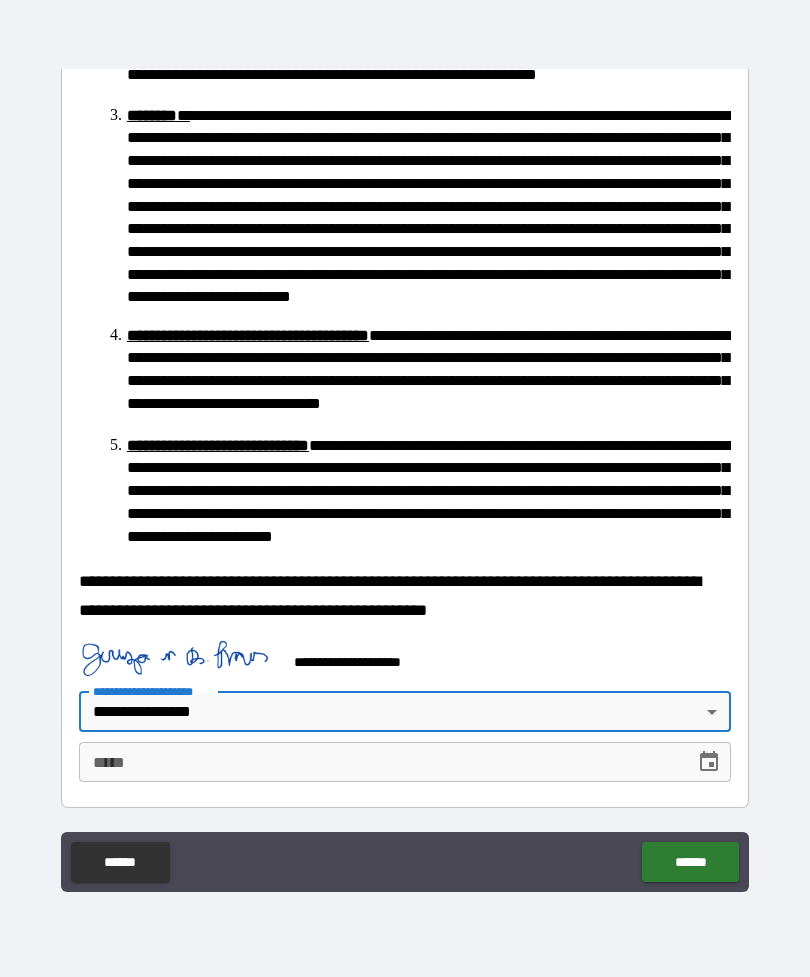 click on "******" at bounding box center (690, 862) 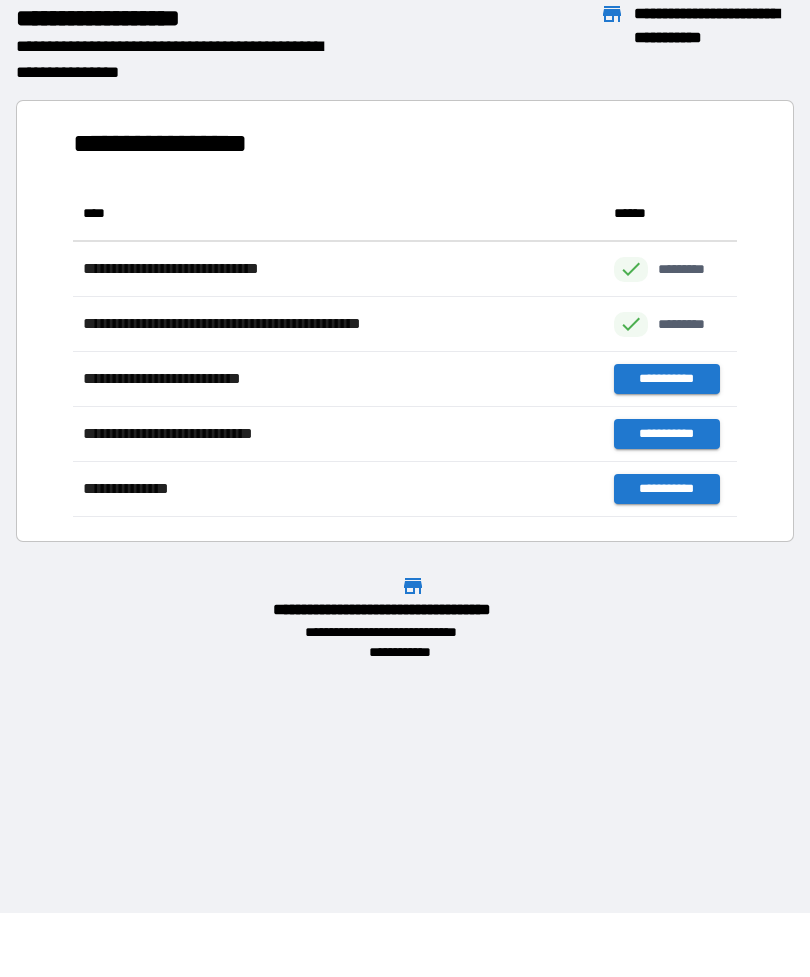 scroll, scrollTop: 331, scrollLeft: 664, axis: both 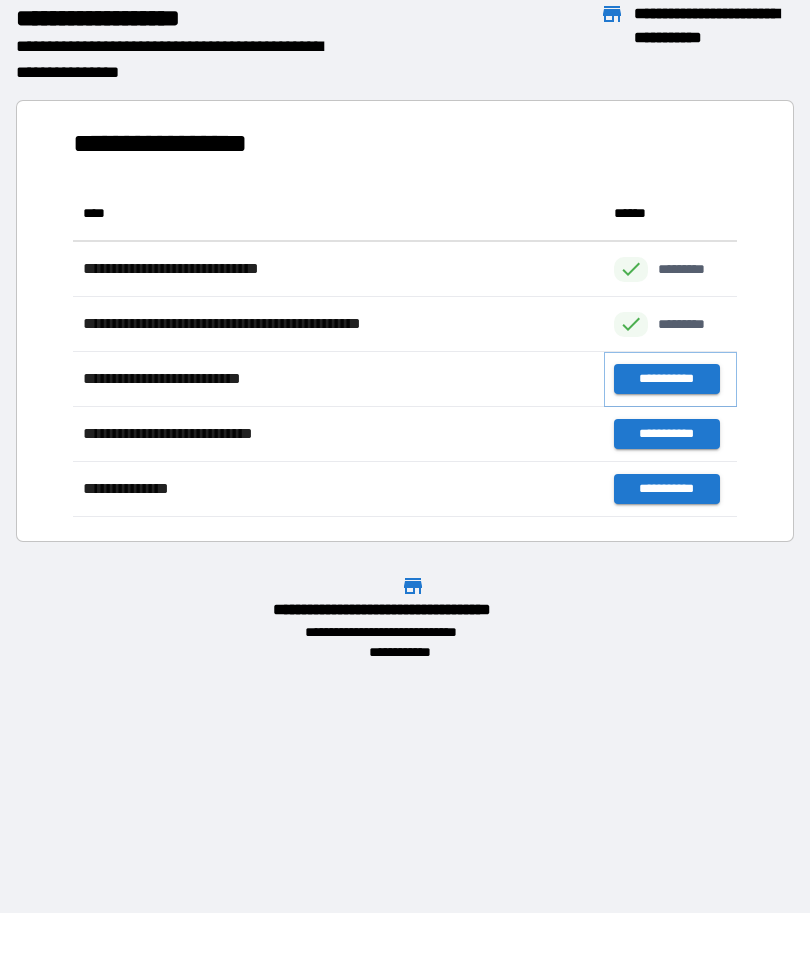 click on "**********" at bounding box center (666, 379) 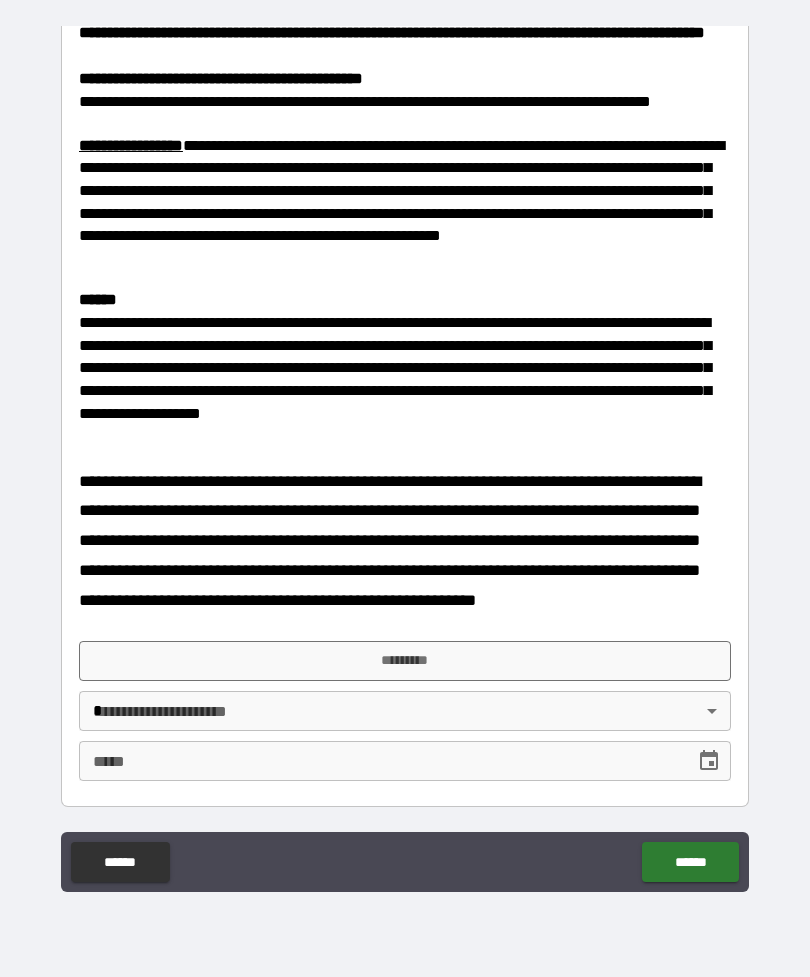 scroll, scrollTop: 2084, scrollLeft: 0, axis: vertical 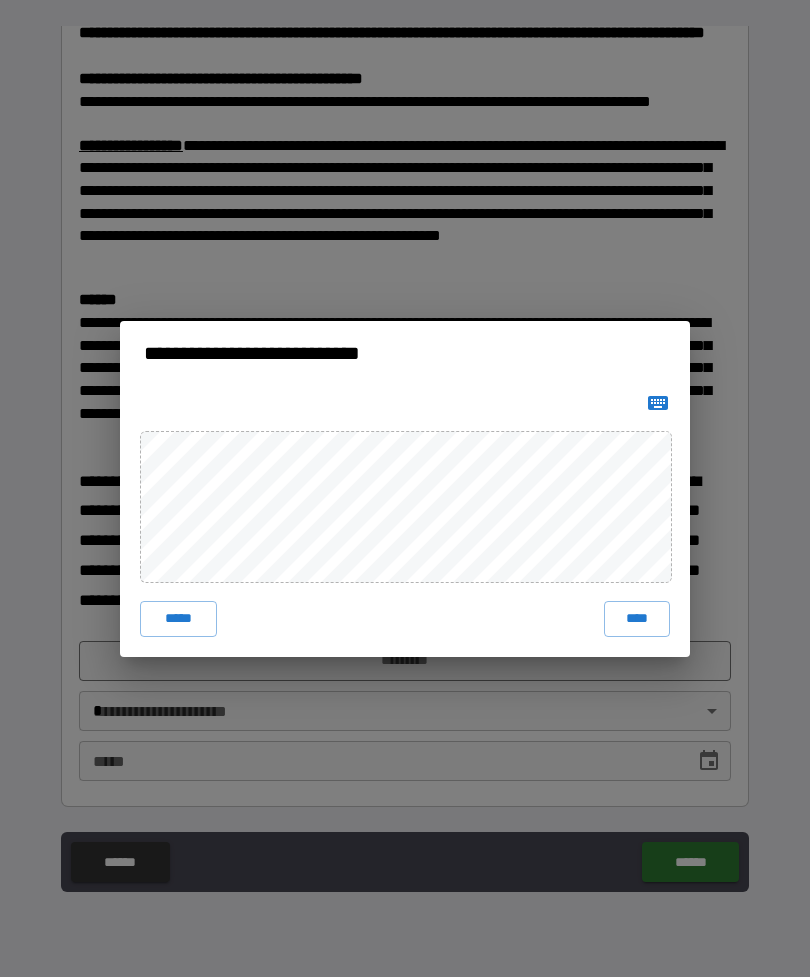 click on "****" at bounding box center [637, 619] 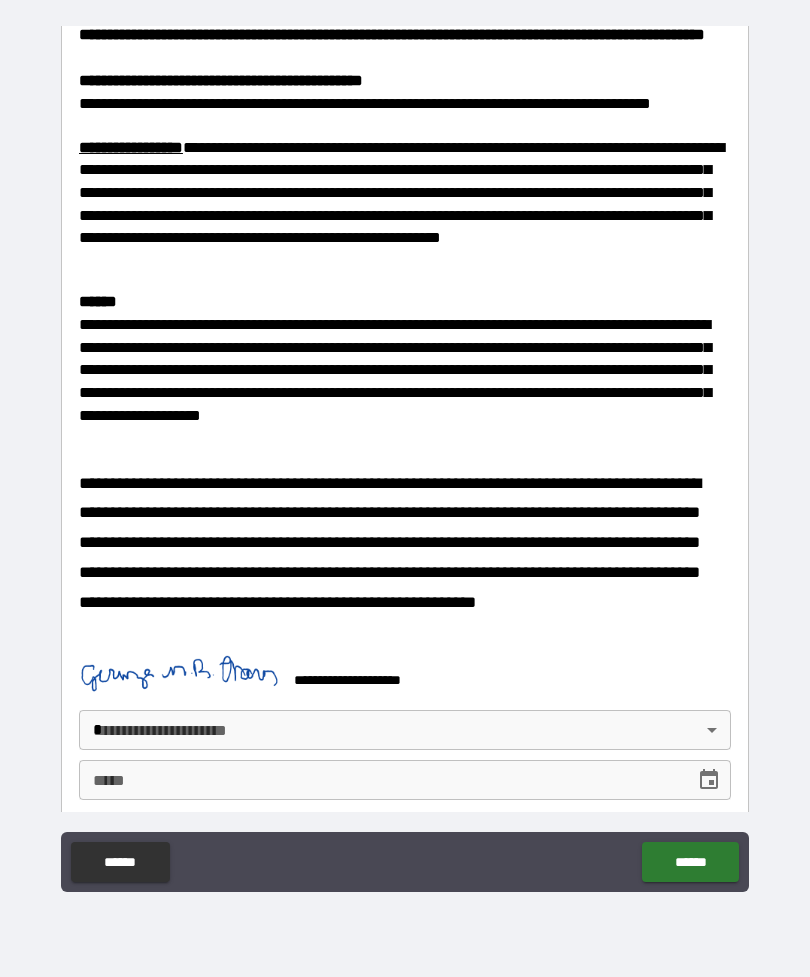 click on "**********" at bounding box center (405, 456) 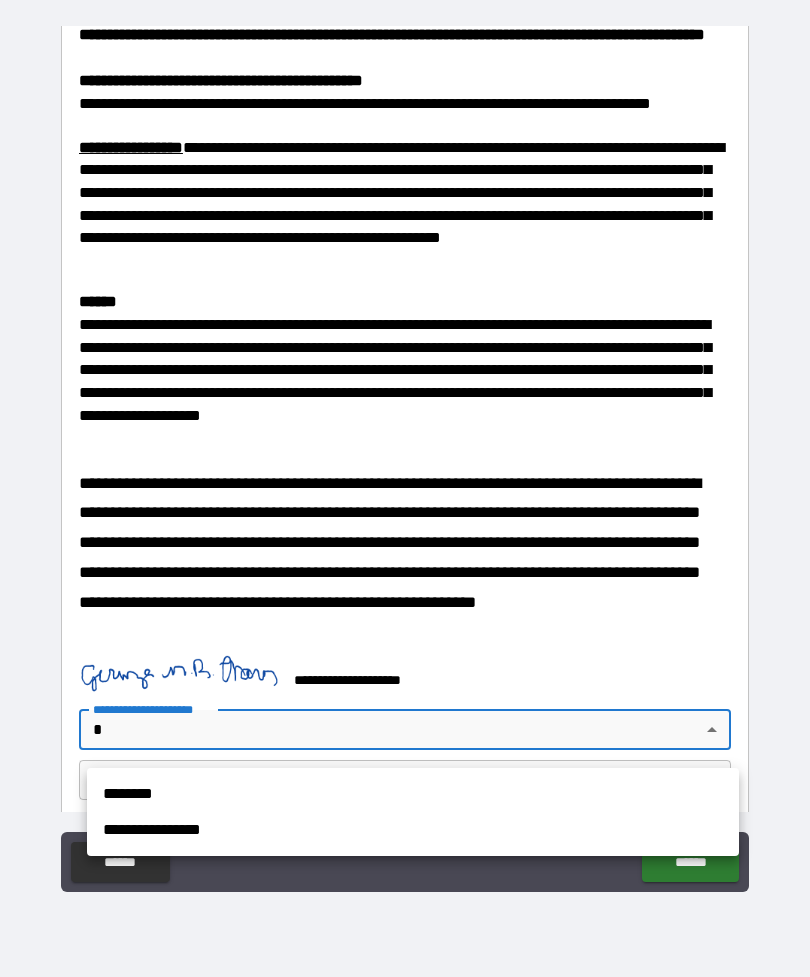 click on "**********" at bounding box center [413, 830] 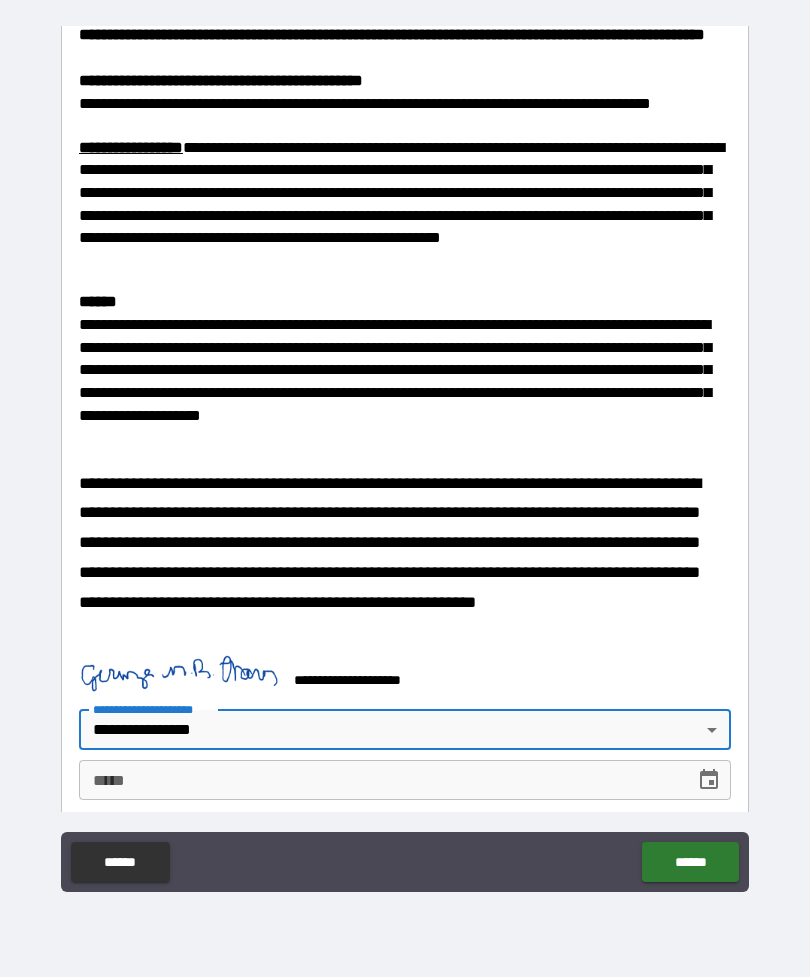 click on "******" at bounding box center (690, 862) 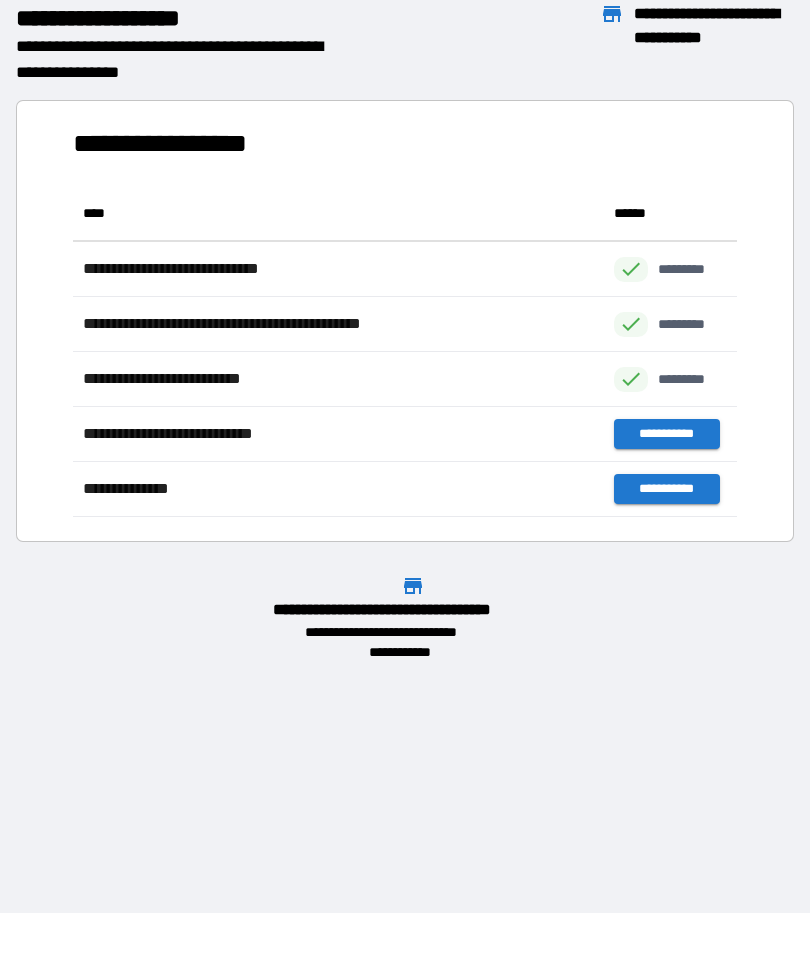 scroll, scrollTop: 1, scrollLeft: 1, axis: both 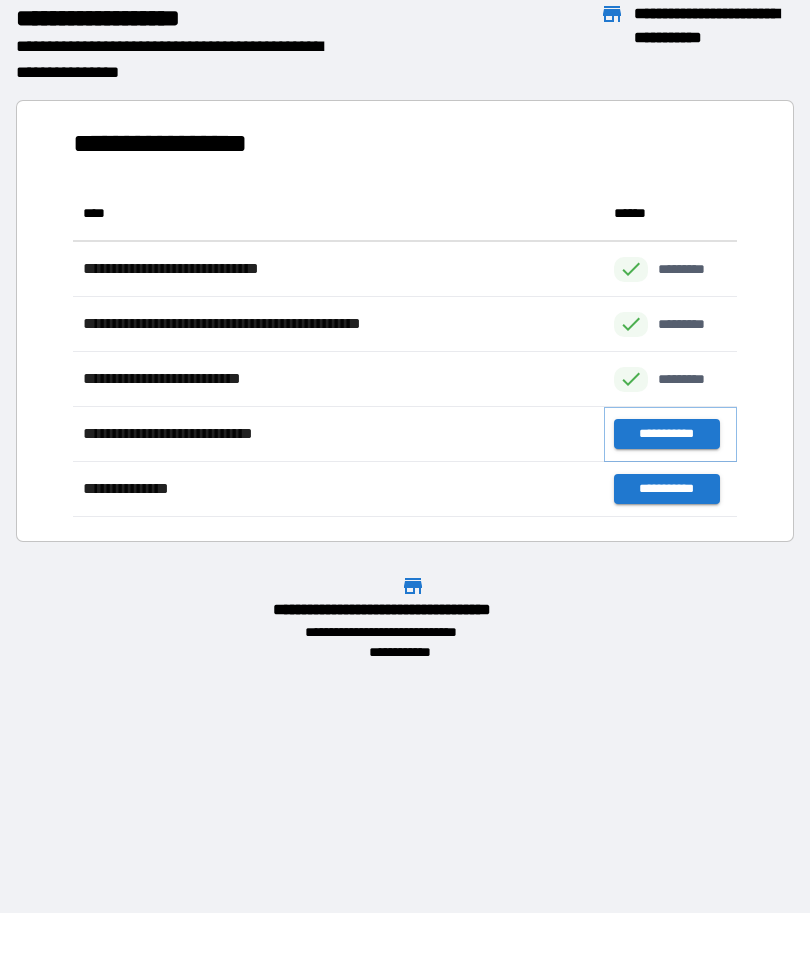 click on "**********" at bounding box center [666, 434] 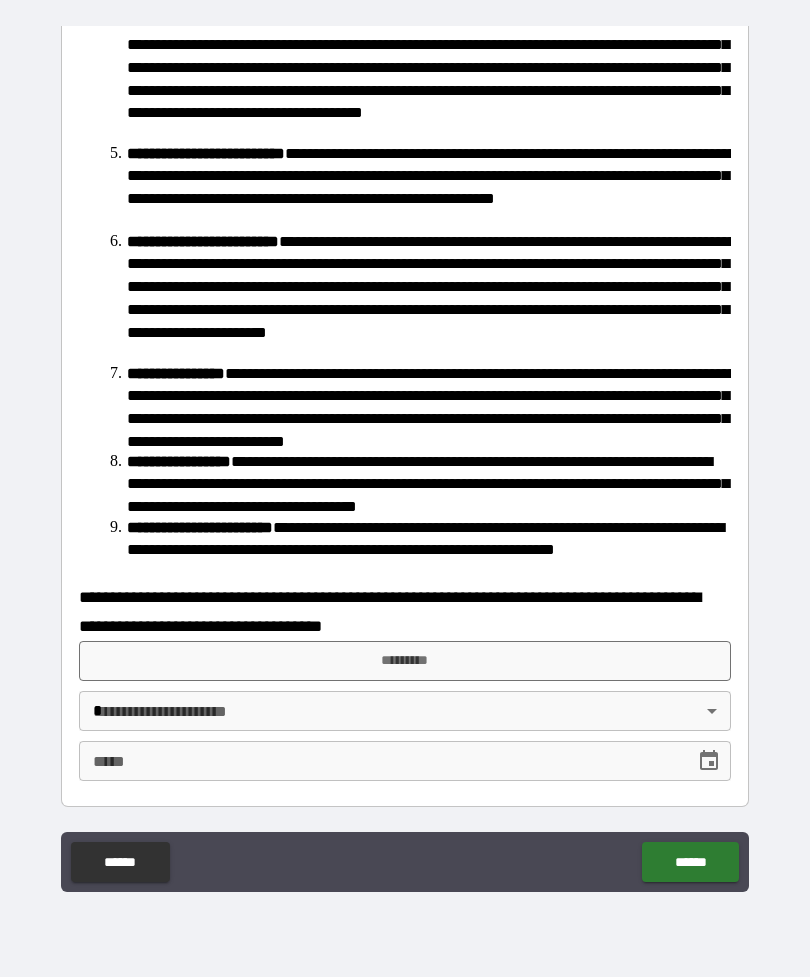 scroll, scrollTop: 443, scrollLeft: 0, axis: vertical 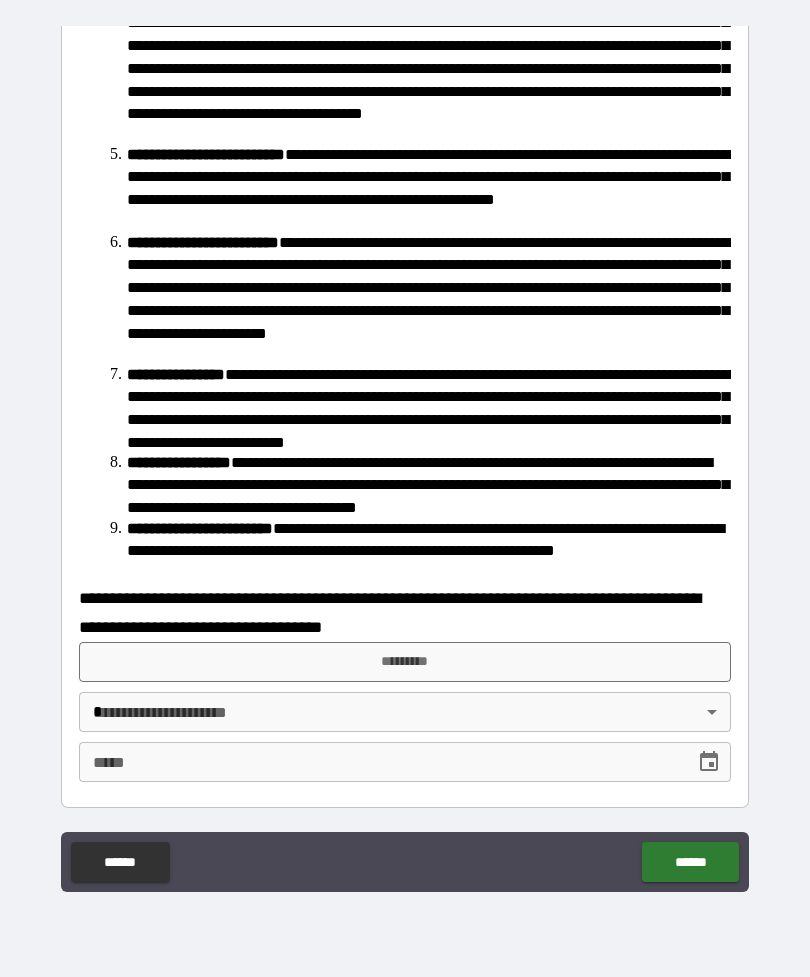 click on "*********" at bounding box center [405, 662] 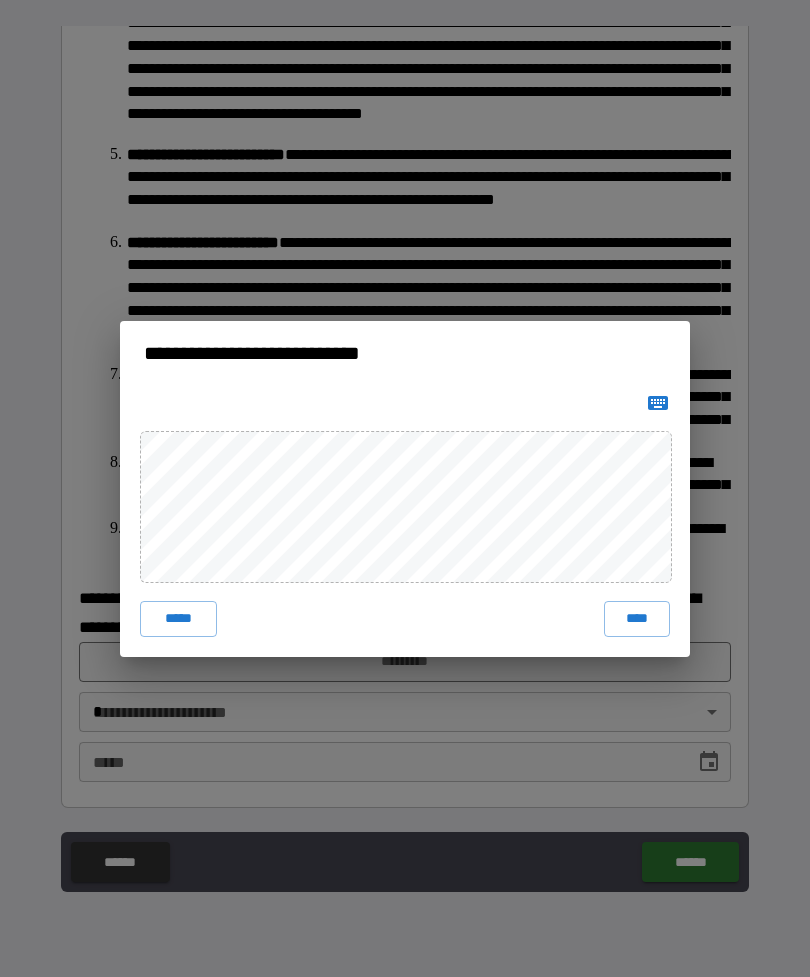 click on "****" at bounding box center [637, 619] 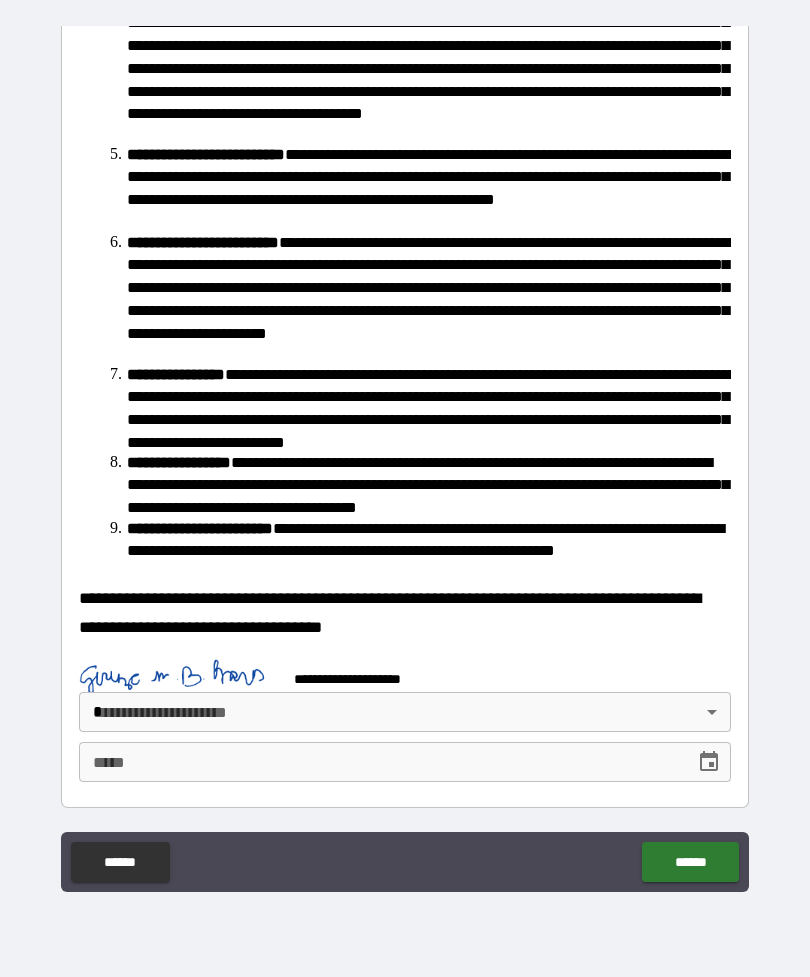 scroll, scrollTop: 433, scrollLeft: 0, axis: vertical 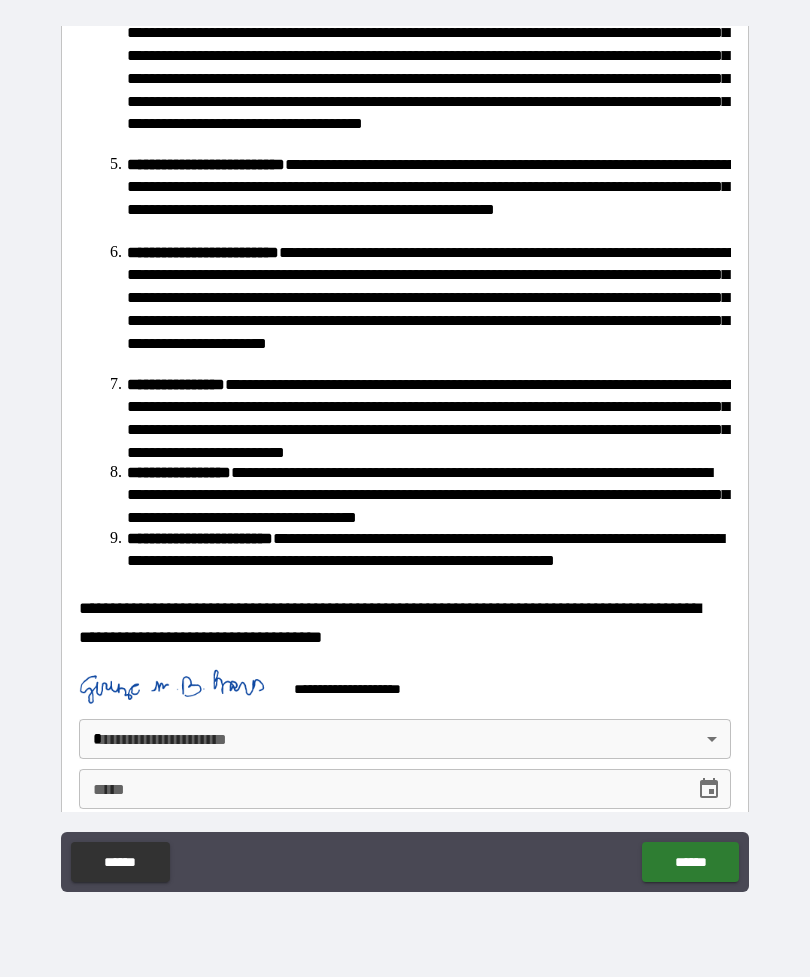 click on "**********" at bounding box center (405, 456) 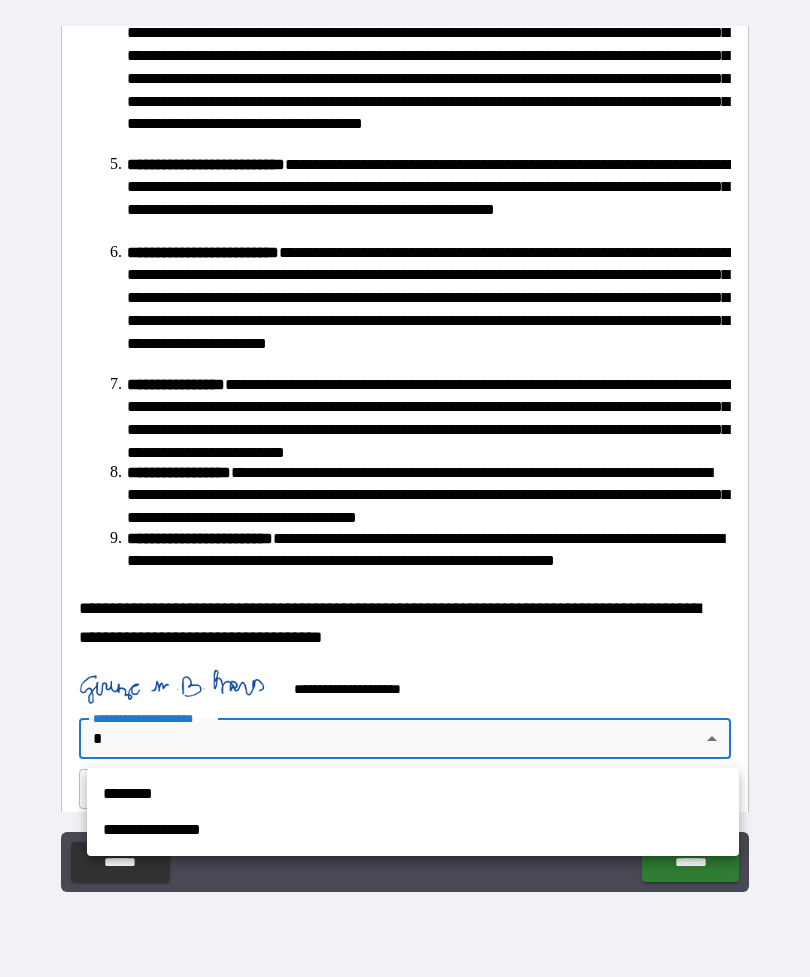 click on "**********" at bounding box center (413, 830) 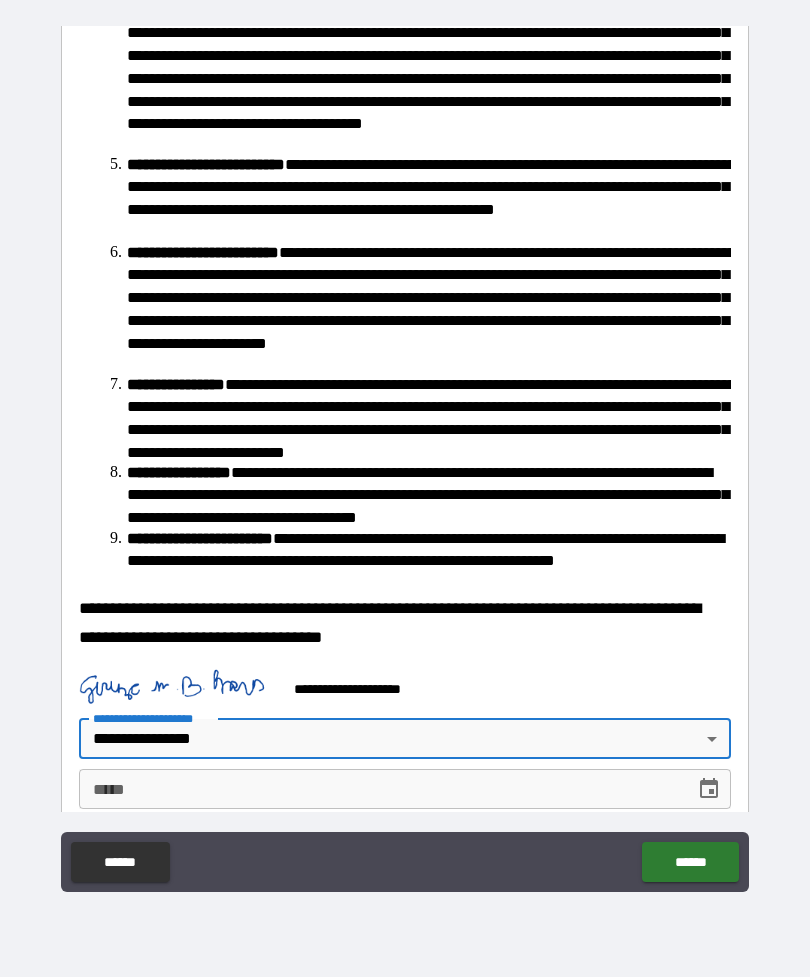 click on "******" at bounding box center (690, 862) 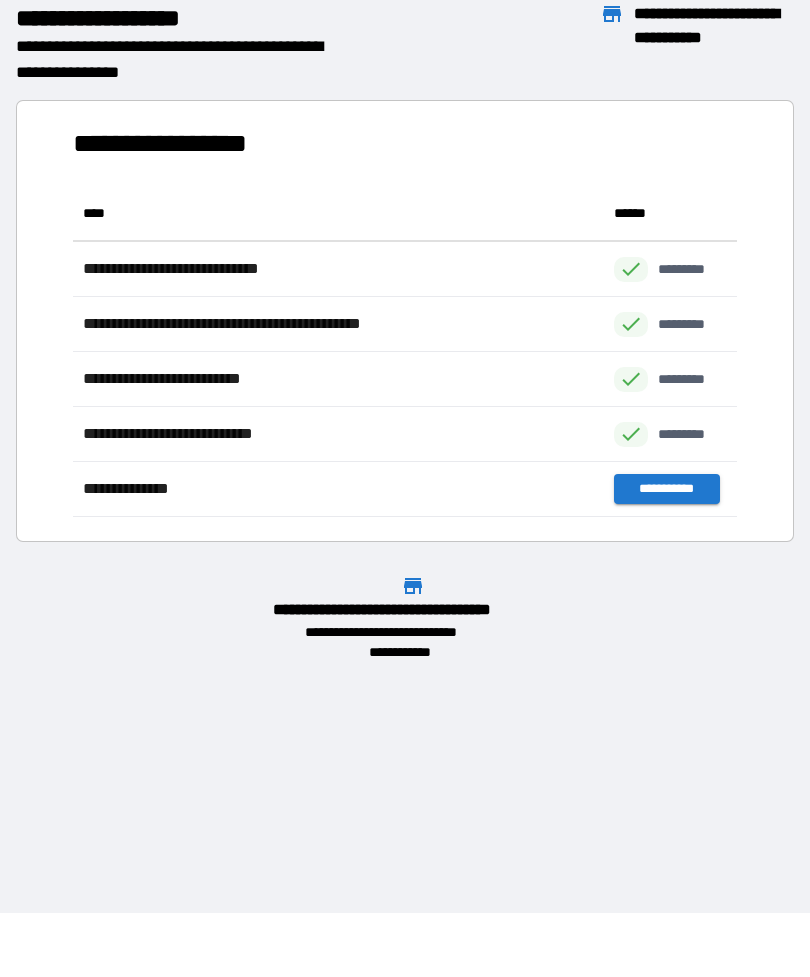 scroll, scrollTop: 1, scrollLeft: 1, axis: both 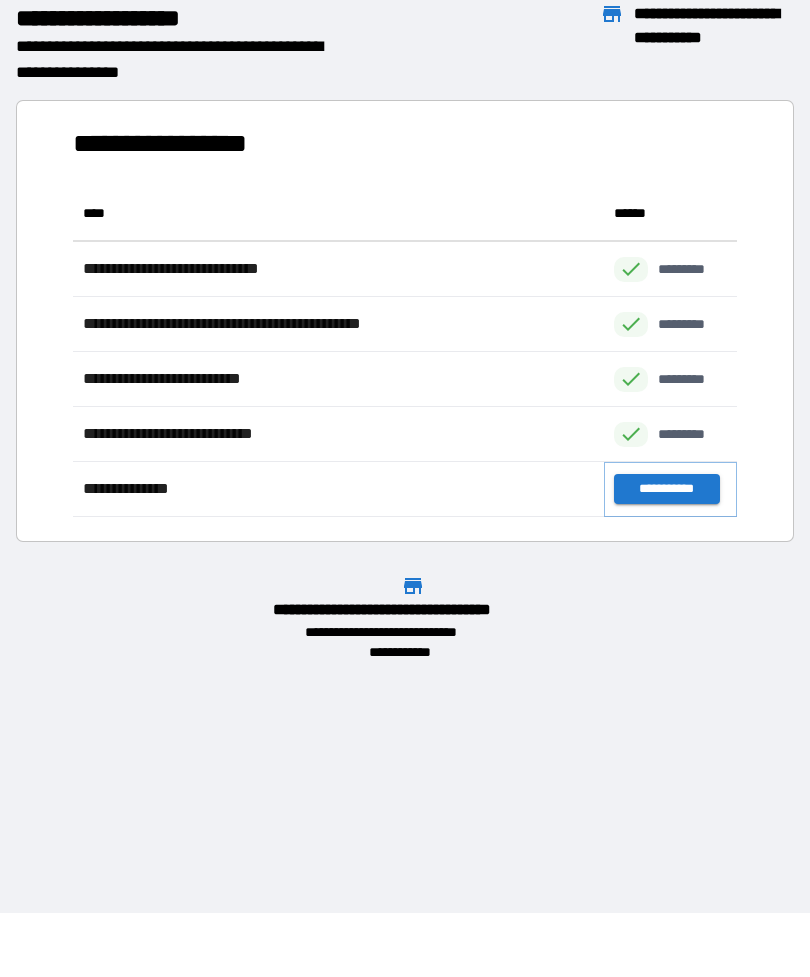 click on "**********" at bounding box center [666, 489] 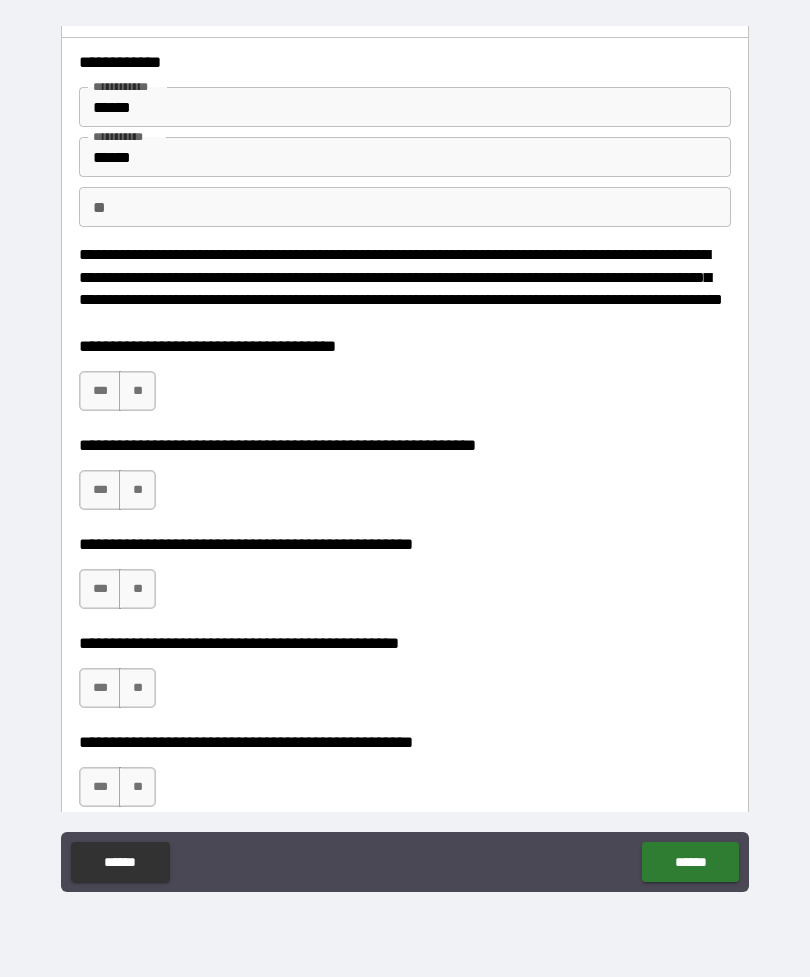 scroll, scrollTop: 45, scrollLeft: 0, axis: vertical 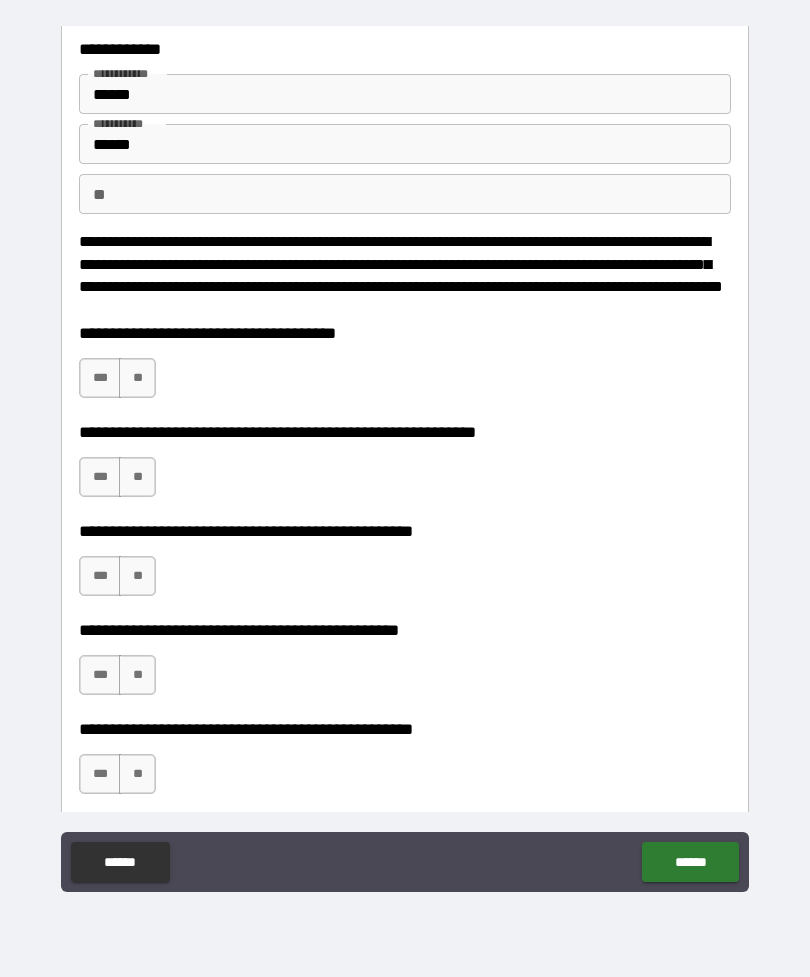 click on "**" at bounding box center [137, 378] 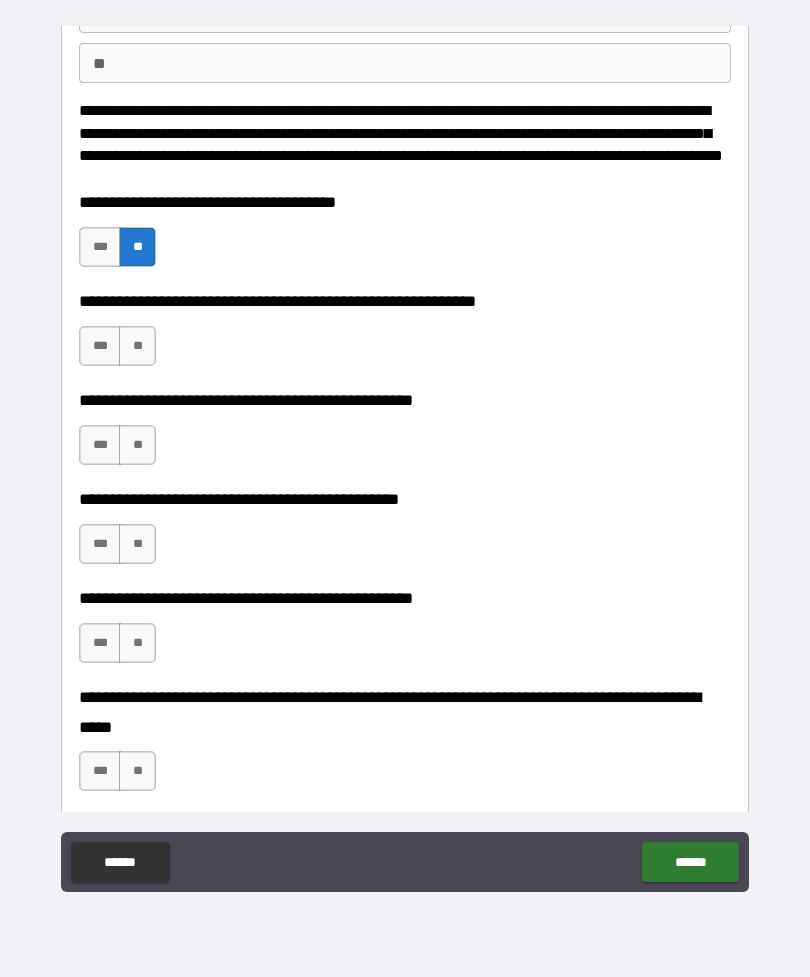 scroll, scrollTop: 179, scrollLeft: 0, axis: vertical 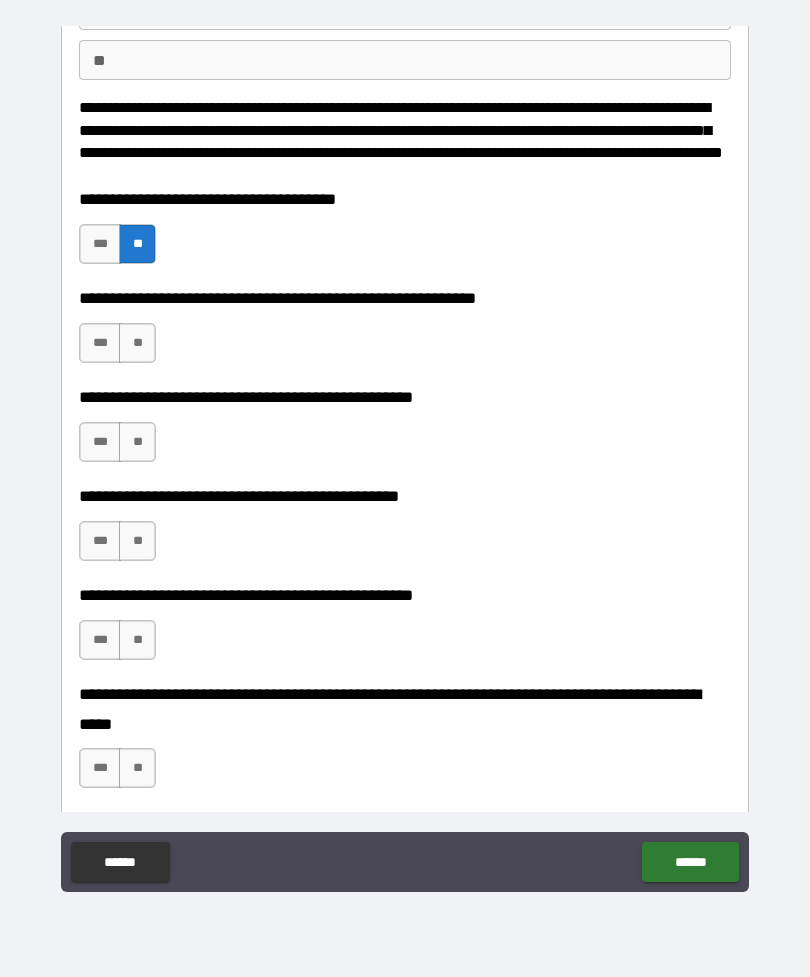 click on "**" at bounding box center (137, 343) 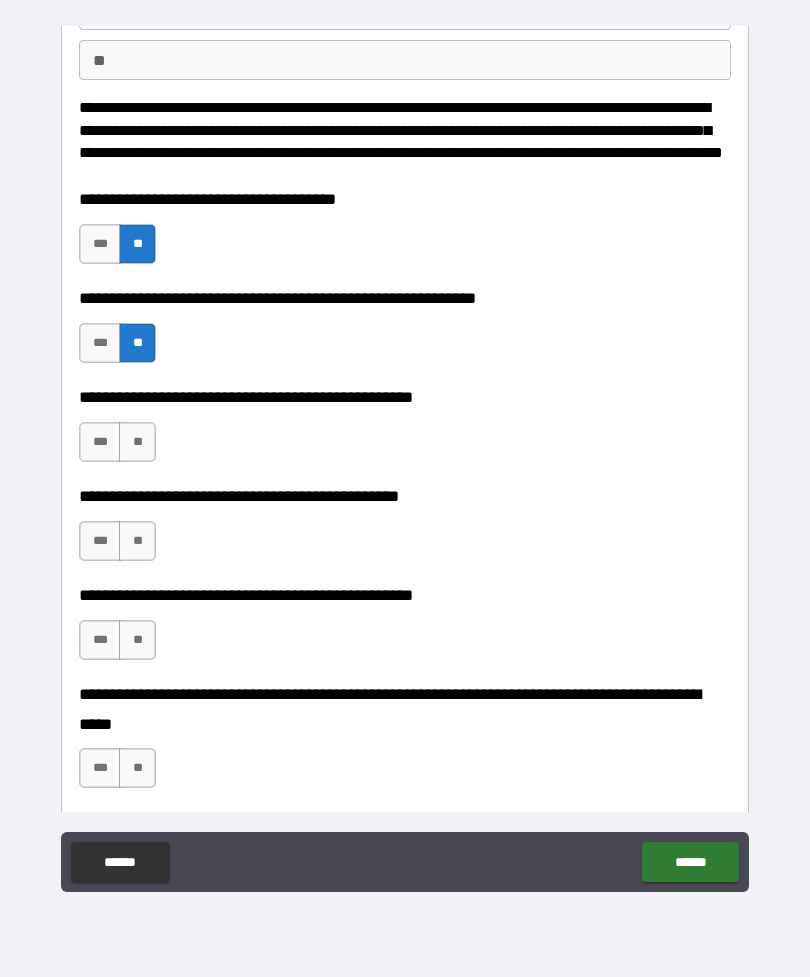 click on "**" at bounding box center [137, 442] 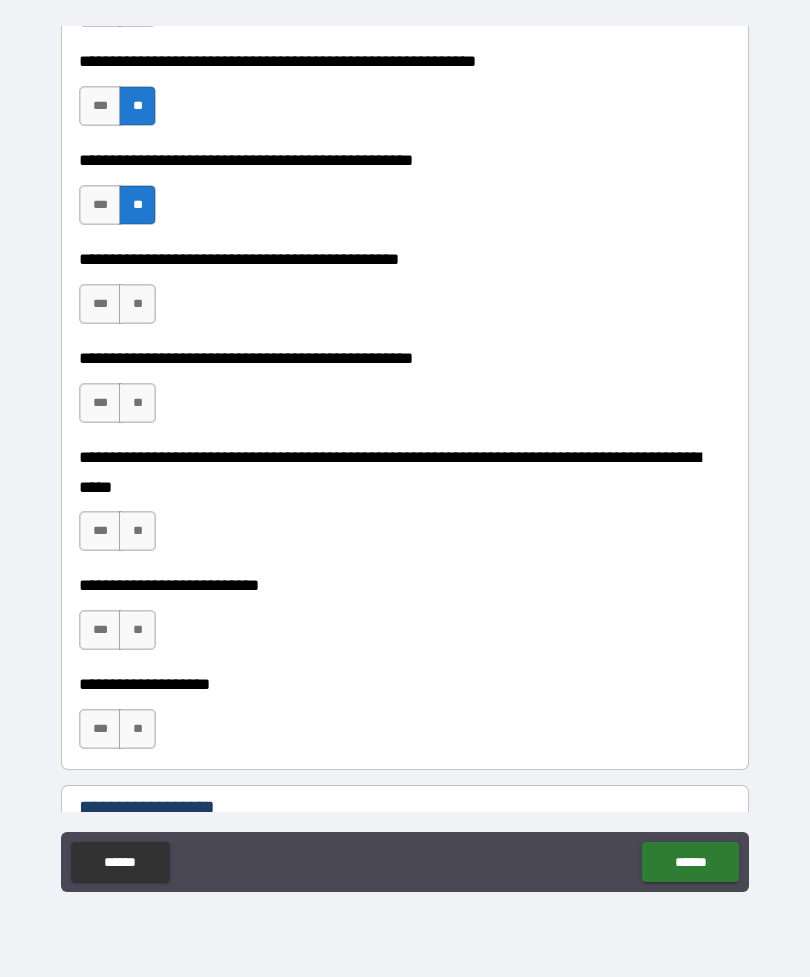 scroll, scrollTop: 417, scrollLeft: 0, axis: vertical 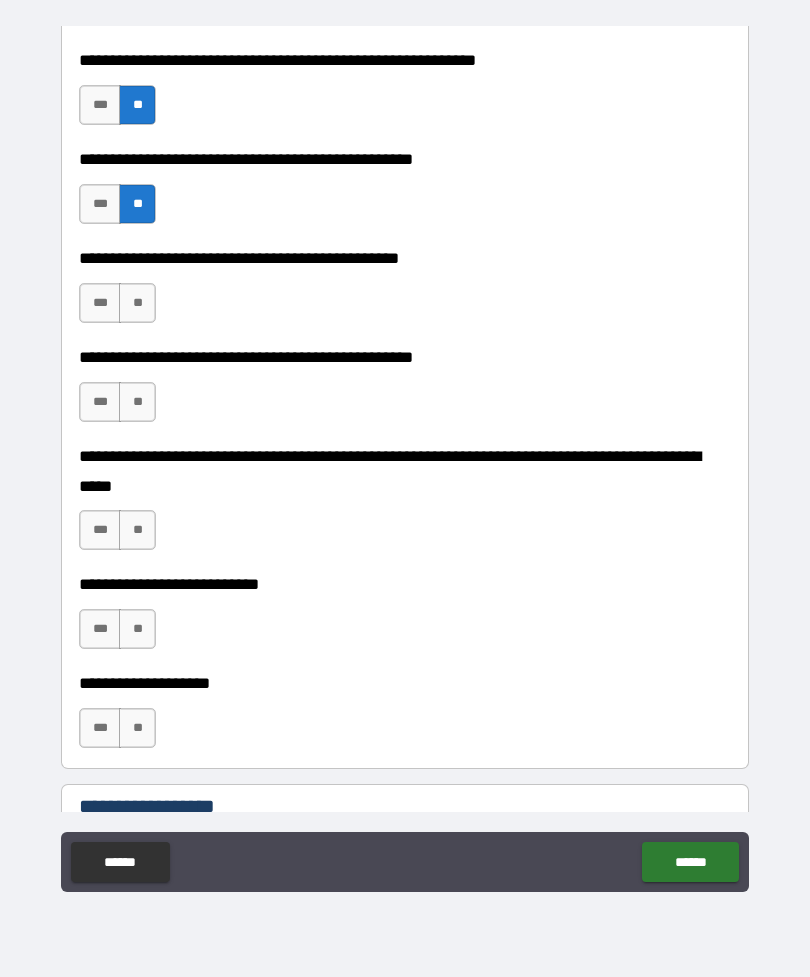 click on "**" at bounding box center [137, 303] 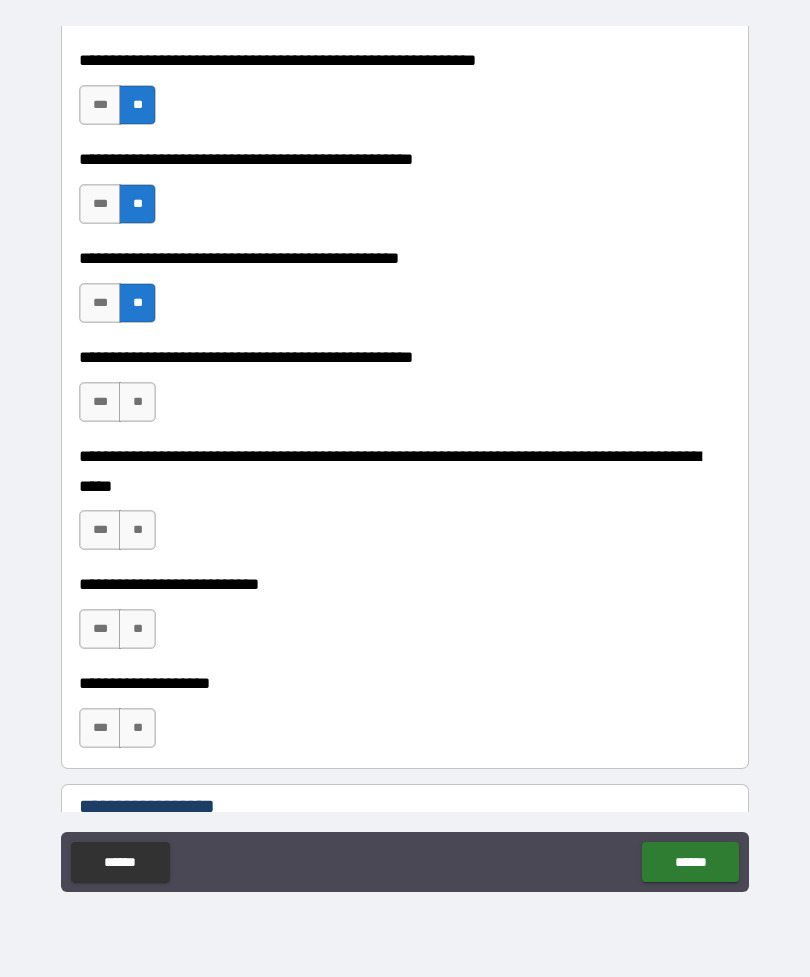 click on "**" at bounding box center (137, 402) 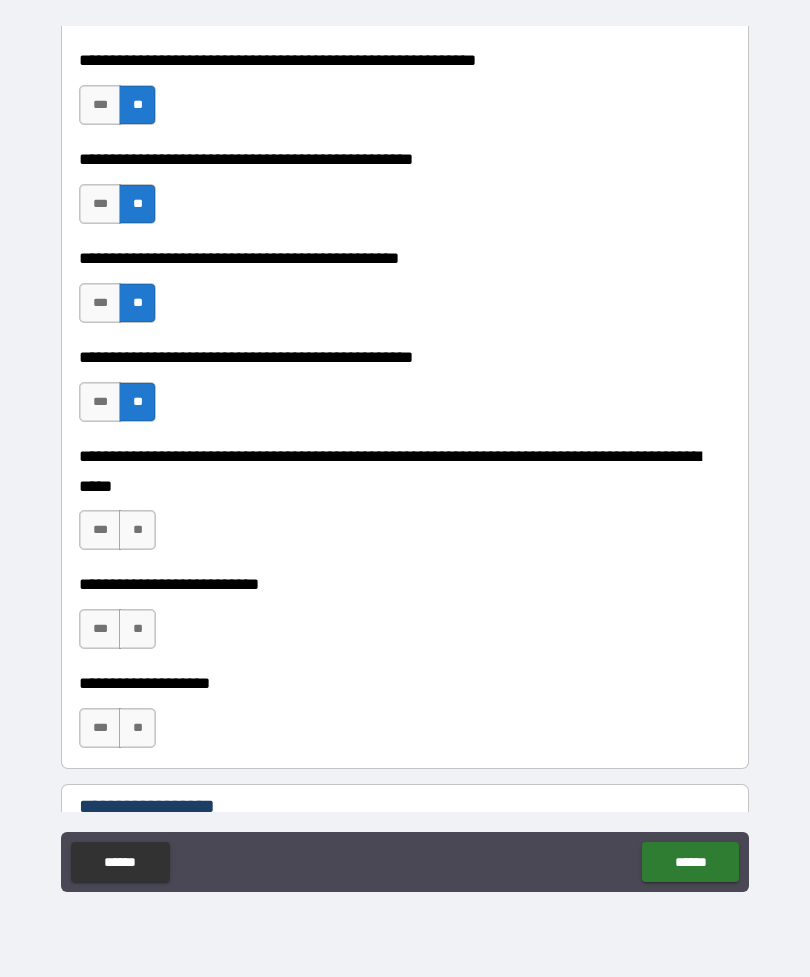 click on "**" at bounding box center [137, 530] 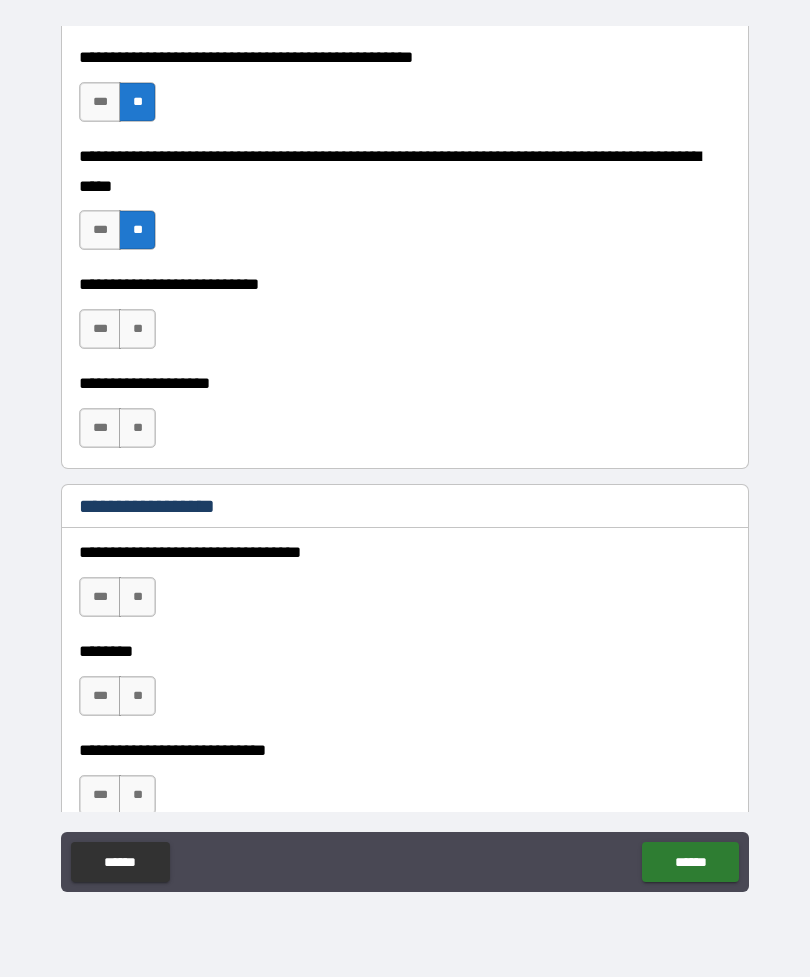 scroll, scrollTop: 723, scrollLeft: 0, axis: vertical 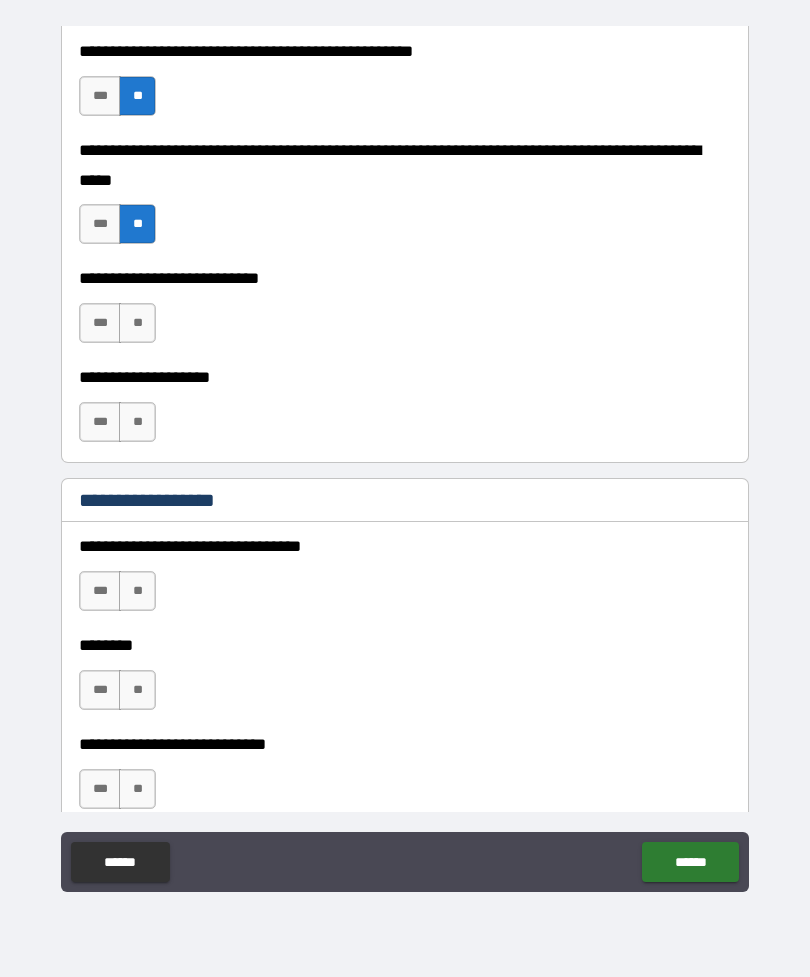 click on "**" at bounding box center [137, 422] 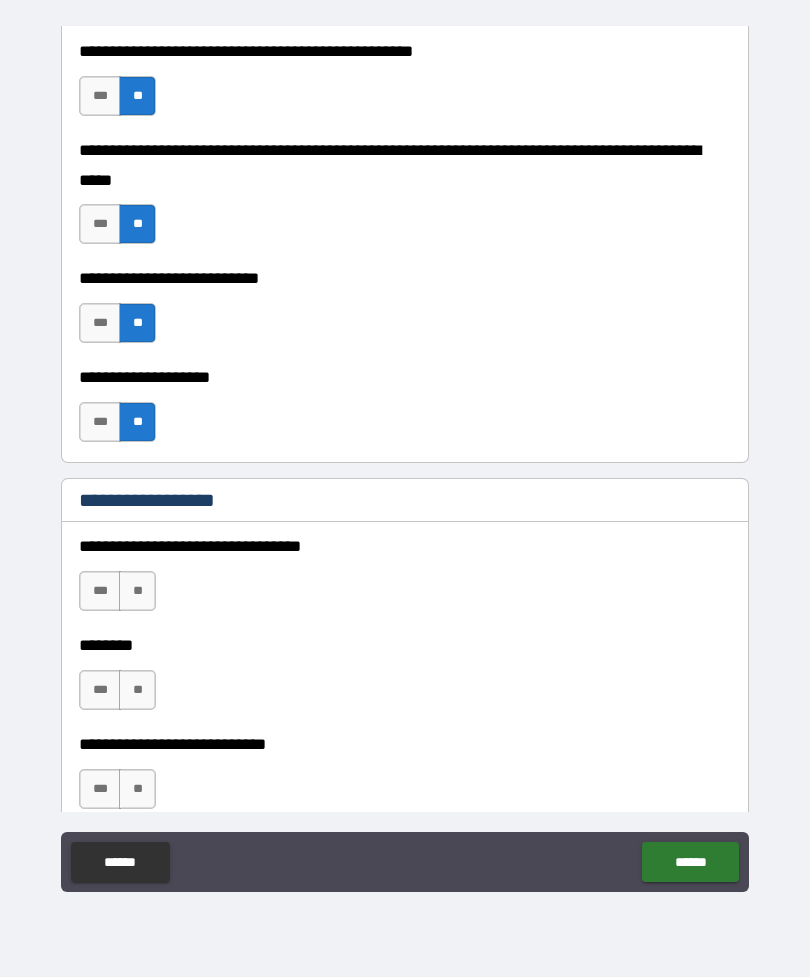 click on "**" at bounding box center (137, 591) 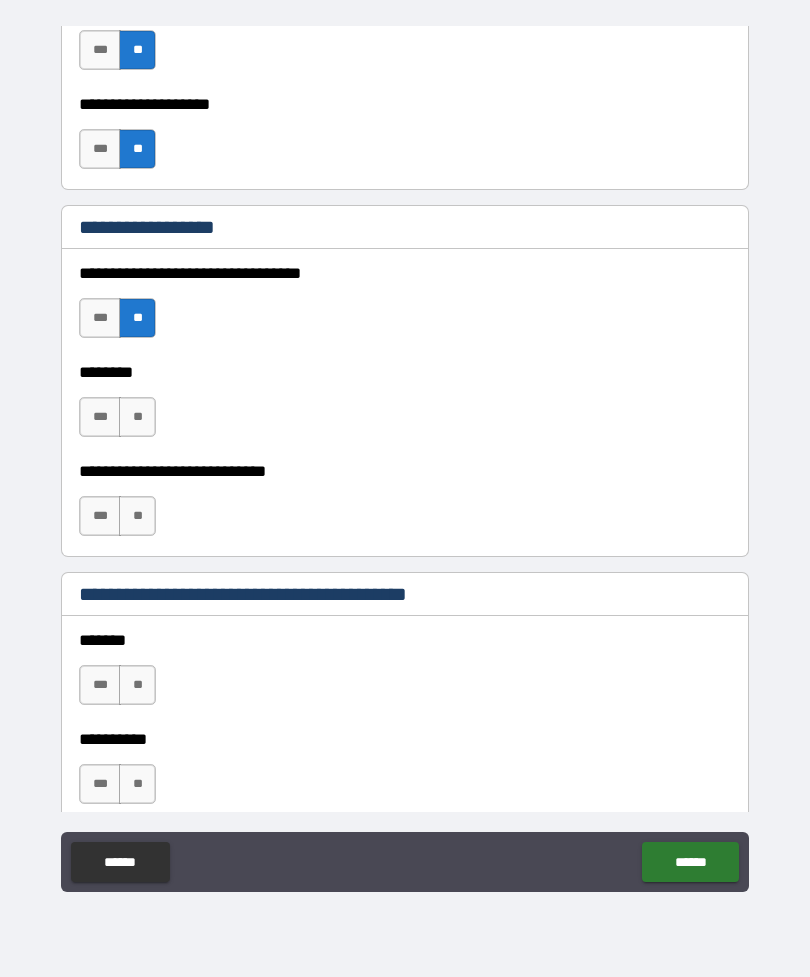 scroll, scrollTop: 1033, scrollLeft: 0, axis: vertical 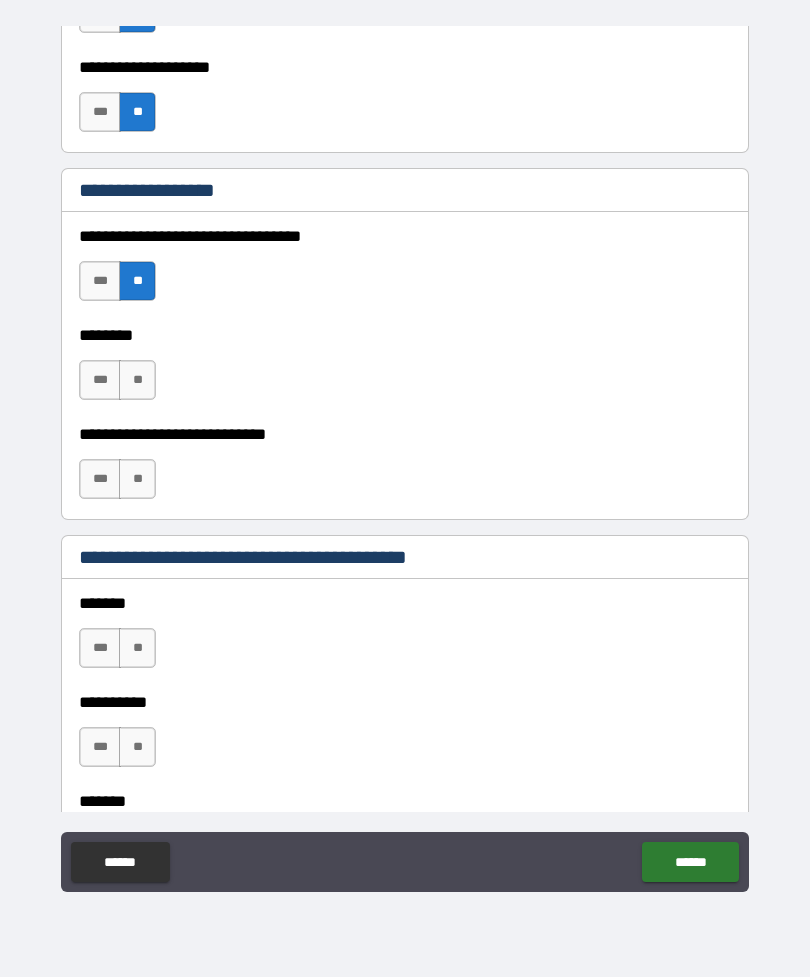 click on "**" at bounding box center [137, 380] 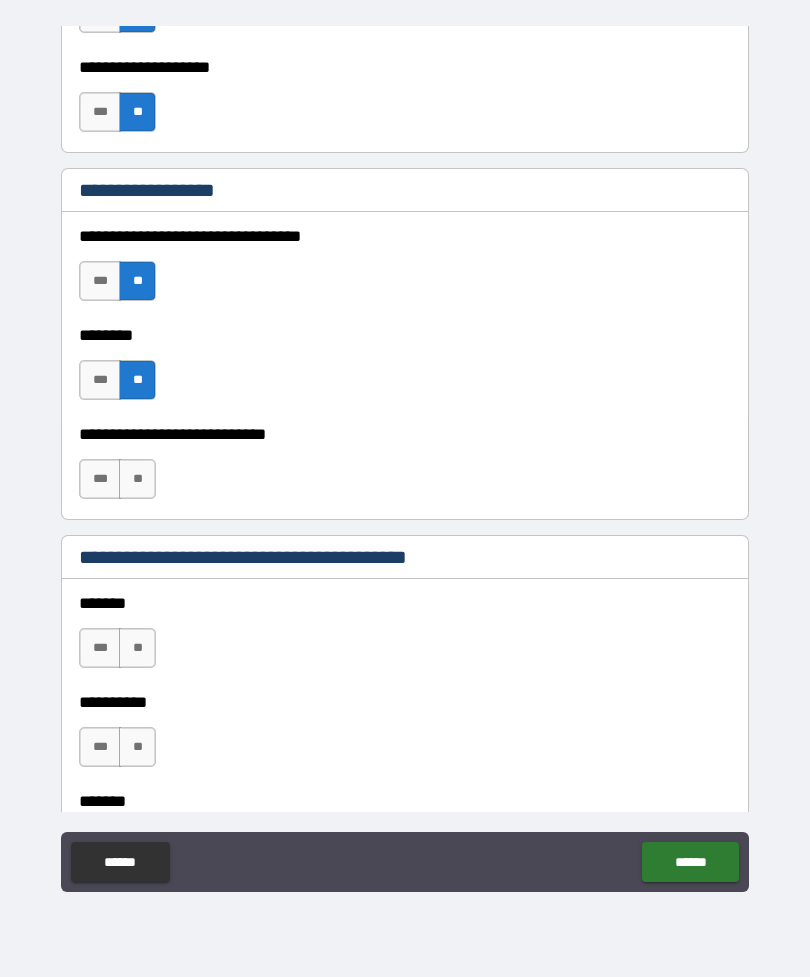 click on "**" at bounding box center [137, 479] 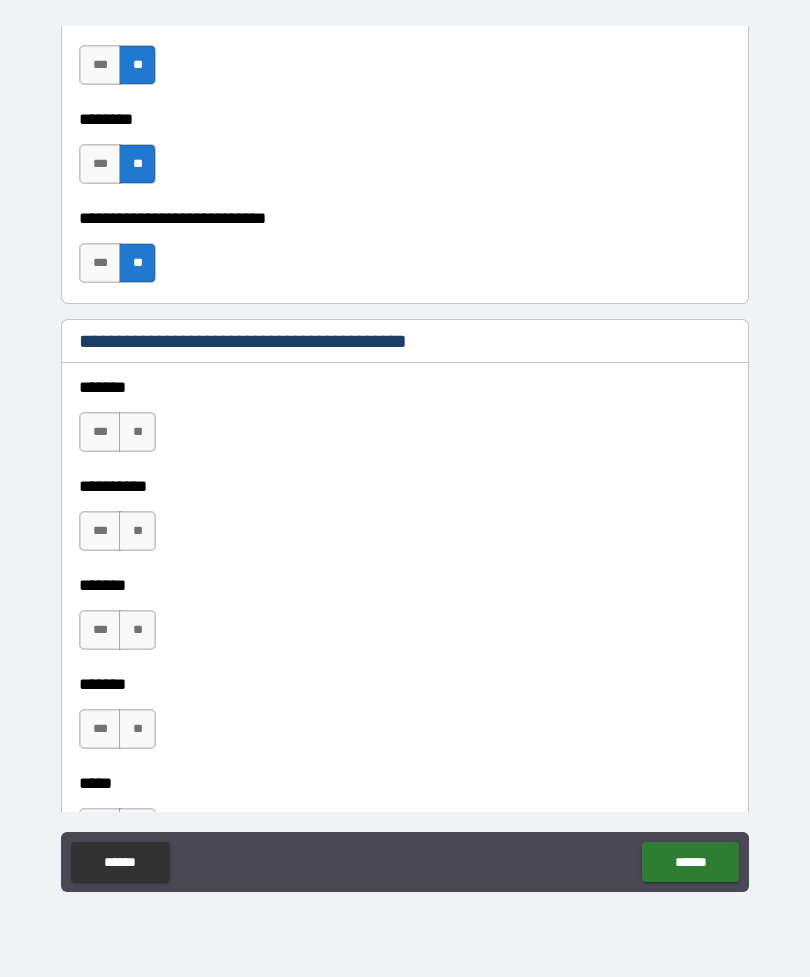 click on "**" at bounding box center (137, 432) 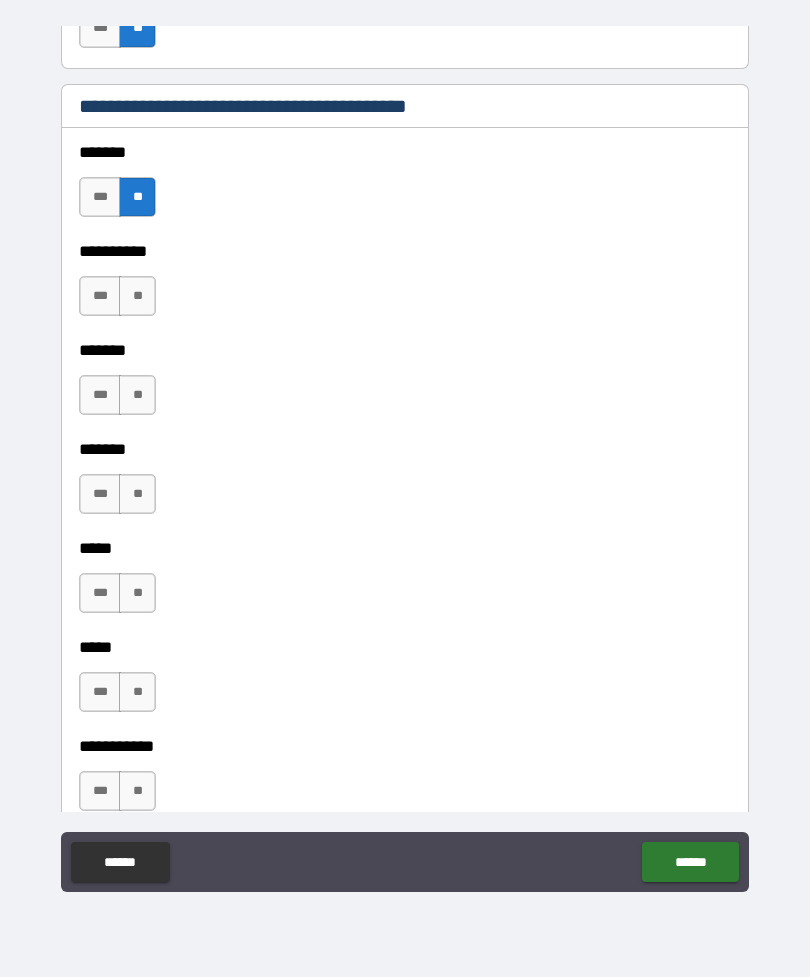 scroll, scrollTop: 1486, scrollLeft: 0, axis: vertical 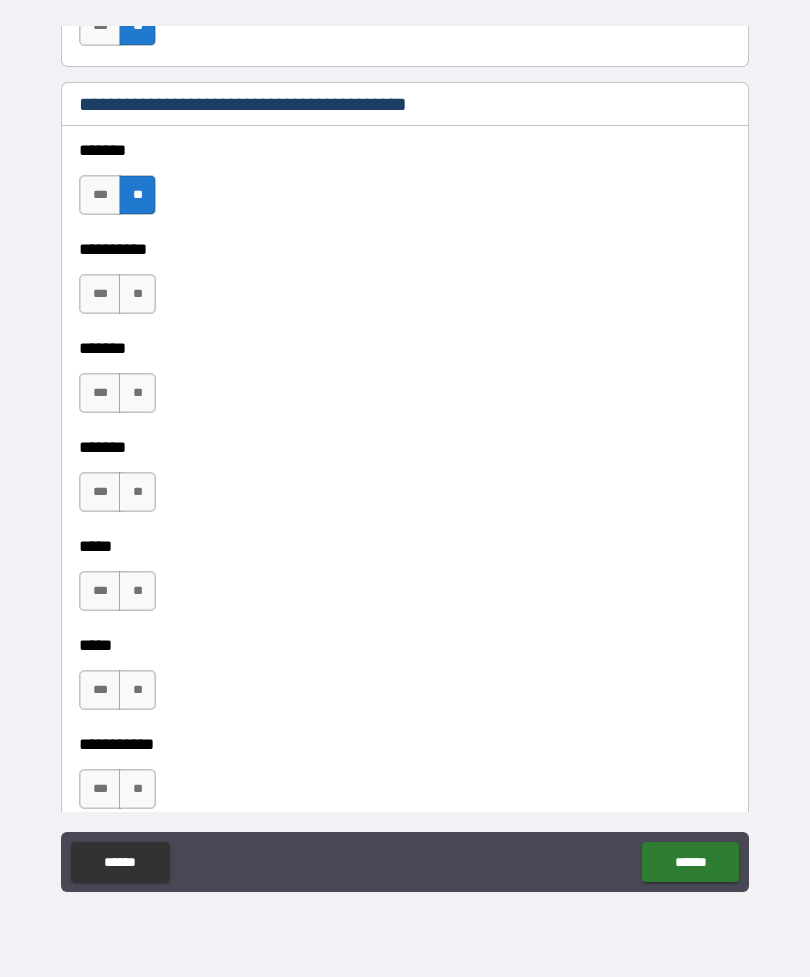 click on "**" at bounding box center [137, 294] 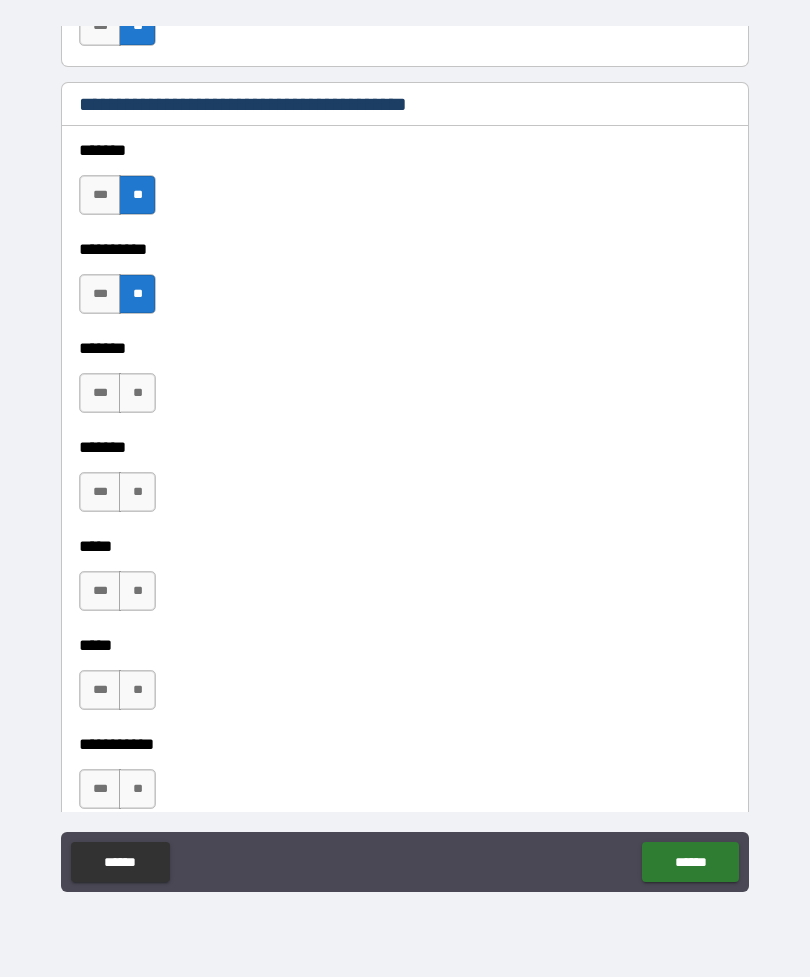 click on "**" at bounding box center (137, 393) 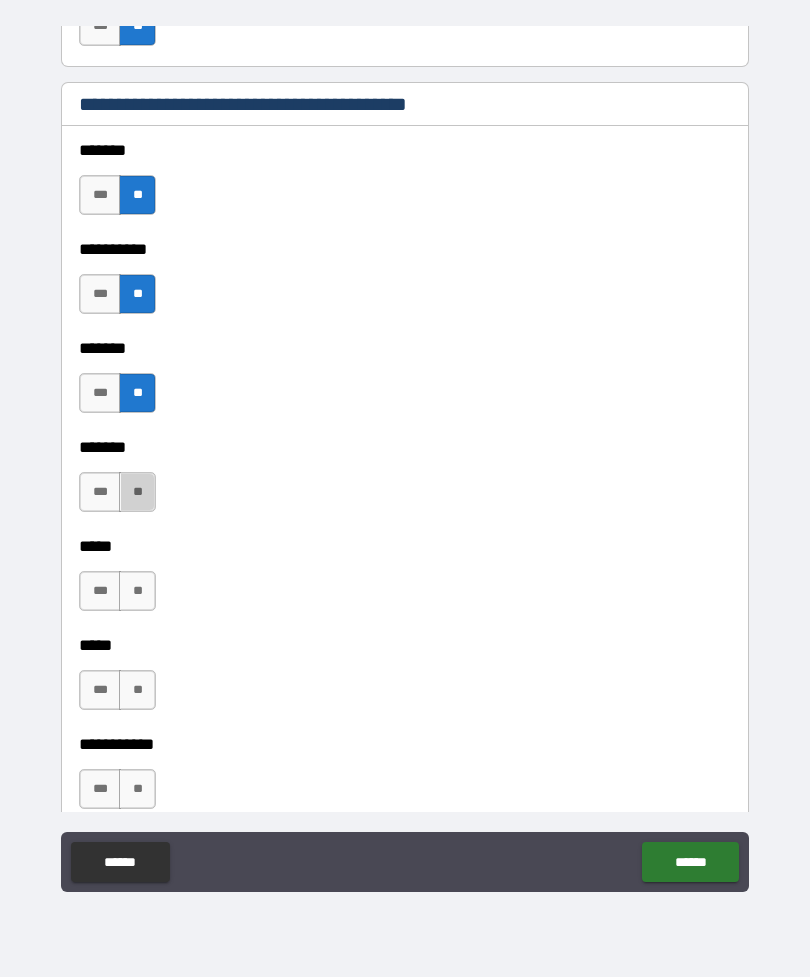 click on "**" at bounding box center [137, 492] 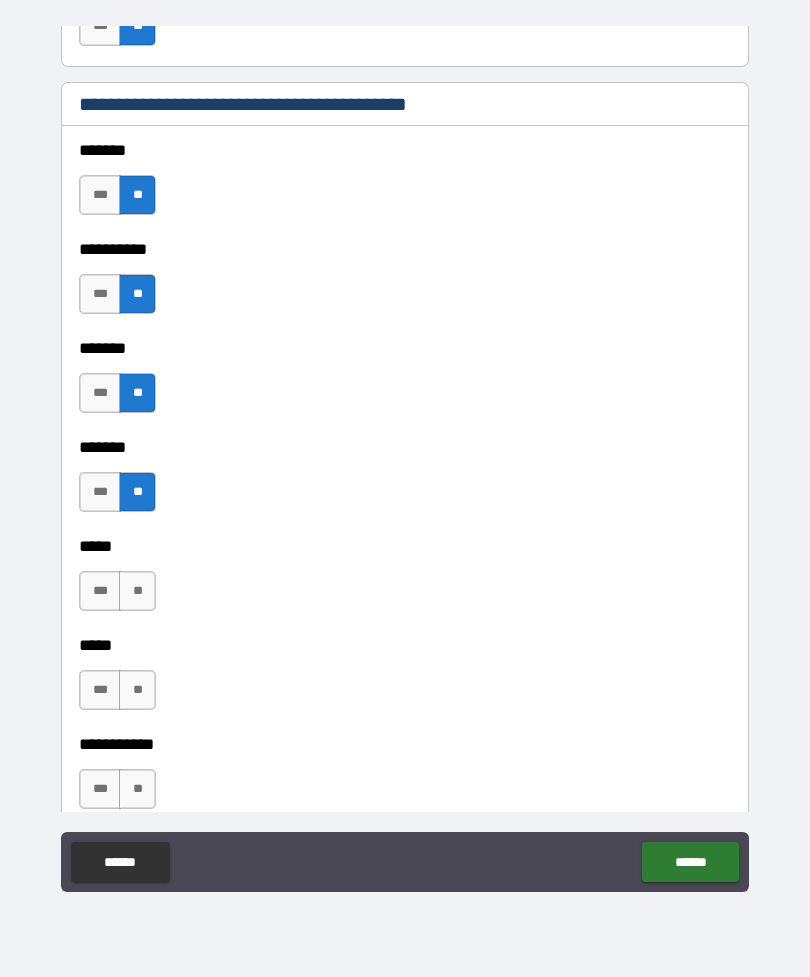 click on "**" at bounding box center [137, 591] 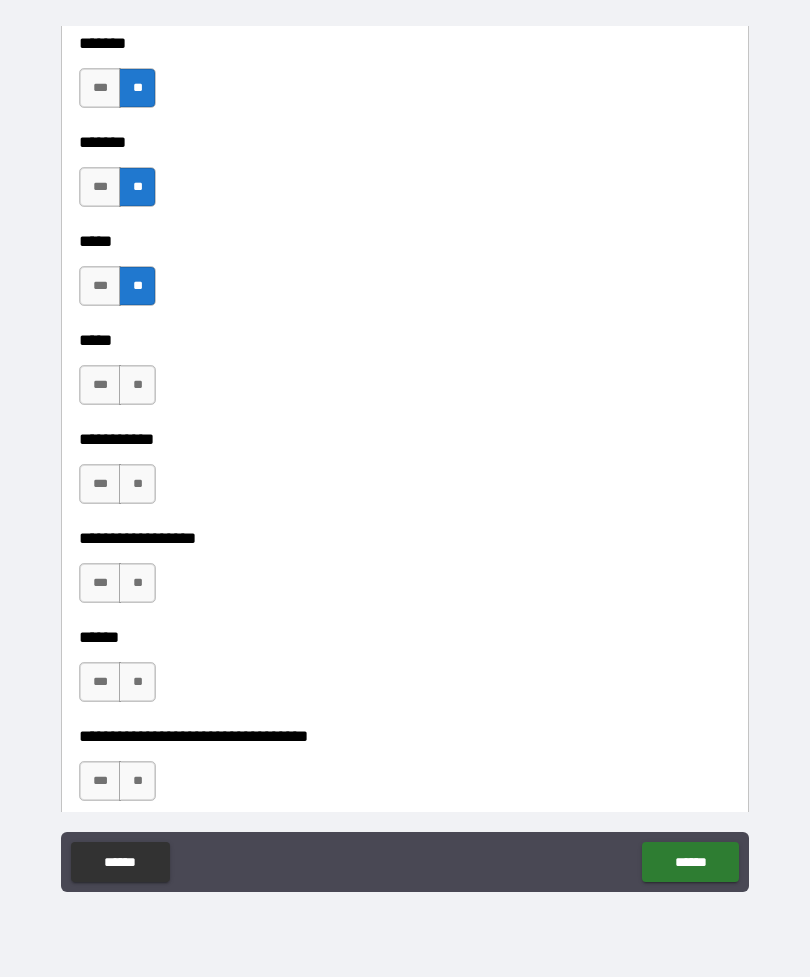 scroll, scrollTop: 1825, scrollLeft: 0, axis: vertical 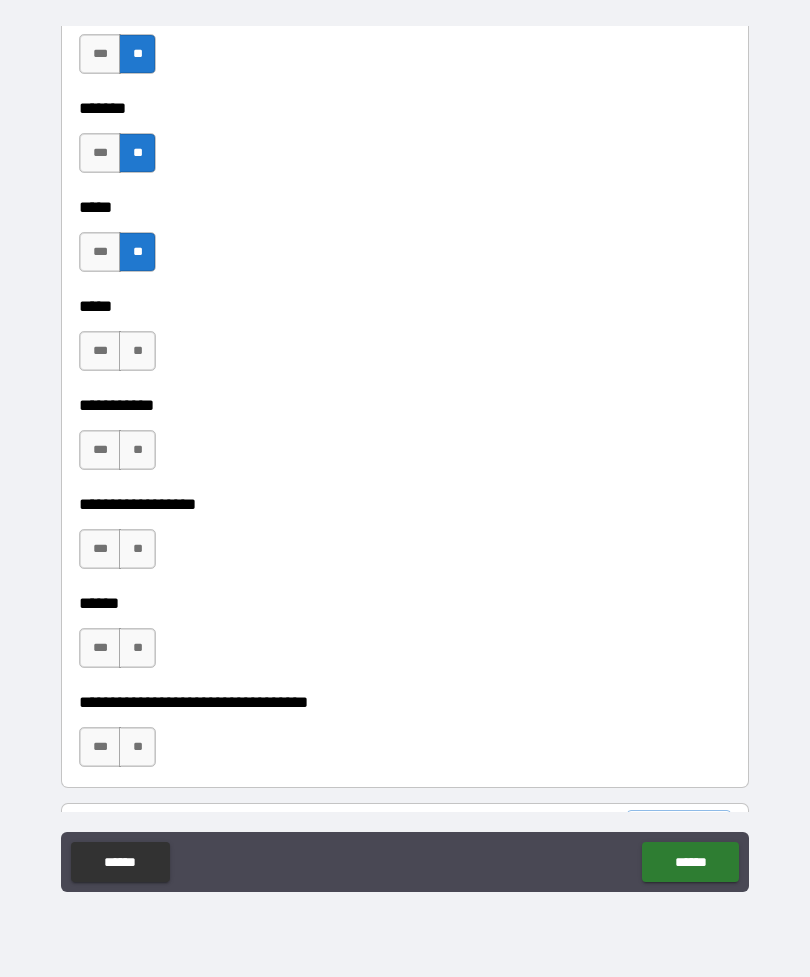 click on "**" at bounding box center [137, 450] 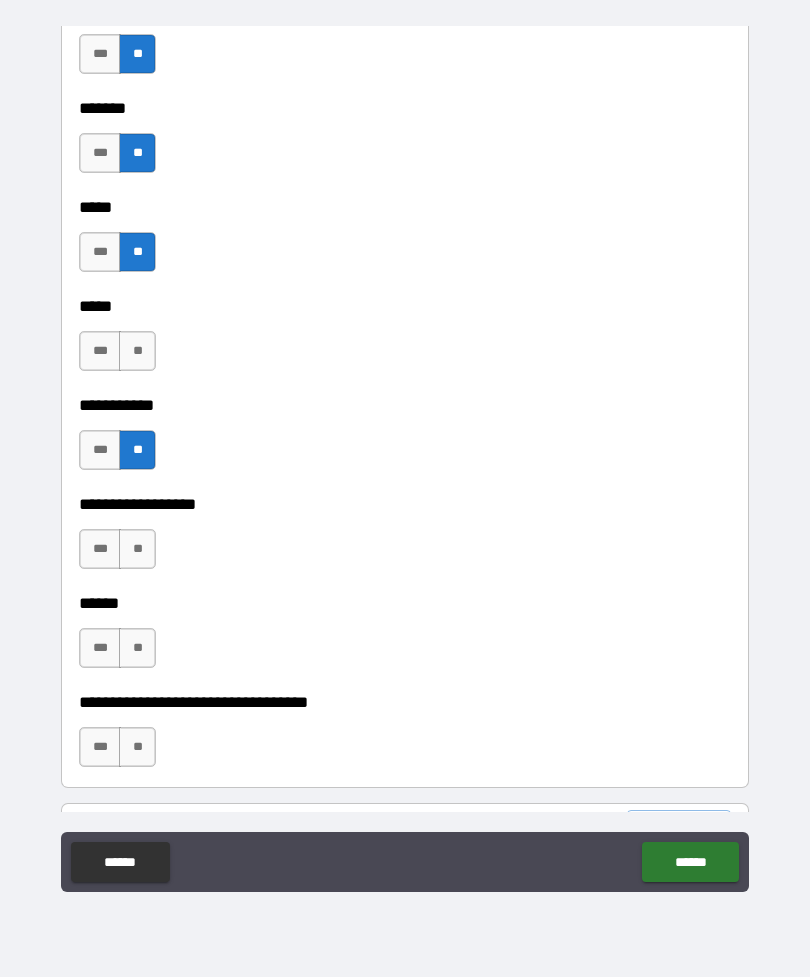 click on "**" at bounding box center (137, 351) 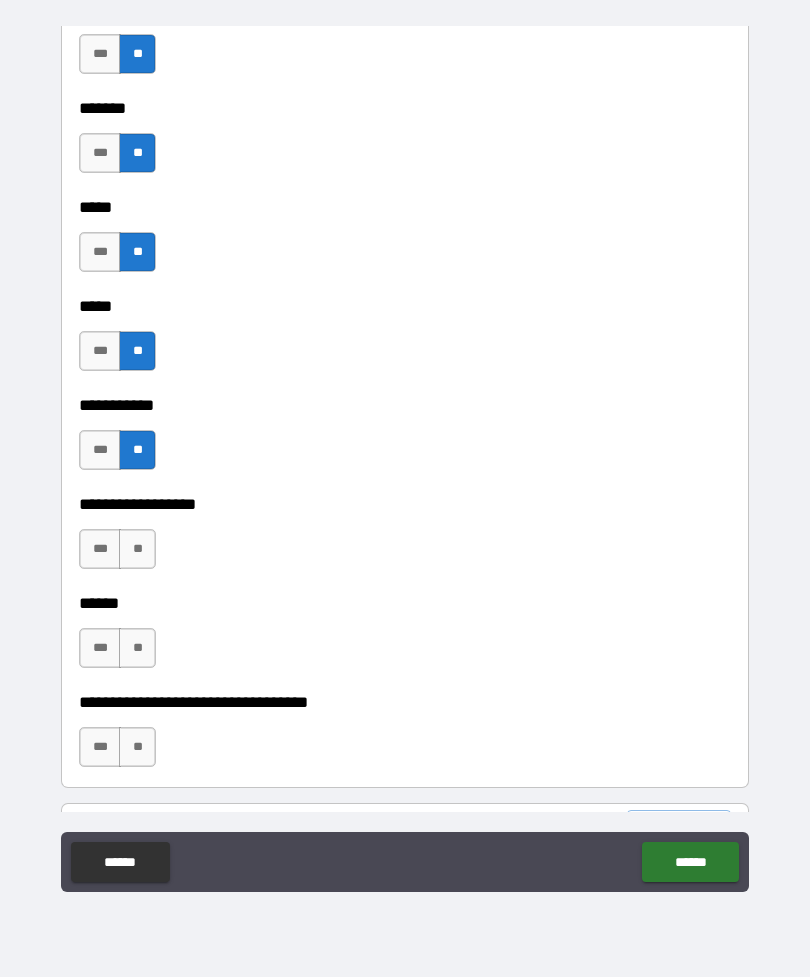 click on "**" at bounding box center [137, 549] 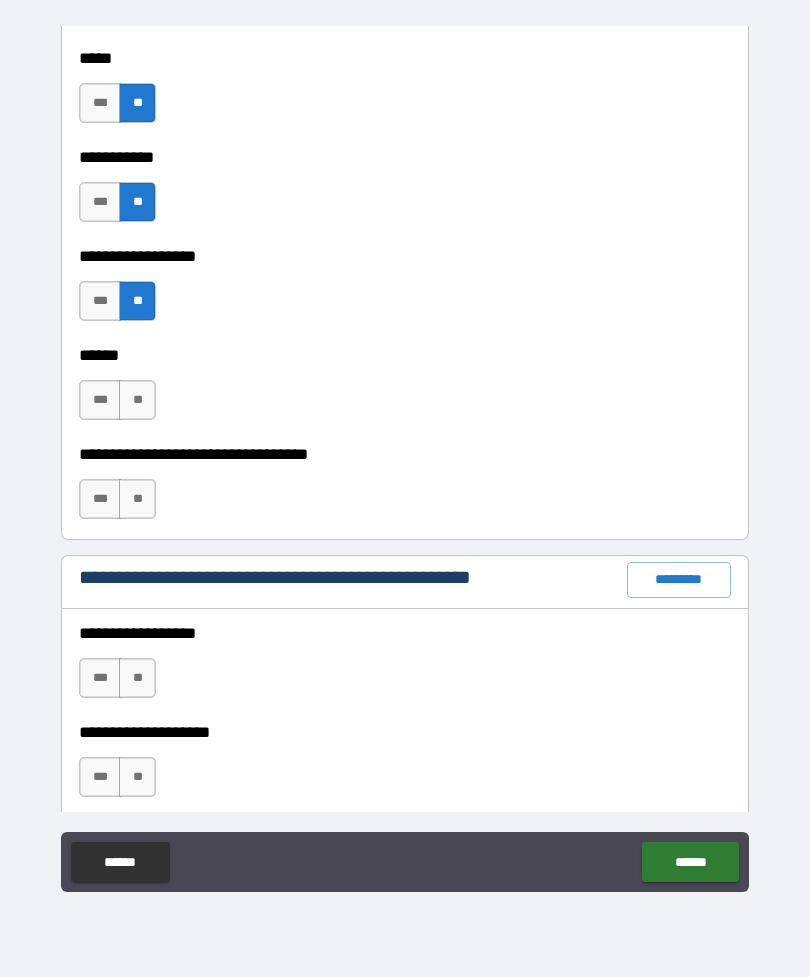 scroll, scrollTop: 2131, scrollLeft: 0, axis: vertical 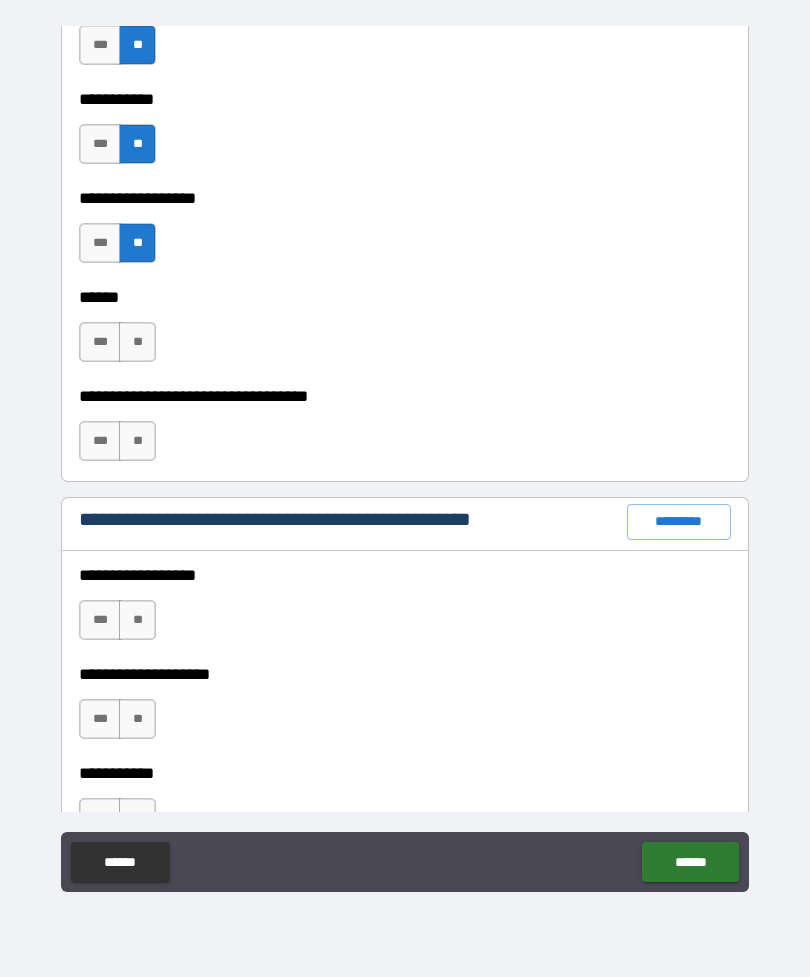 click on "**" at bounding box center [137, 342] 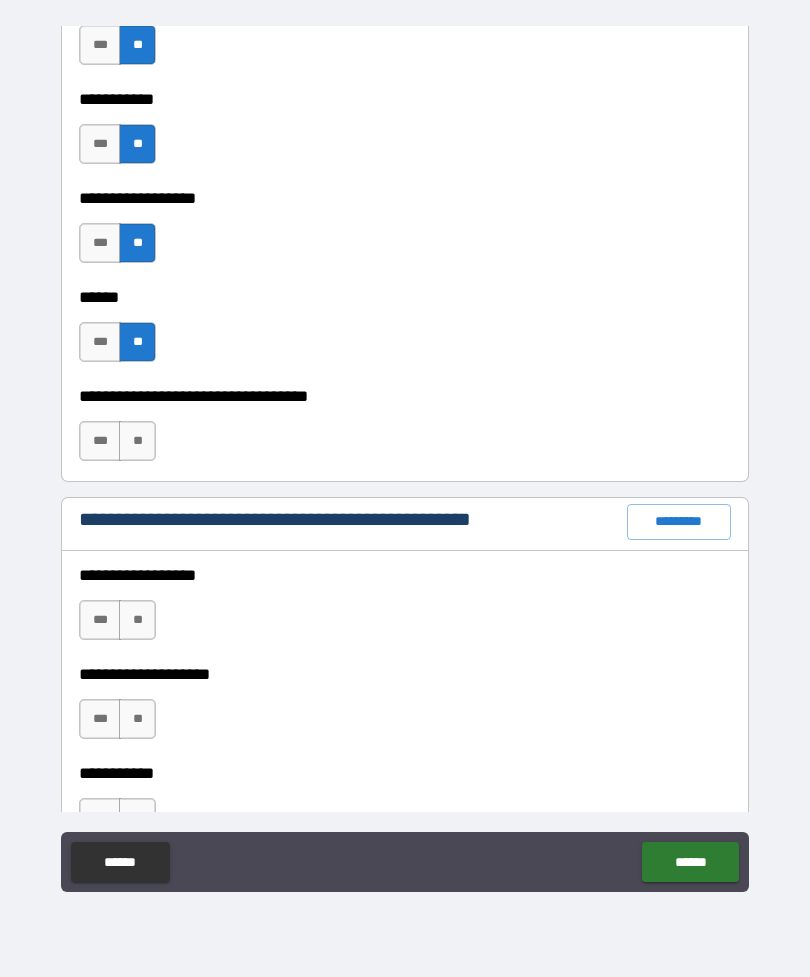 click on "**" at bounding box center [137, 441] 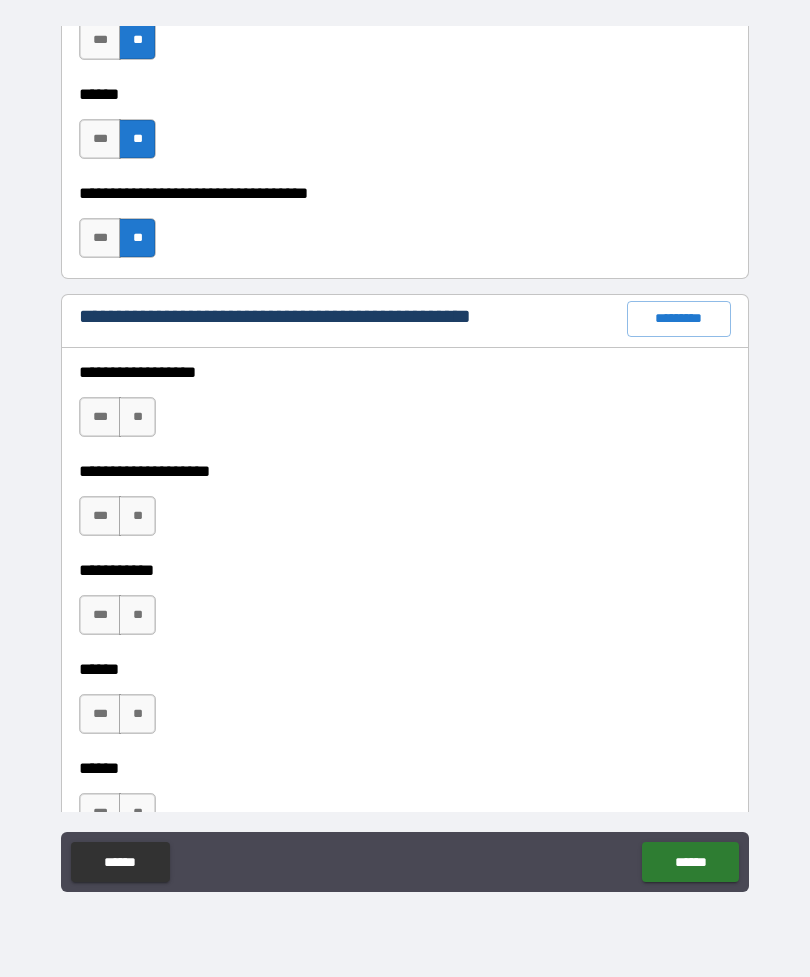 scroll, scrollTop: 2348, scrollLeft: 0, axis: vertical 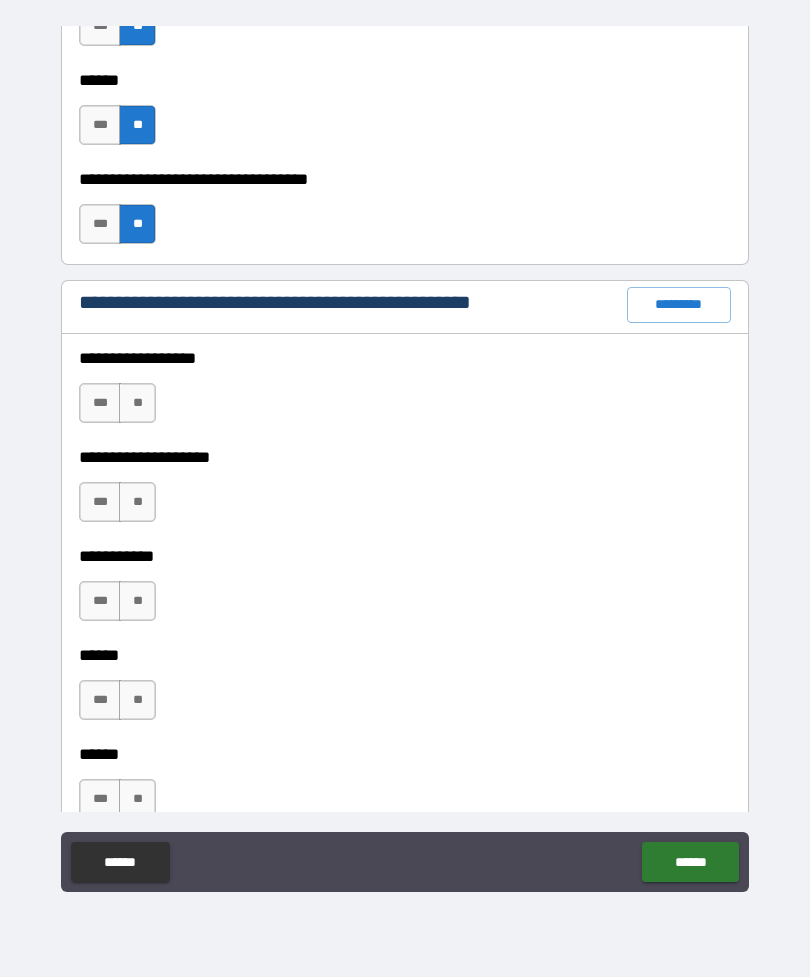 click on "**" at bounding box center [137, 403] 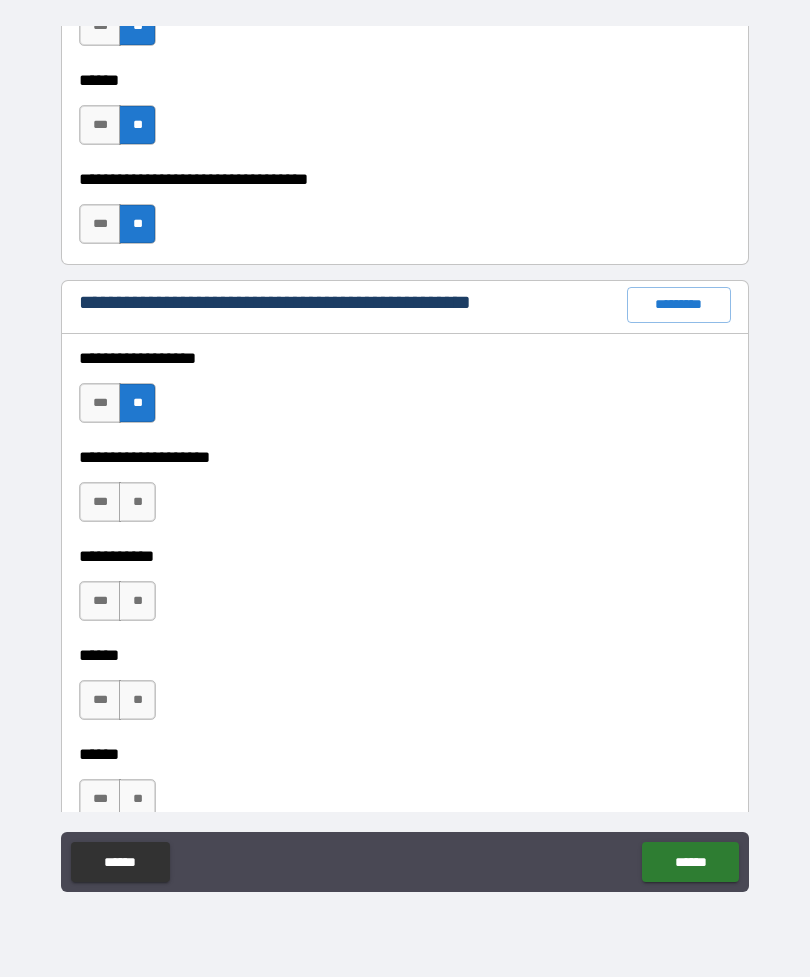 click on "**" at bounding box center (137, 502) 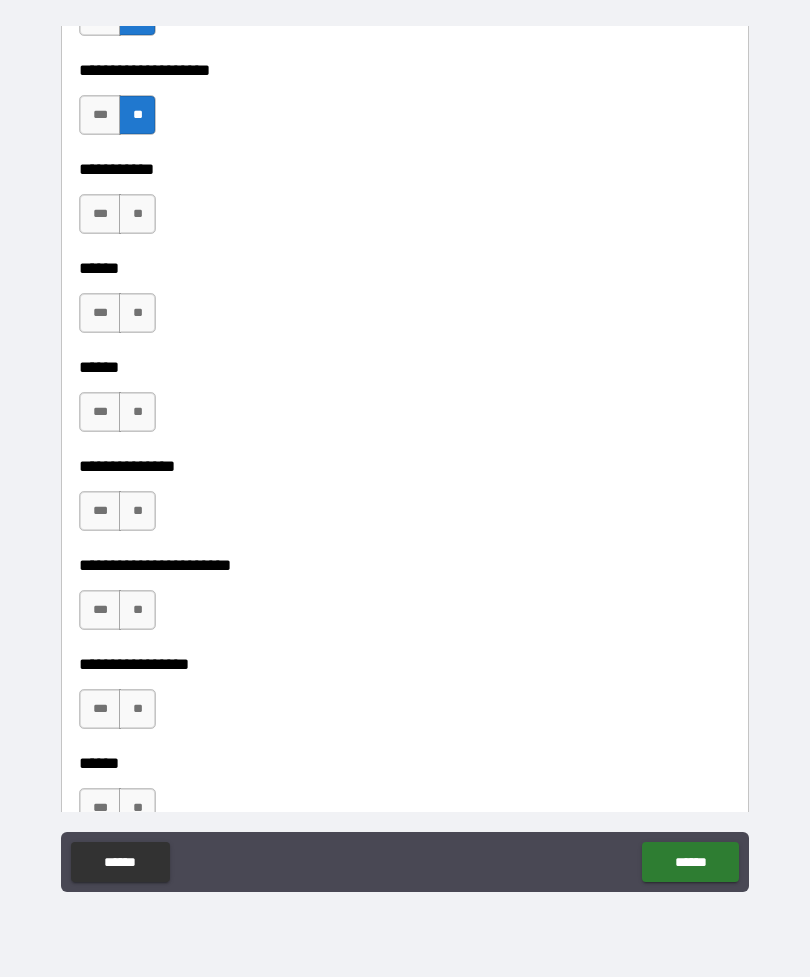 scroll, scrollTop: 2739, scrollLeft: 0, axis: vertical 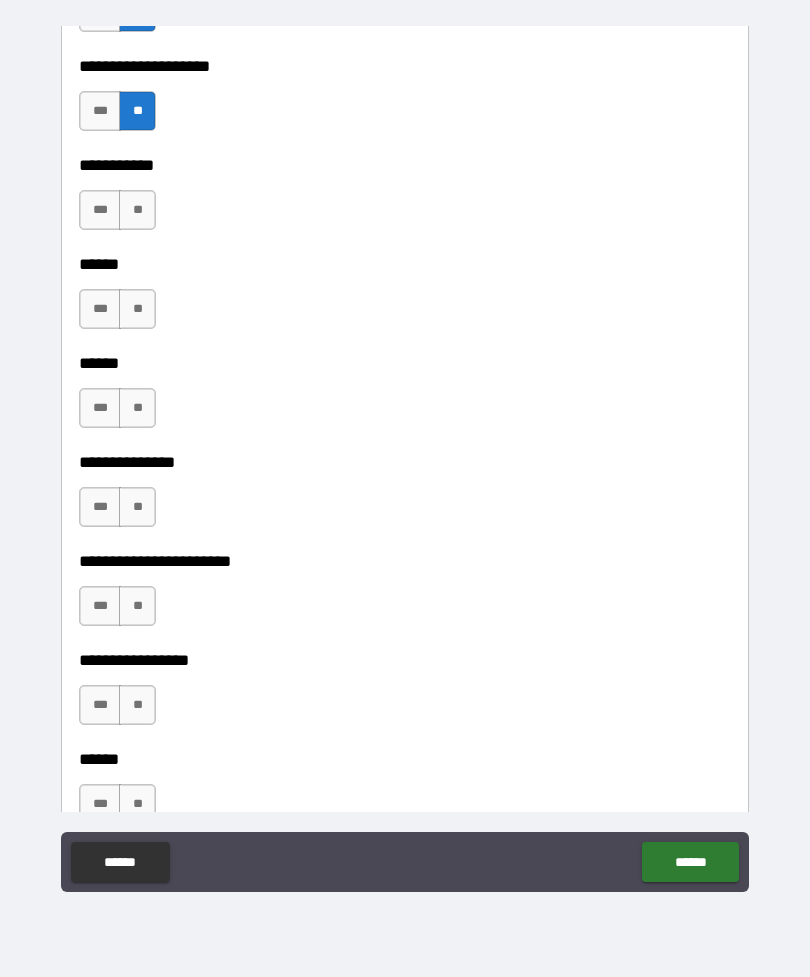 click on "**" at bounding box center [137, 210] 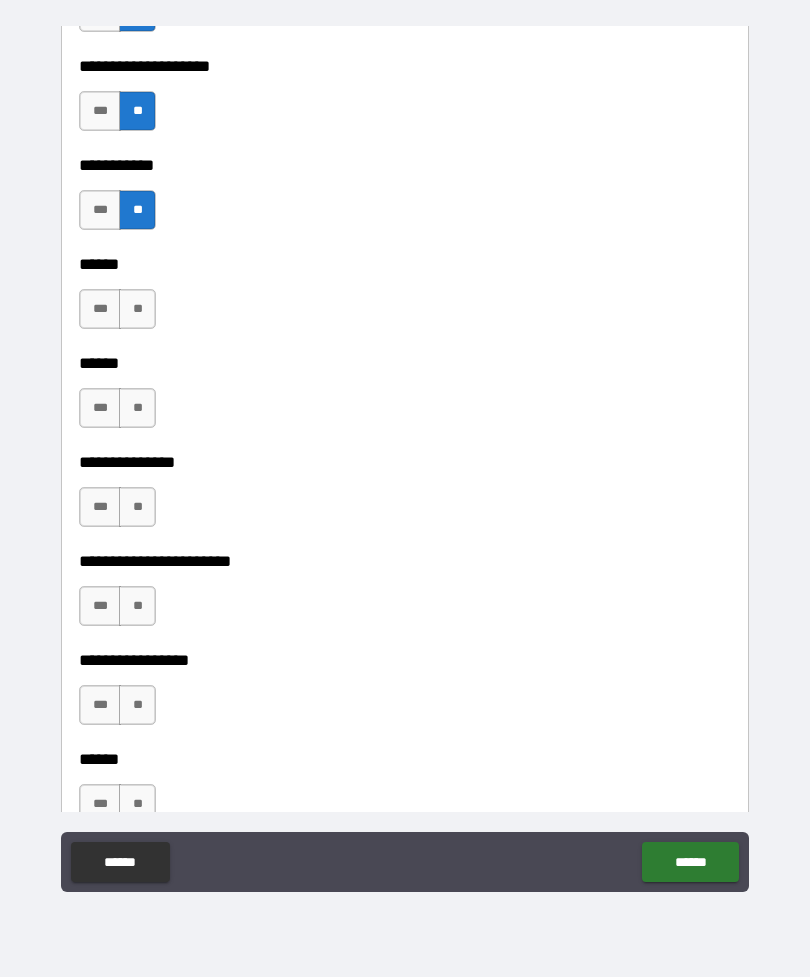 click on "**" at bounding box center [137, 309] 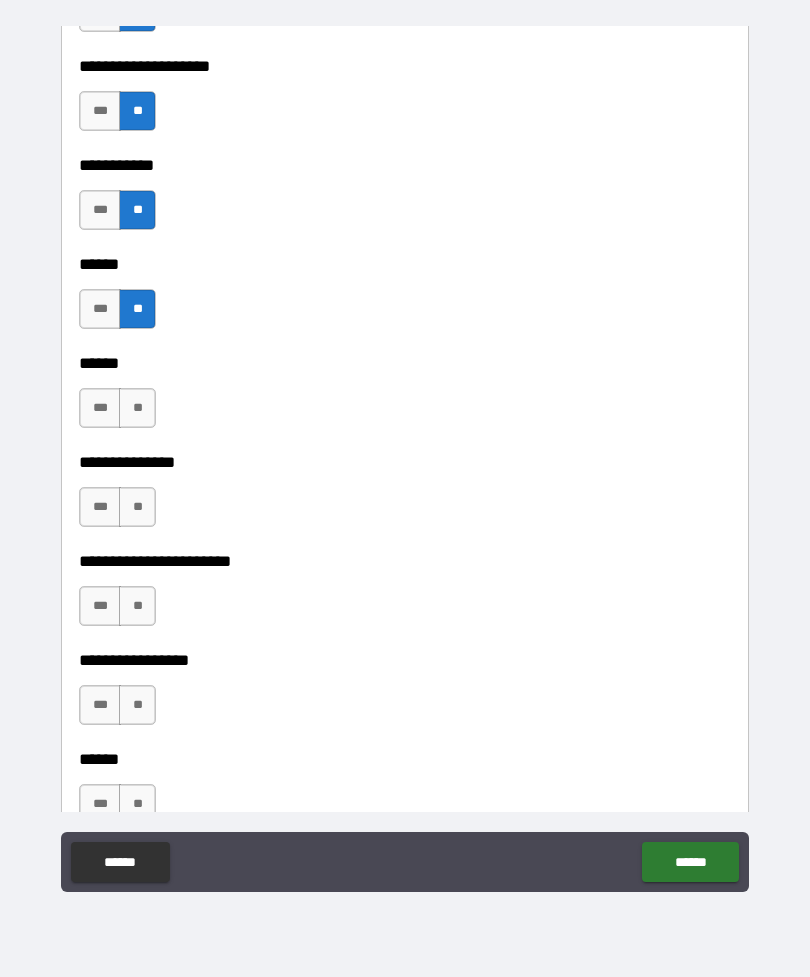 click on "**" at bounding box center [137, 408] 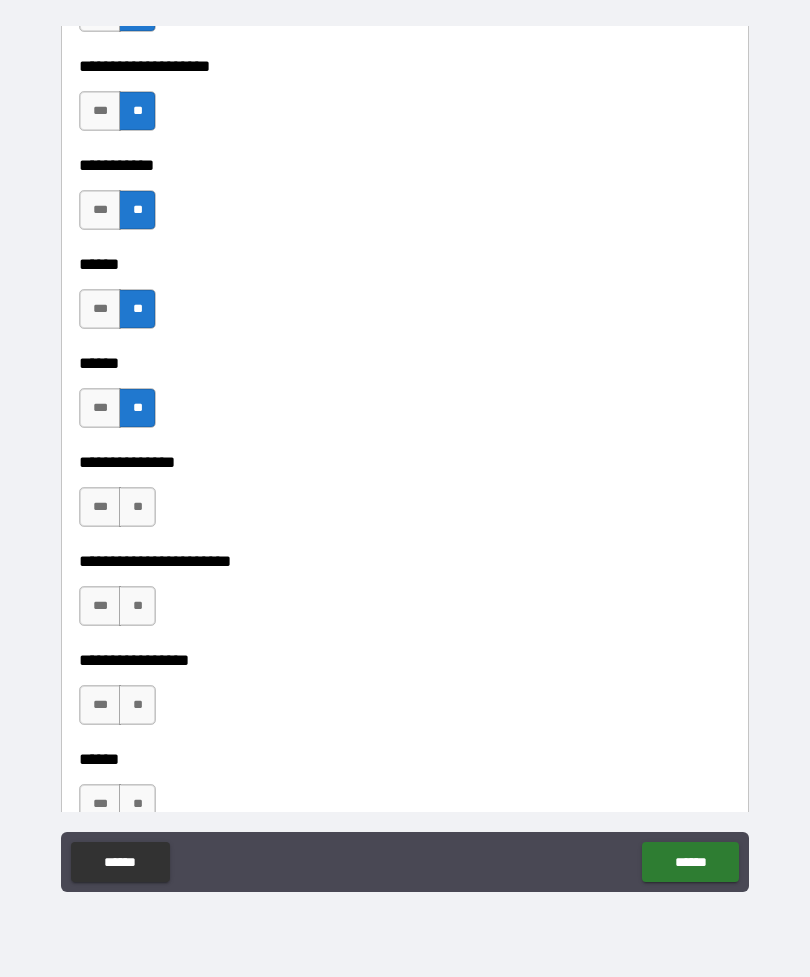 click on "**" at bounding box center (137, 507) 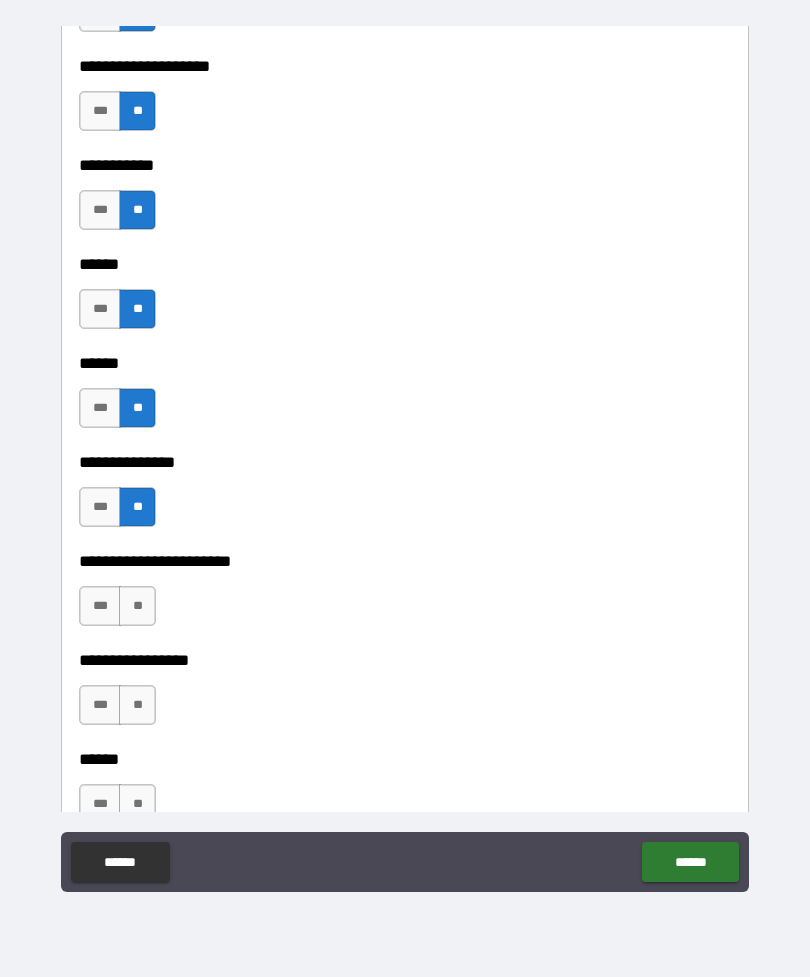 click on "**" at bounding box center (137, 606) 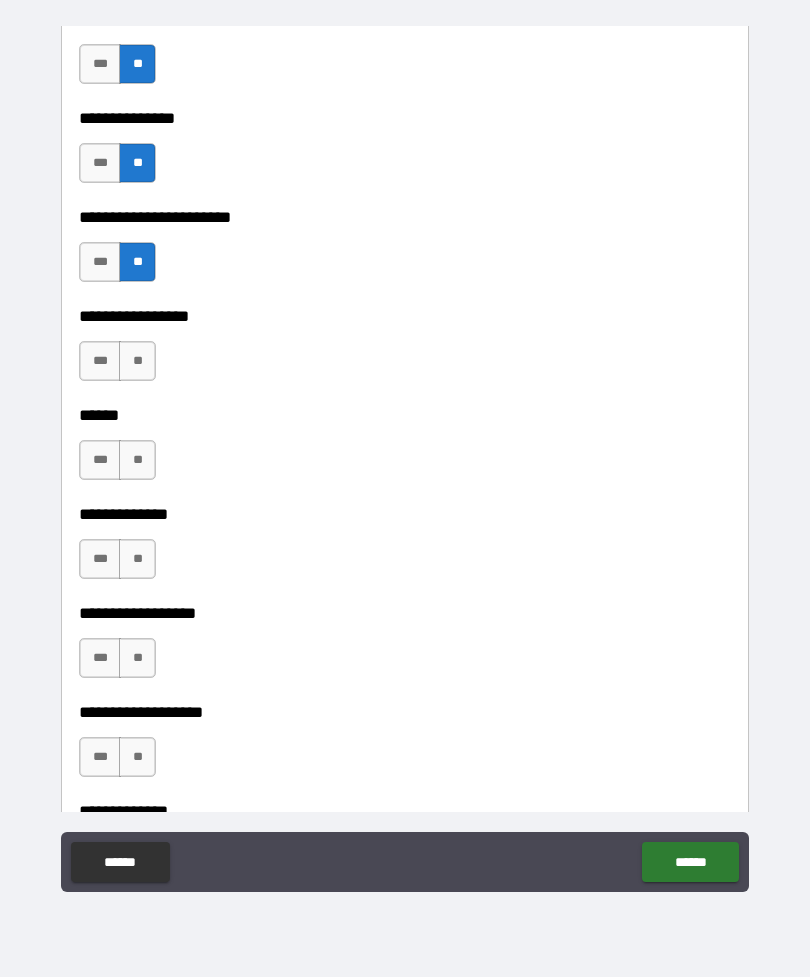scroll, scrollTop: 3128, scrollLeft: 0, axis: vertical 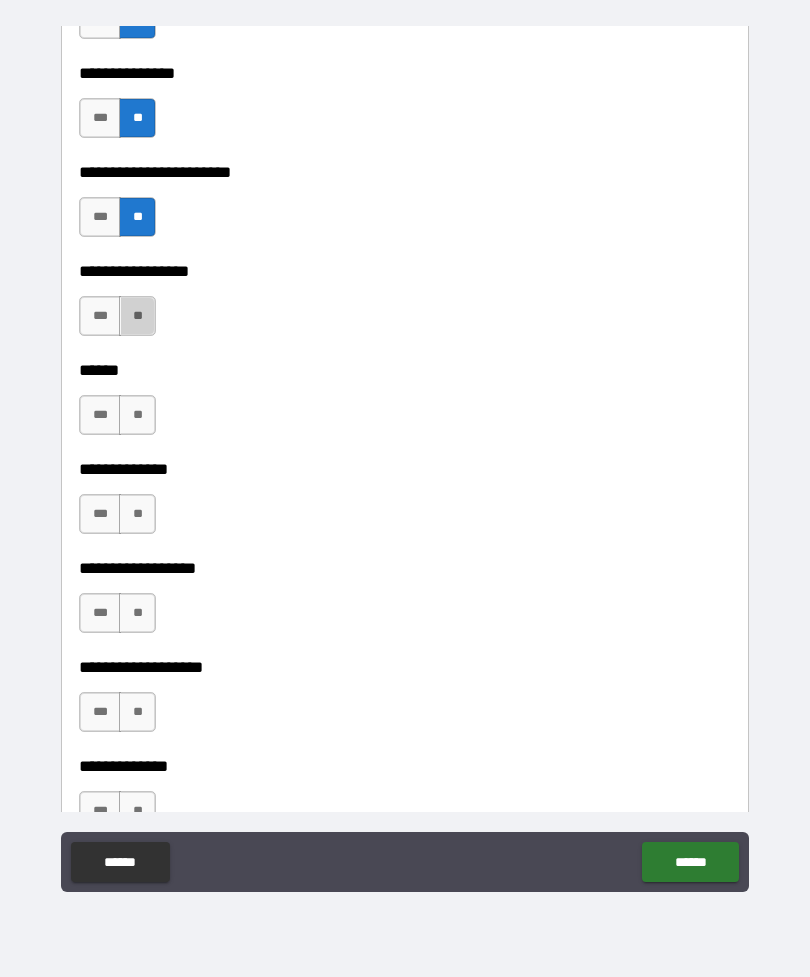 click on "**" at bounding box center [137, 316] 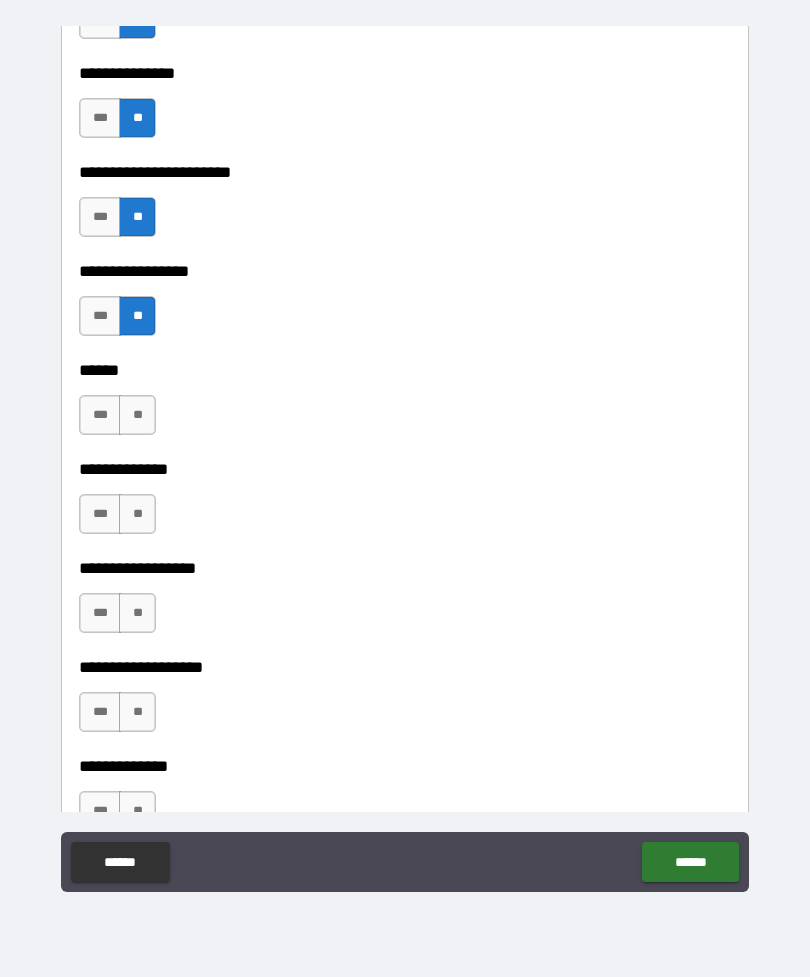 click on "**" at bounding box center [137, 415] 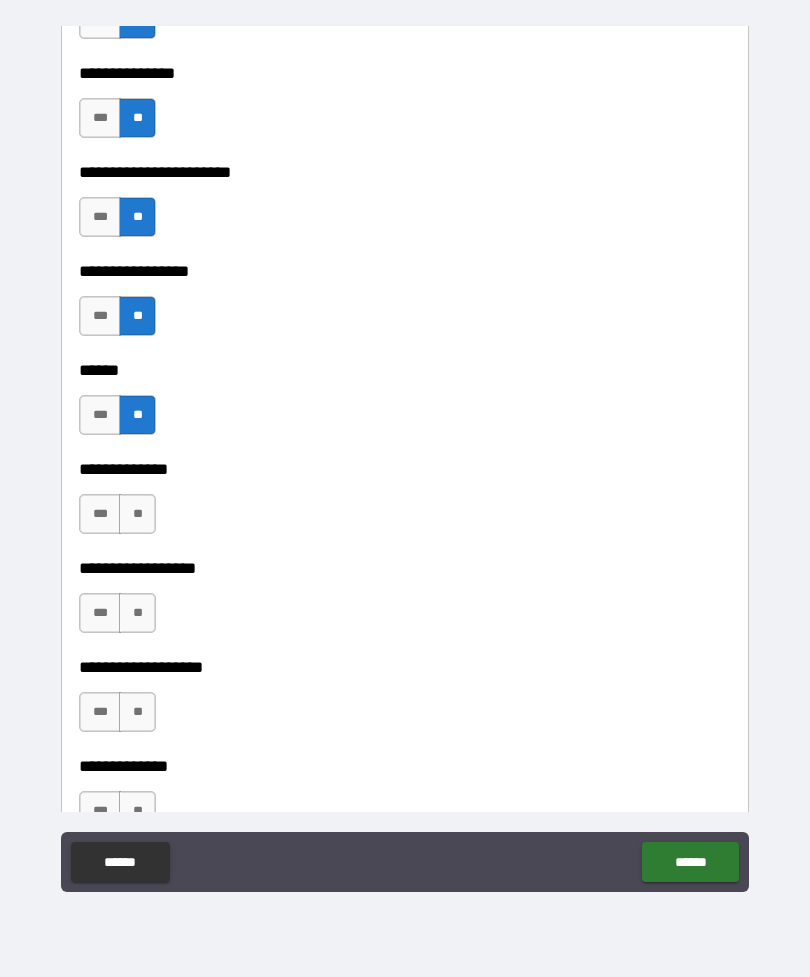 click on "**" at bounding box center [137, 514] 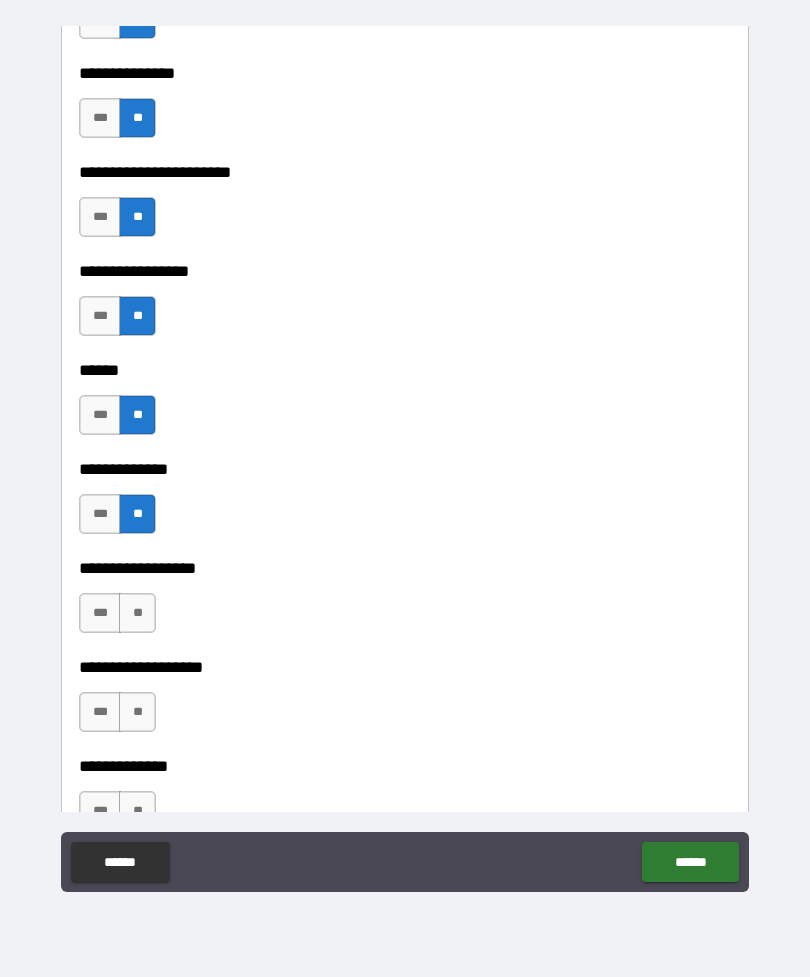 click on "**" at bounding box center [137, 613] 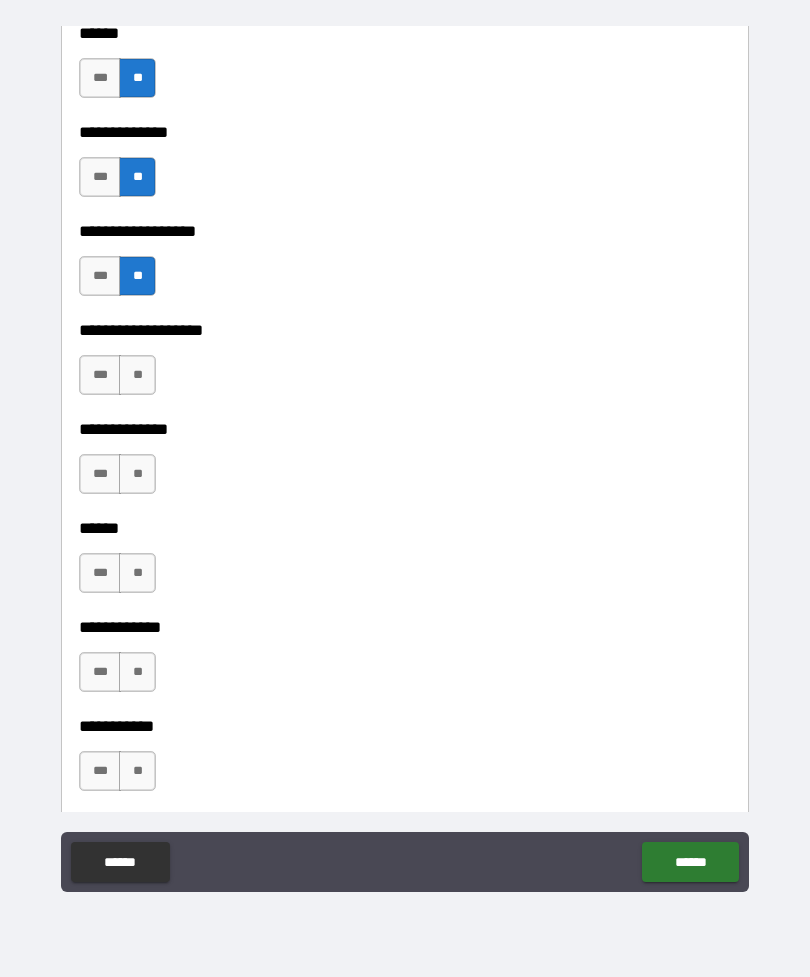 scroll, scrollTop: 3533, scrollLeft: 0, axis: vertical 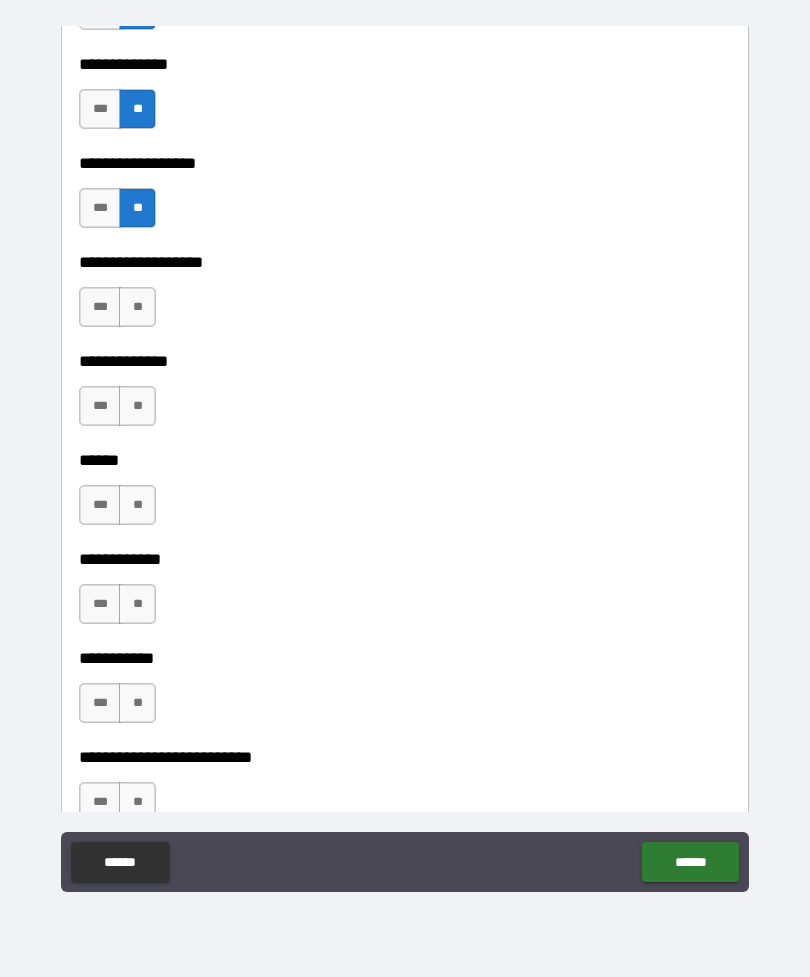 click on "**" at bounding box center [137, 307] 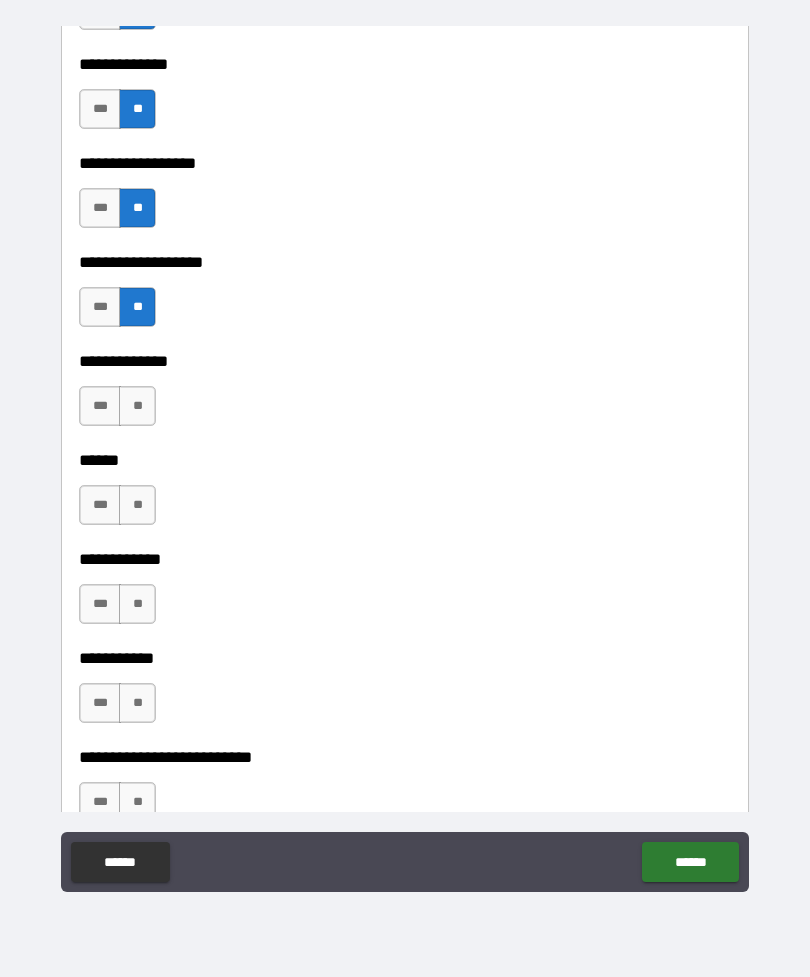 click on "**" at bounding box center [137, 406] 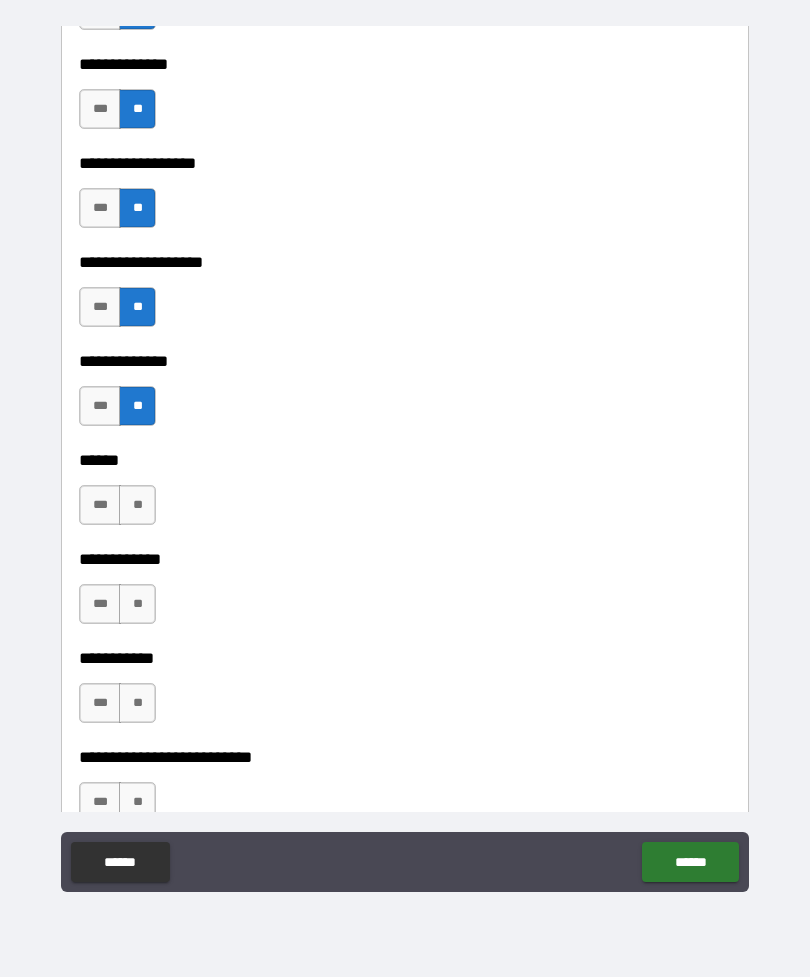 click on "**" at bounding box center (137, 505) 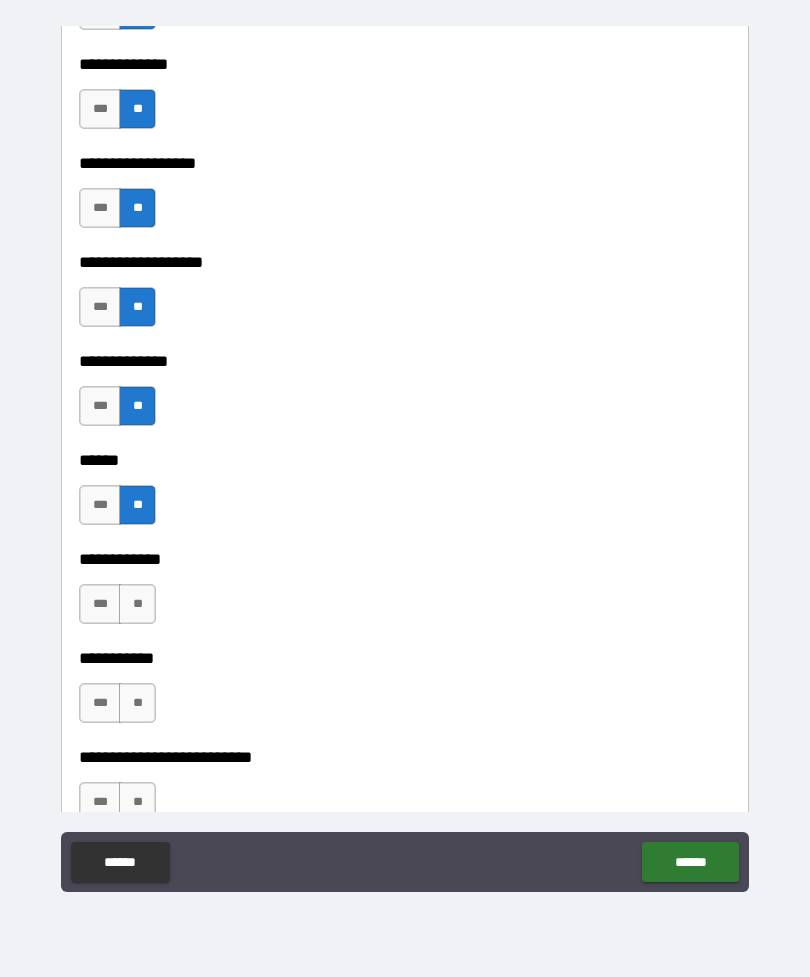 click on "**" at bounding box center [137, 604] 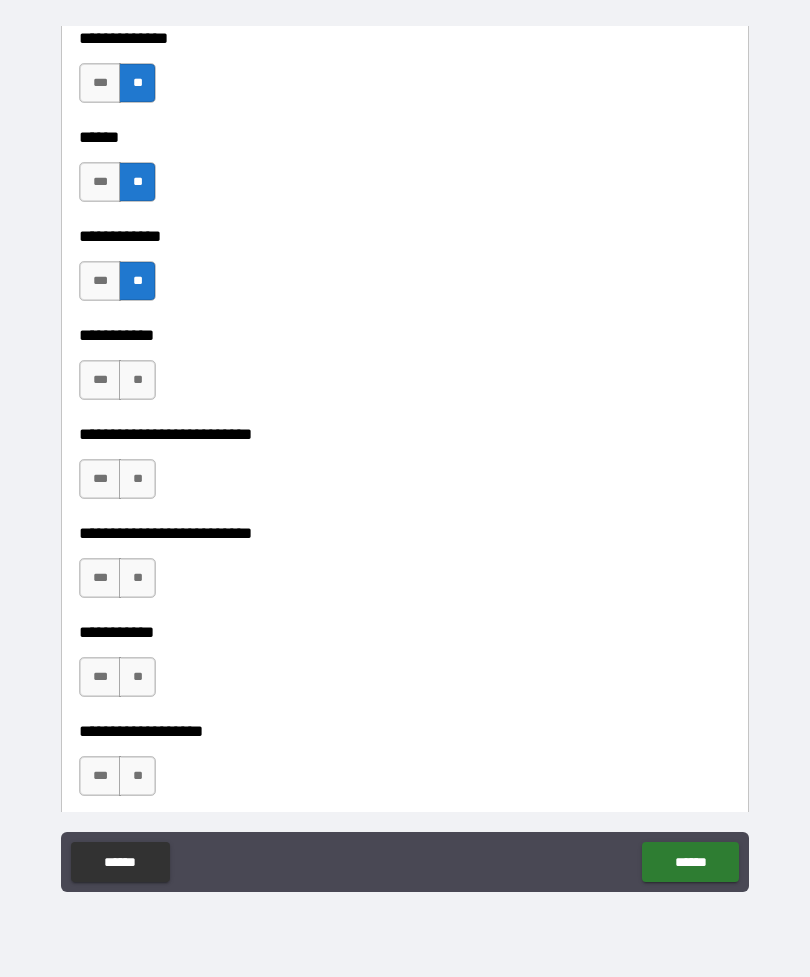 scroll, scrollTop: 3904, scrollLeft: 0, axis: vertical 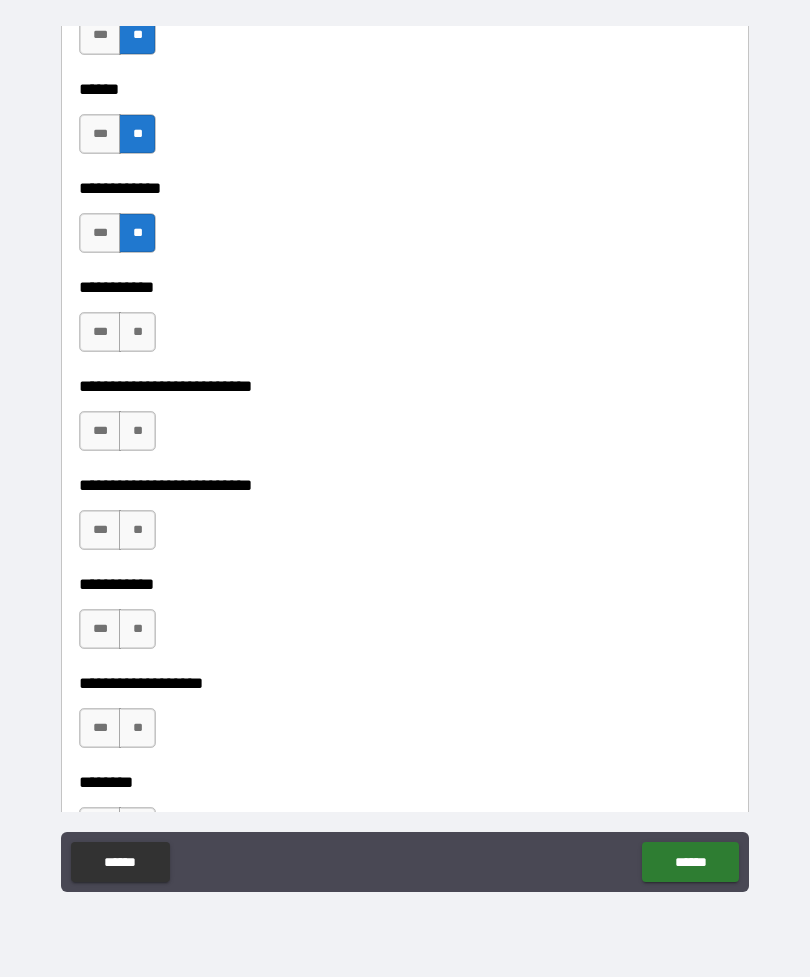 click on "**" at bounding box center [137, 332] 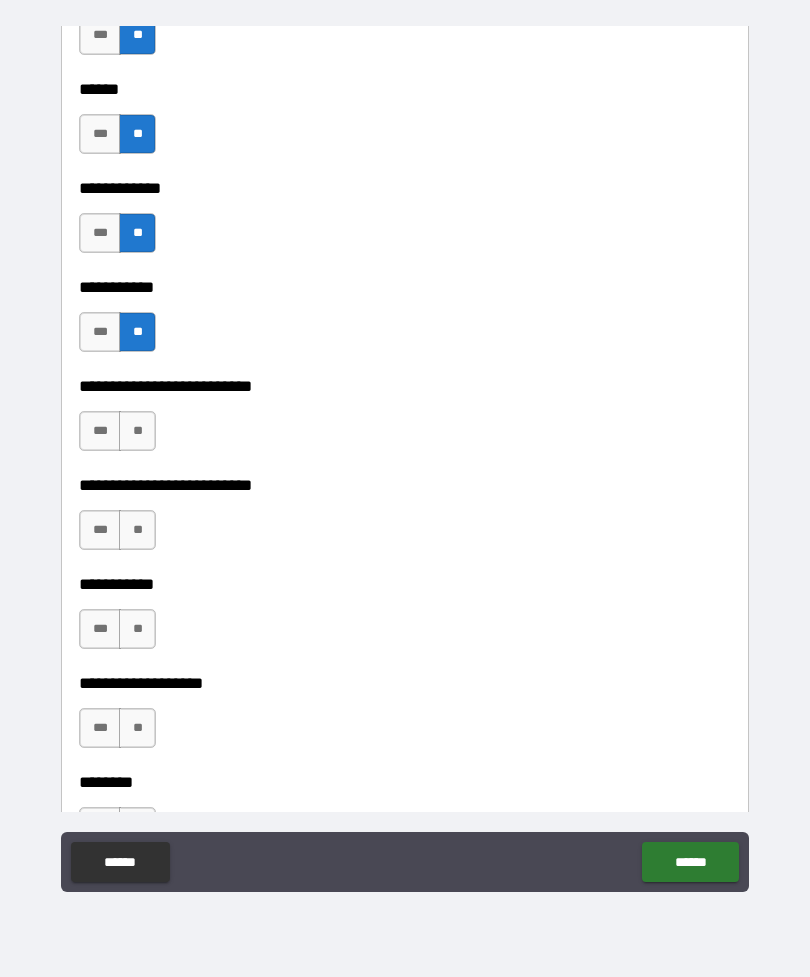 click on "**" at bounding box center (137, 431) 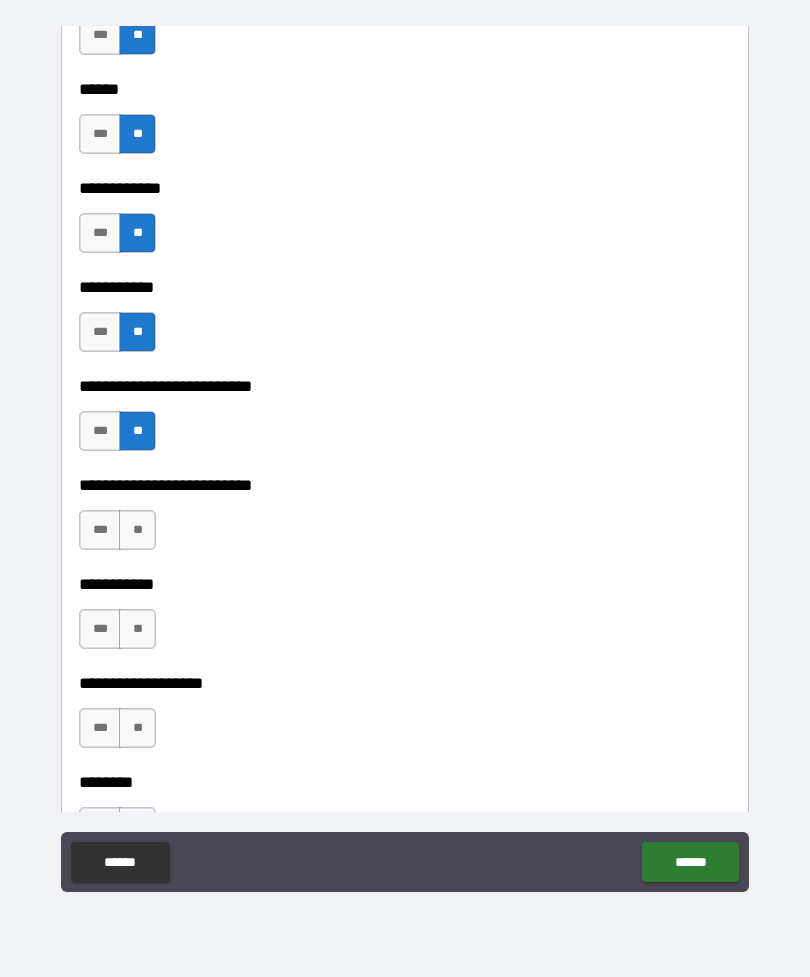 click on "**" at bounding box center (137, 530) 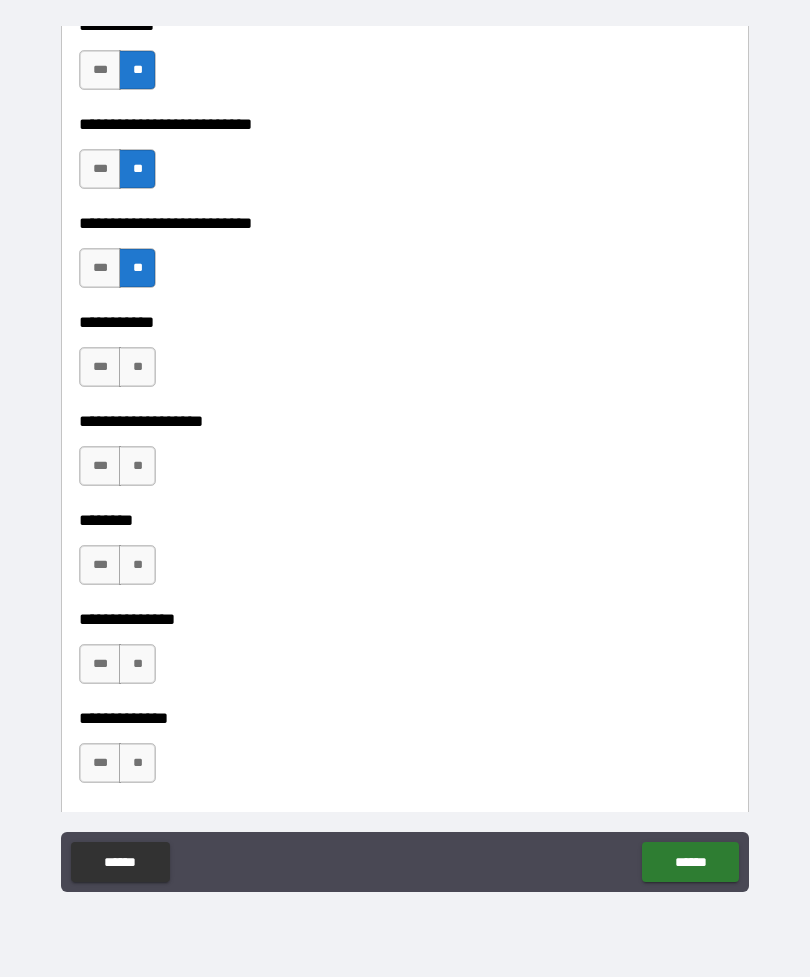 scroll, scrollTop: 4195, scrollLeft: 0, axis: vertical 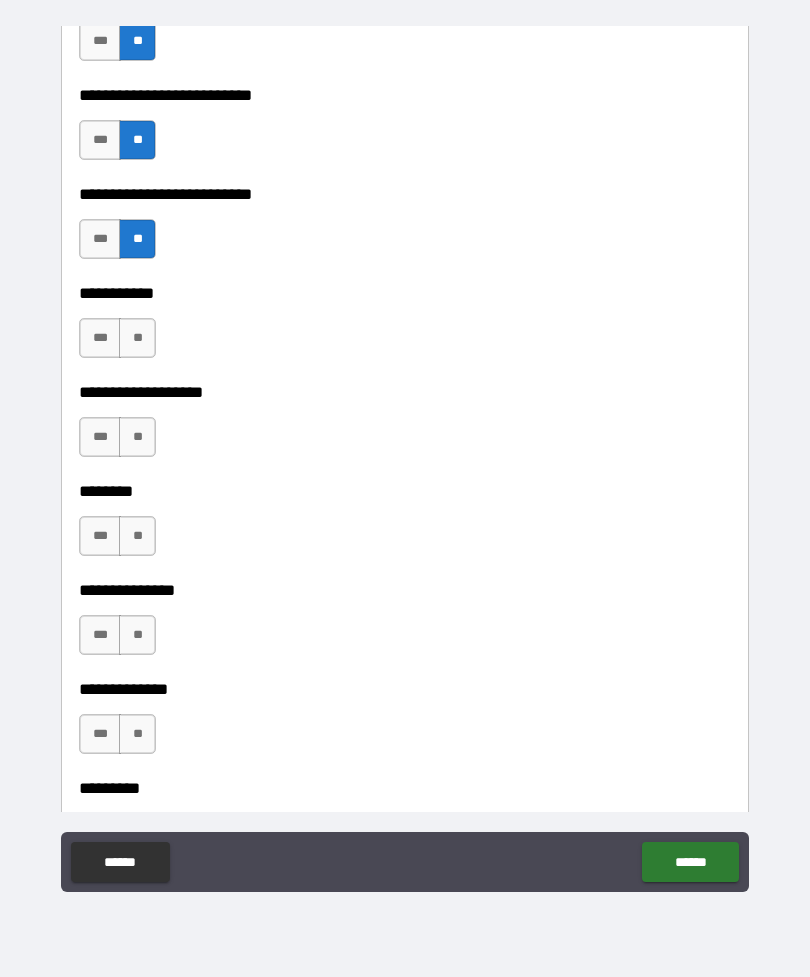 click on "**" at bounding box center [137, 338] 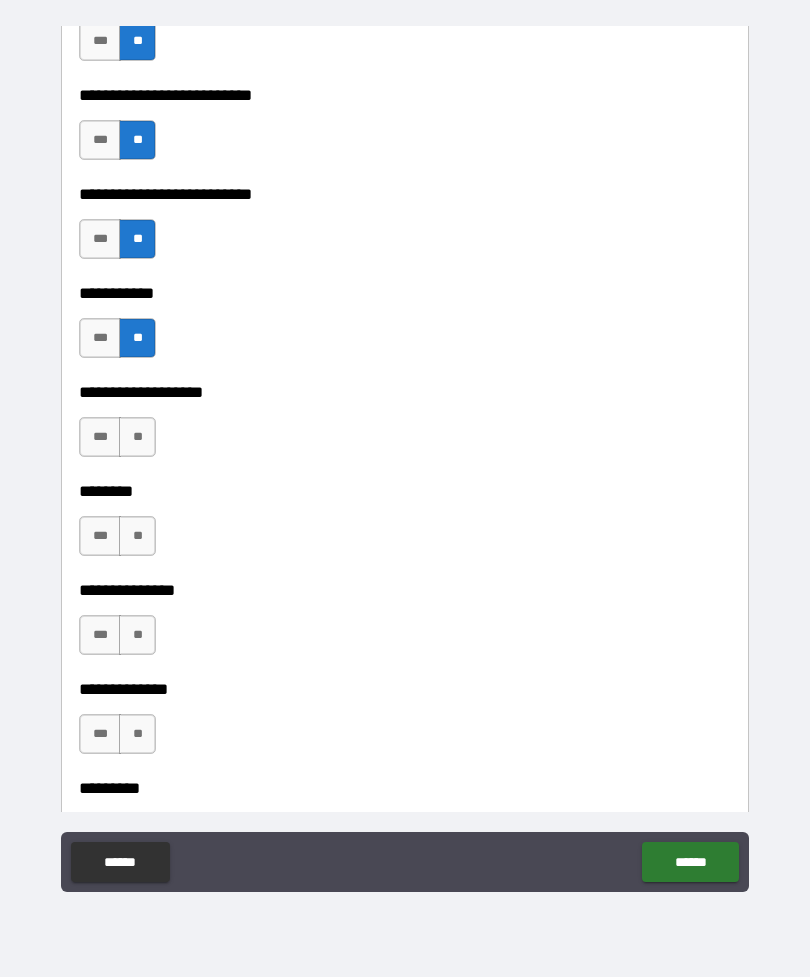 click on "**" at bounding box center [137, 437] 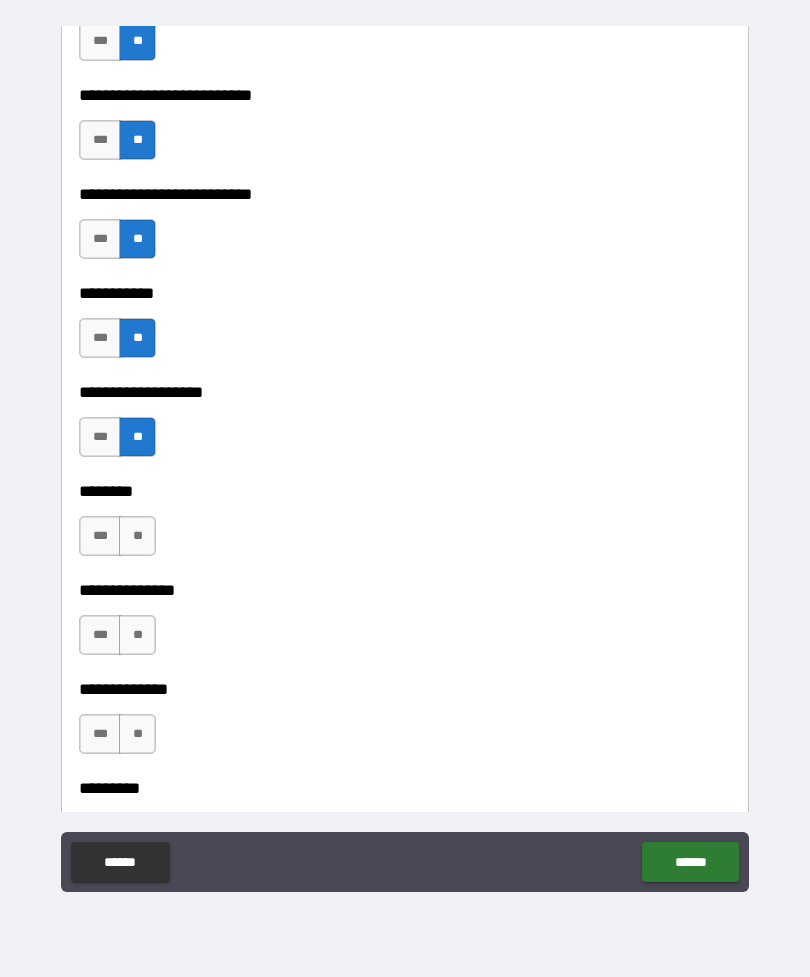 click on "**" at bounding box center (137, 536) 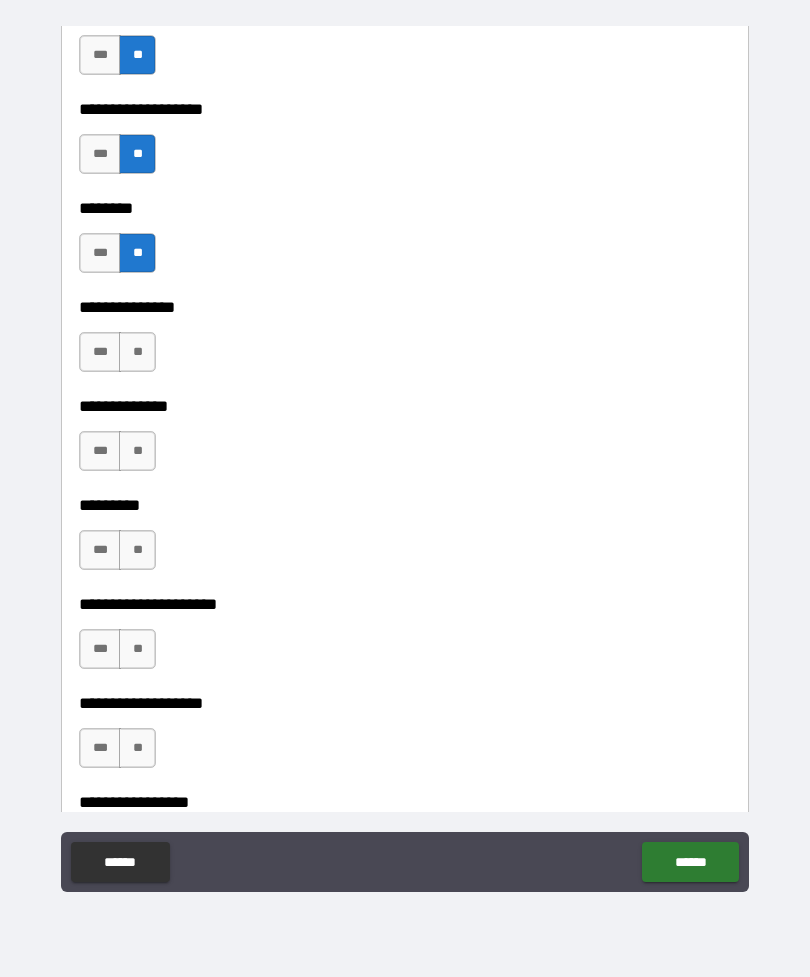 scroll, scrollTop: 4496, scrollLeft: 0, axis: vertical 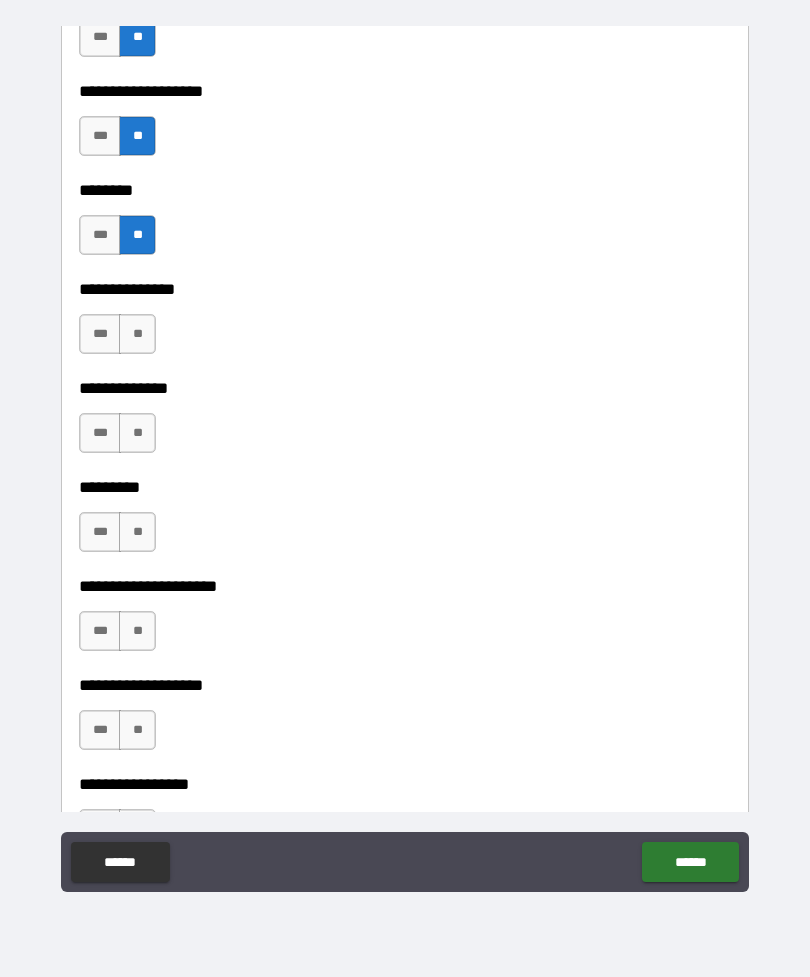 click on "**" at bounding box center (137, 334) 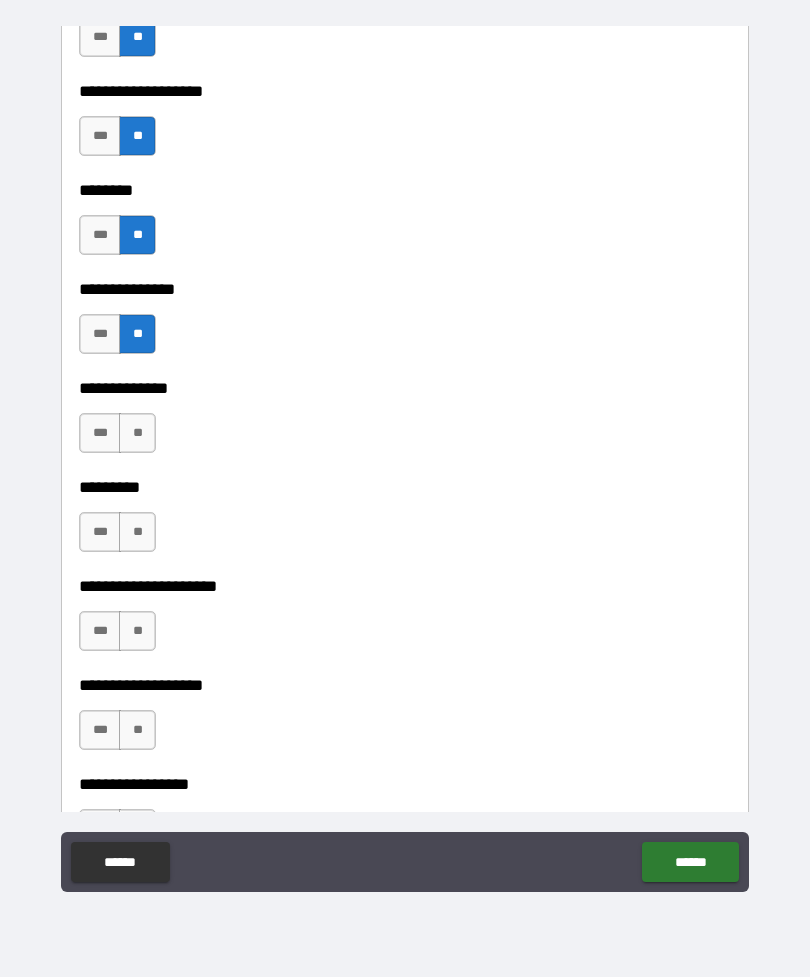 click on "**" at bounding box center [137, 433] 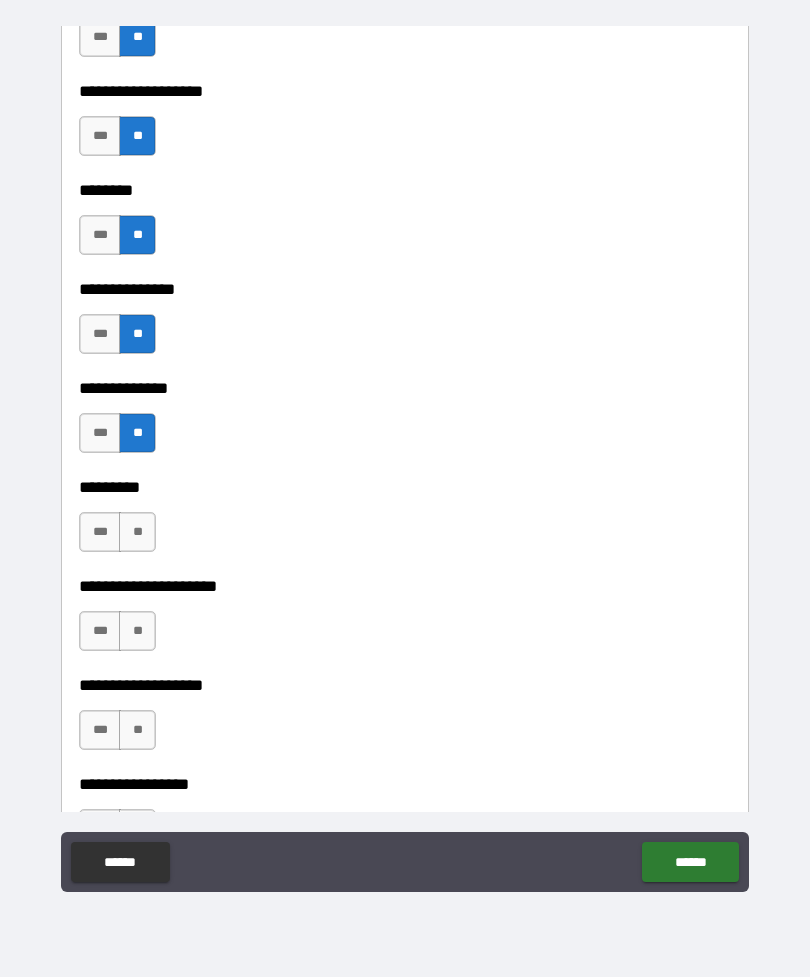 click on "**" at bounding box center [137, 532] 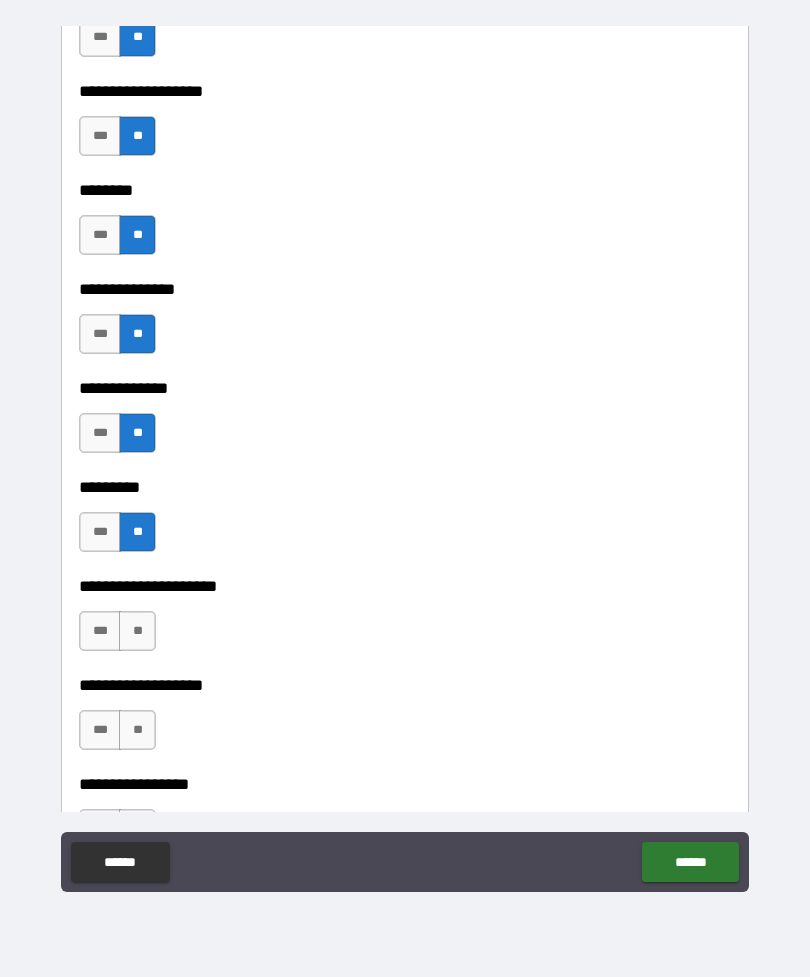 click on "**" at bounding box center [137, 631] 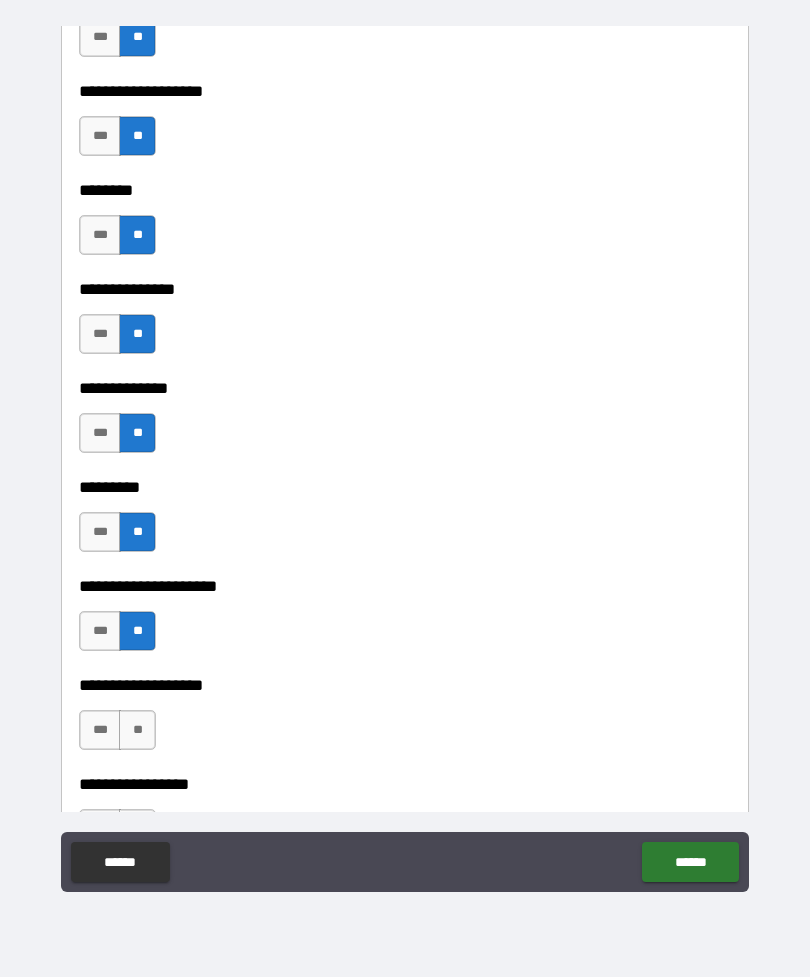 click on "**" at bounding box center [137, 730] 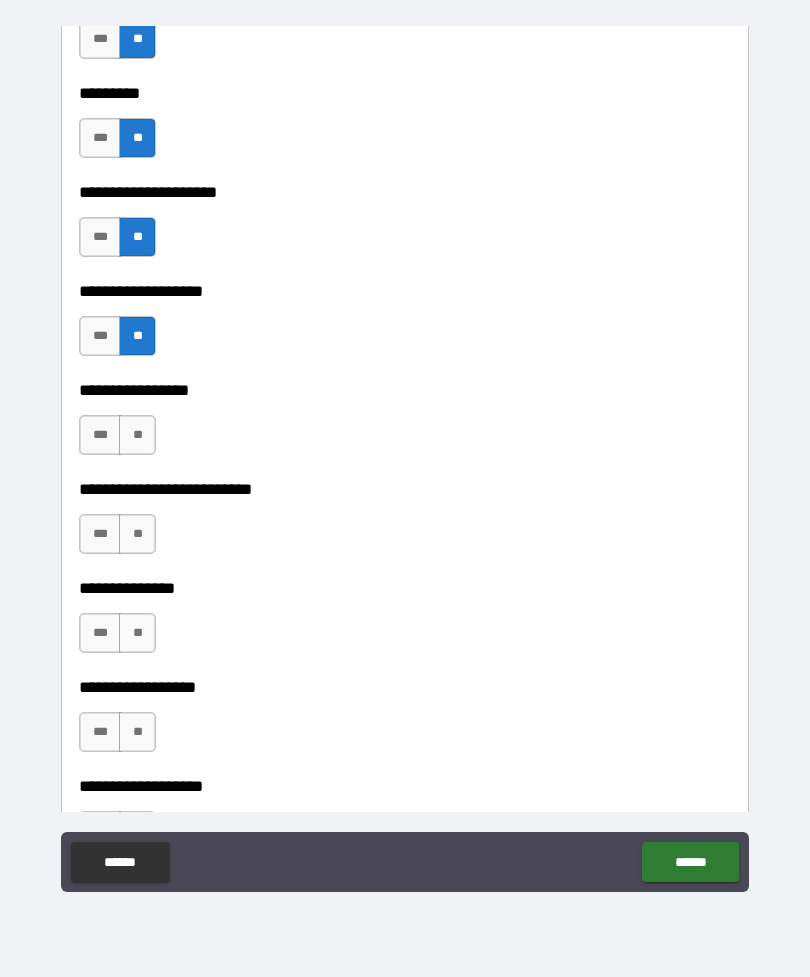 scroll, scrollTop: 4892, scrollLeft: 0, axis: vertical 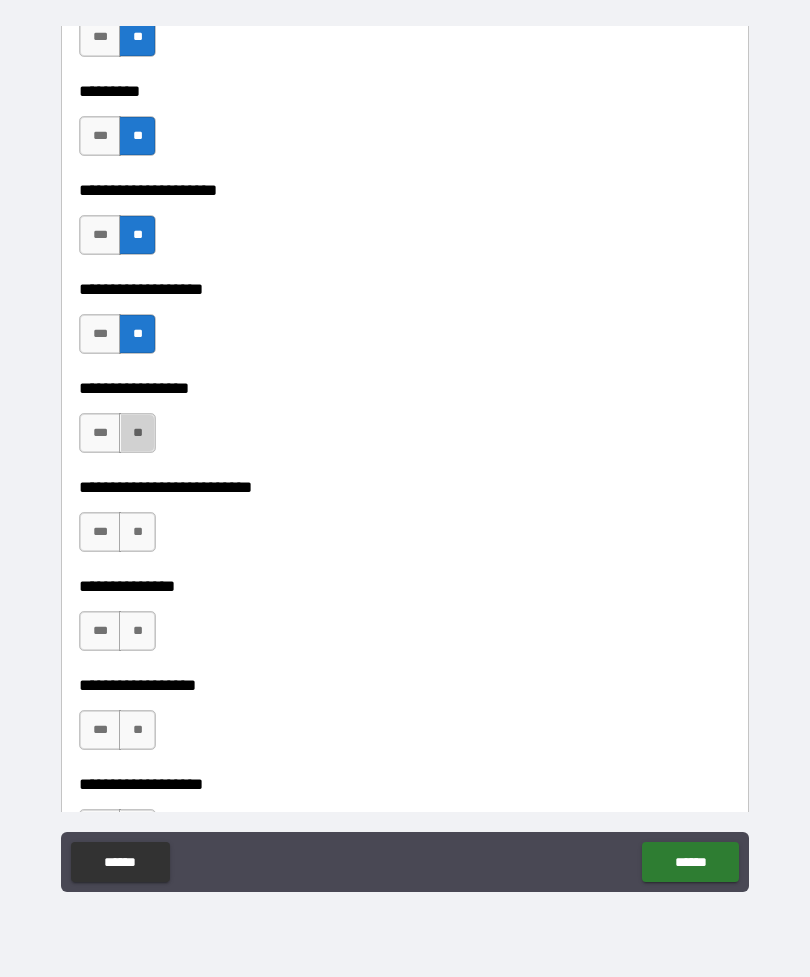 click on "**" at bounding box center (137, 433) 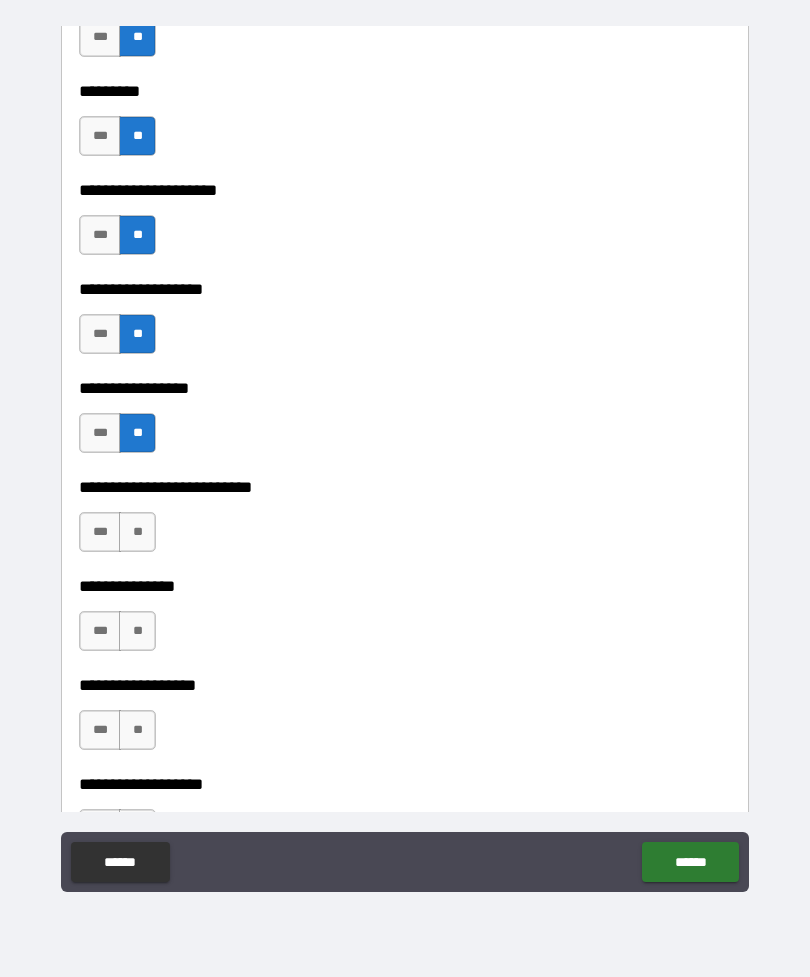 click on "**" at bounding box center [137, 532] 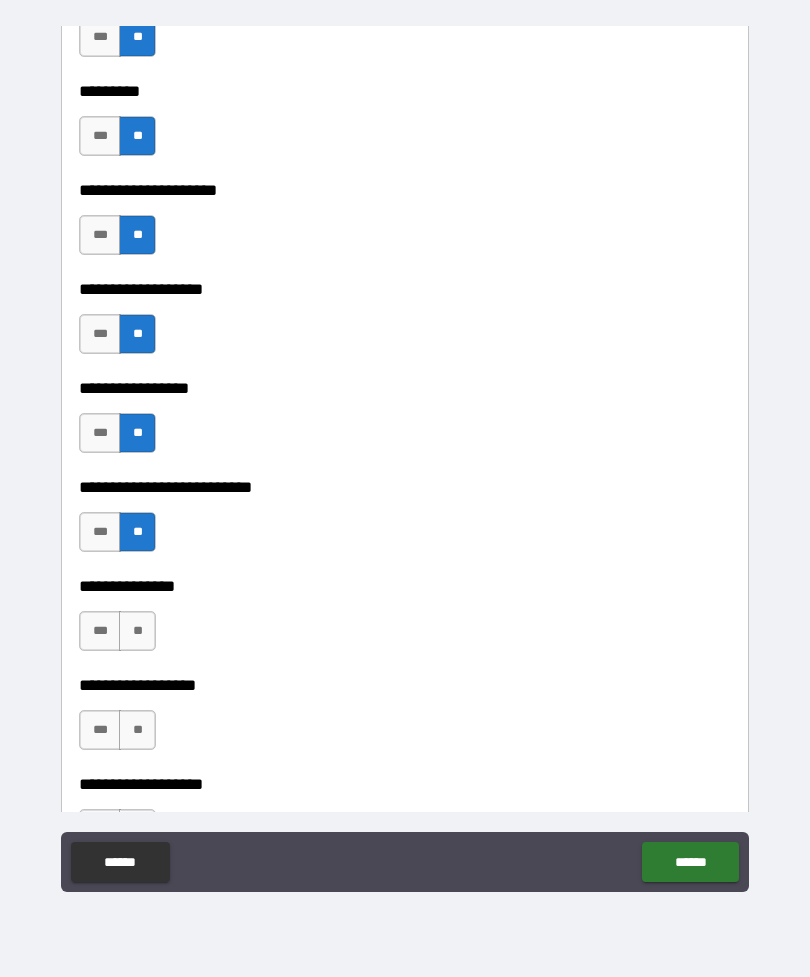 click on "**" at bounding box center [137, 631] 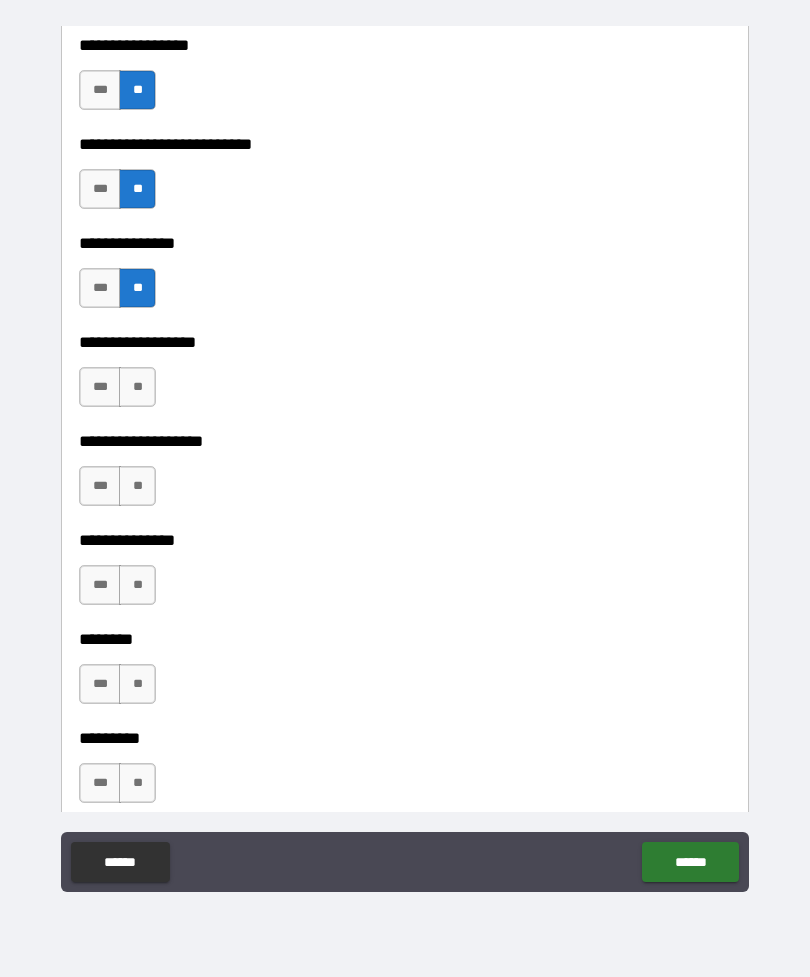 scroll, scrollTop: 5242, scrollLeft: 0, axis: vertical 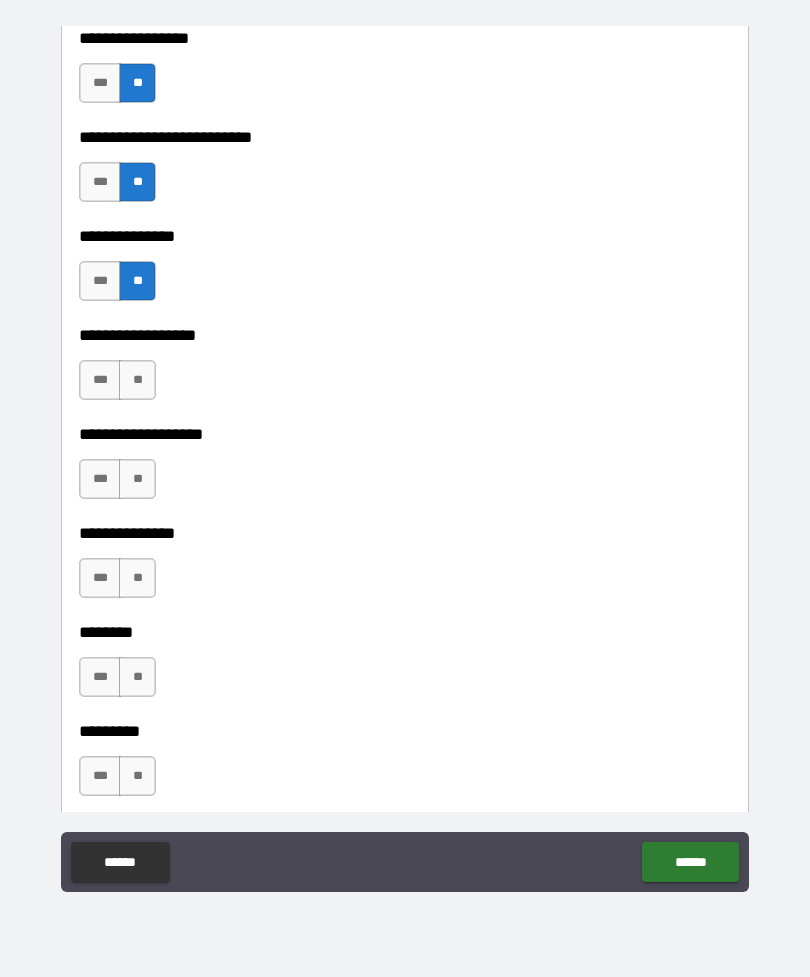 click on "**" at bounding box center [137, 380] 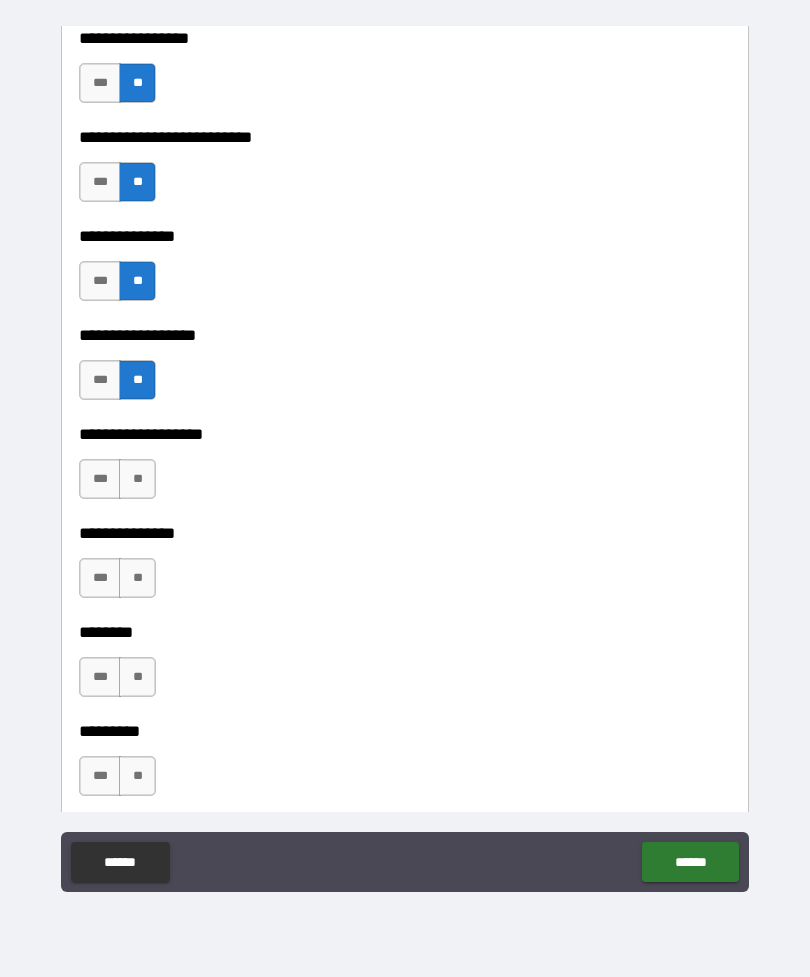 click on "**" at bounding box center [137, 479] 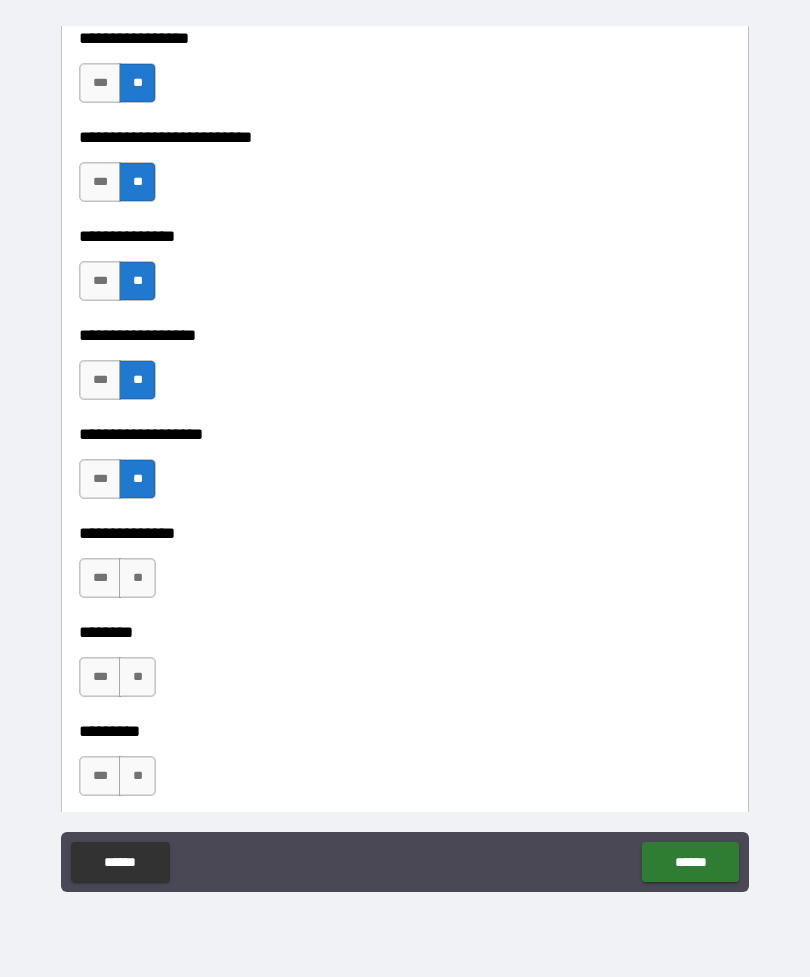 click on "**" at bounding box center (137, 578) 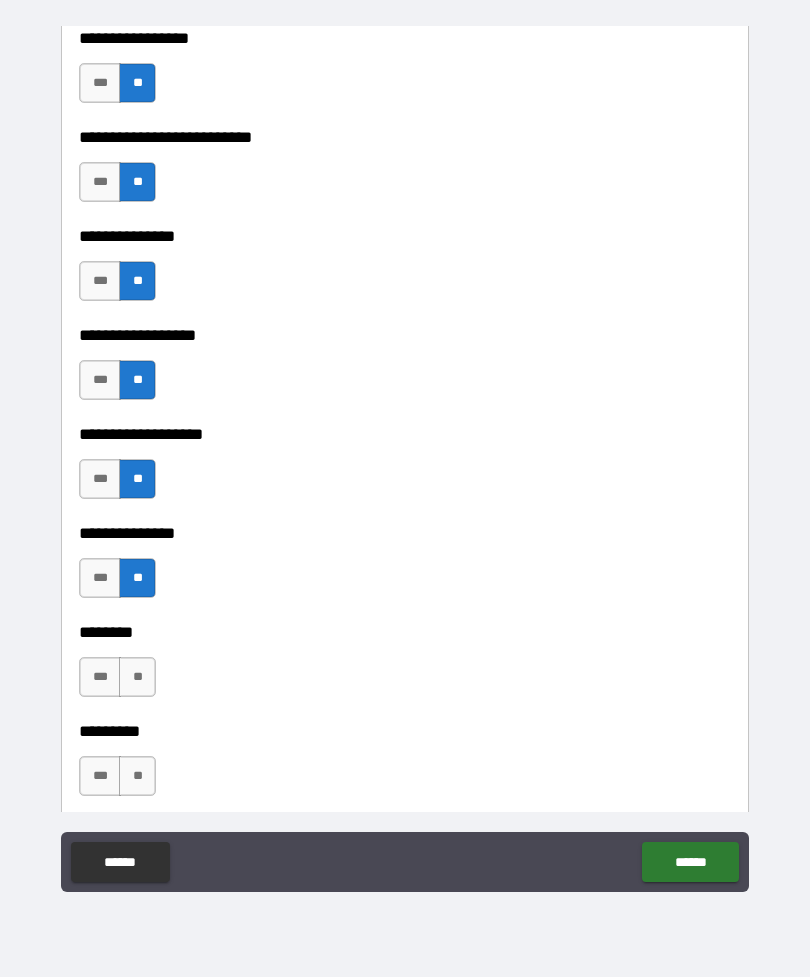 click on "**" at bounding box center [137, 677] 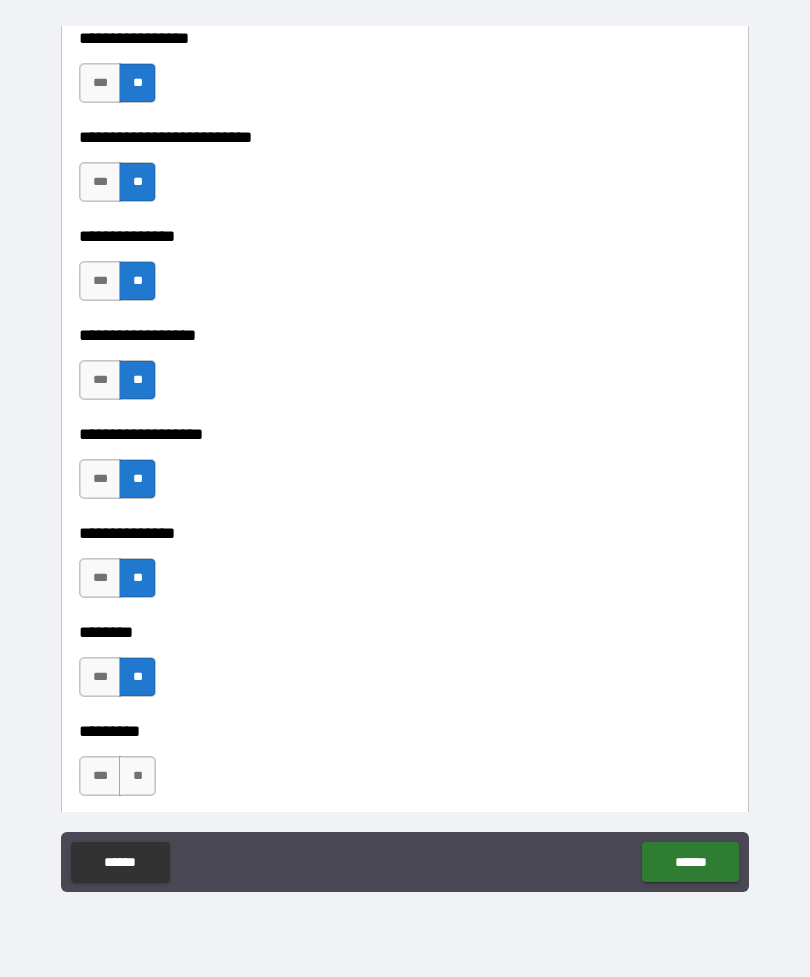 click on "**" at bounding box center (137, 776) 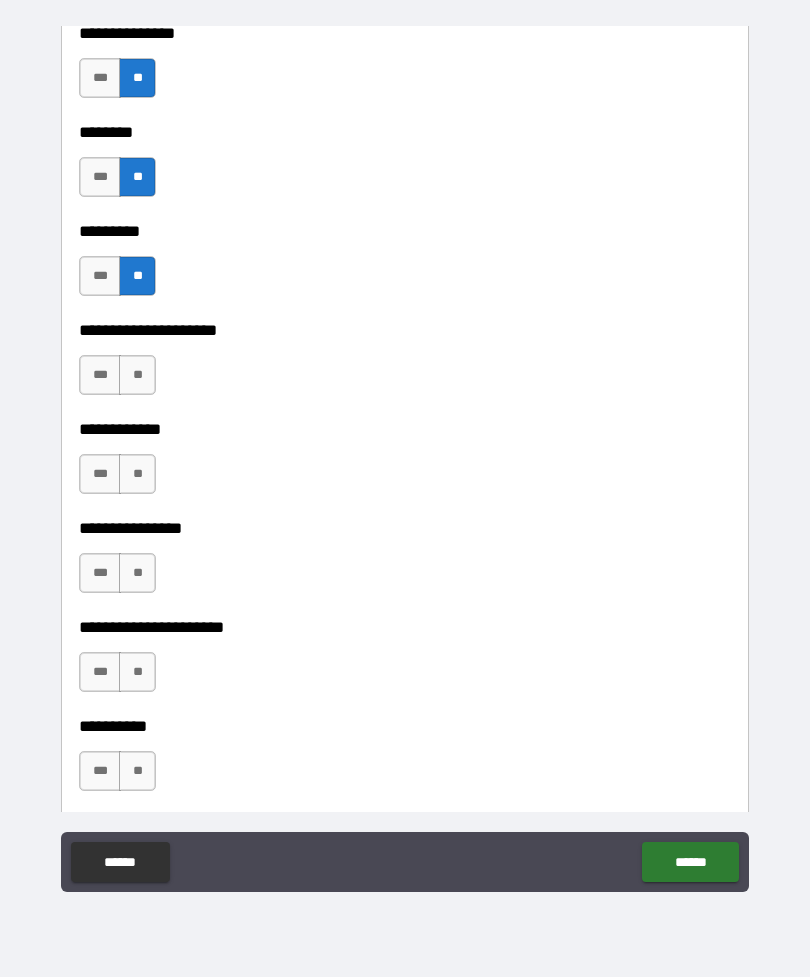 scroll, scrollTop: 5746, scrollLeft: 0, axis: vertical 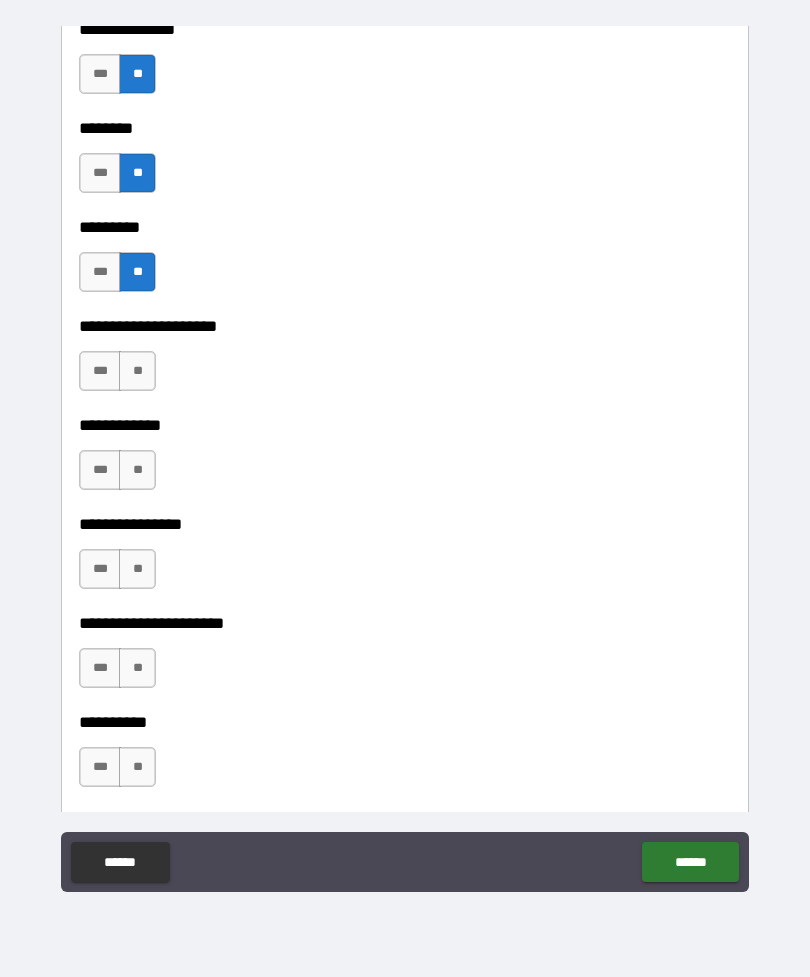click on "**" at bounding box center (137, 371) 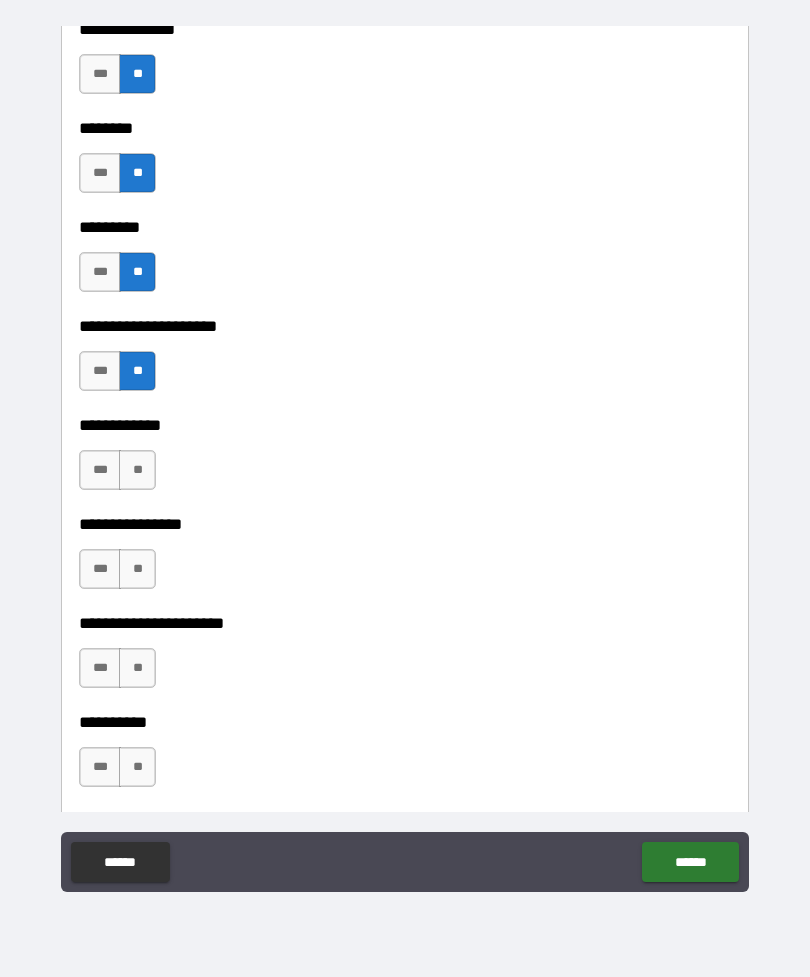 click on "**" at bounding box center (137, 470) 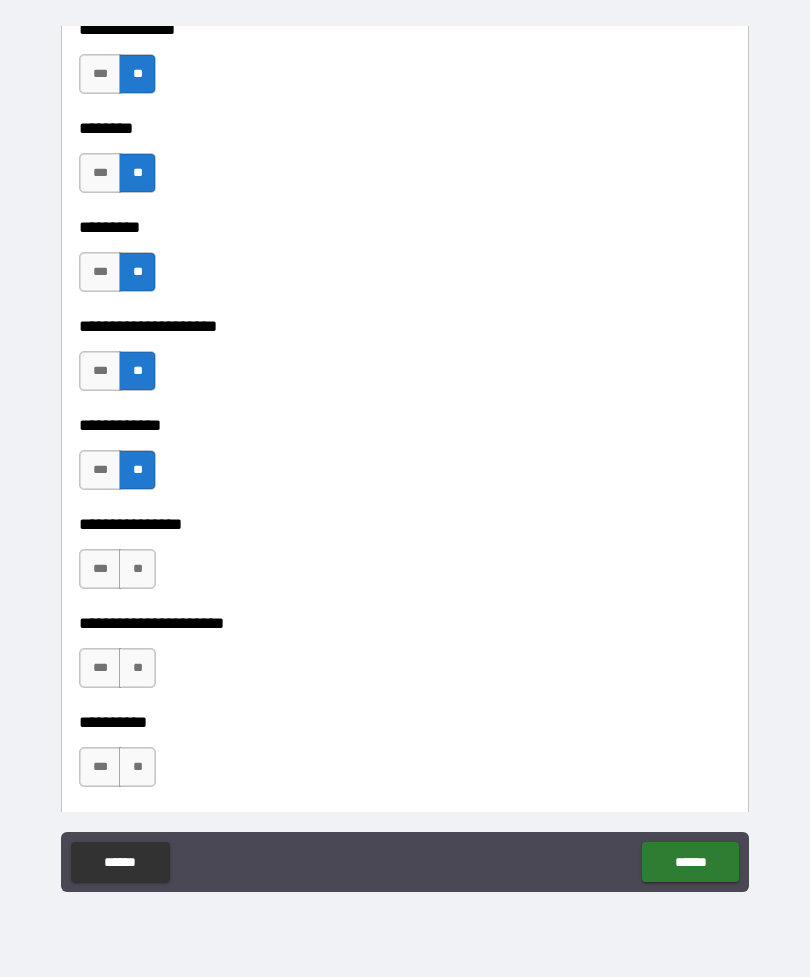 click on "**" at bounding box center [137, 569] 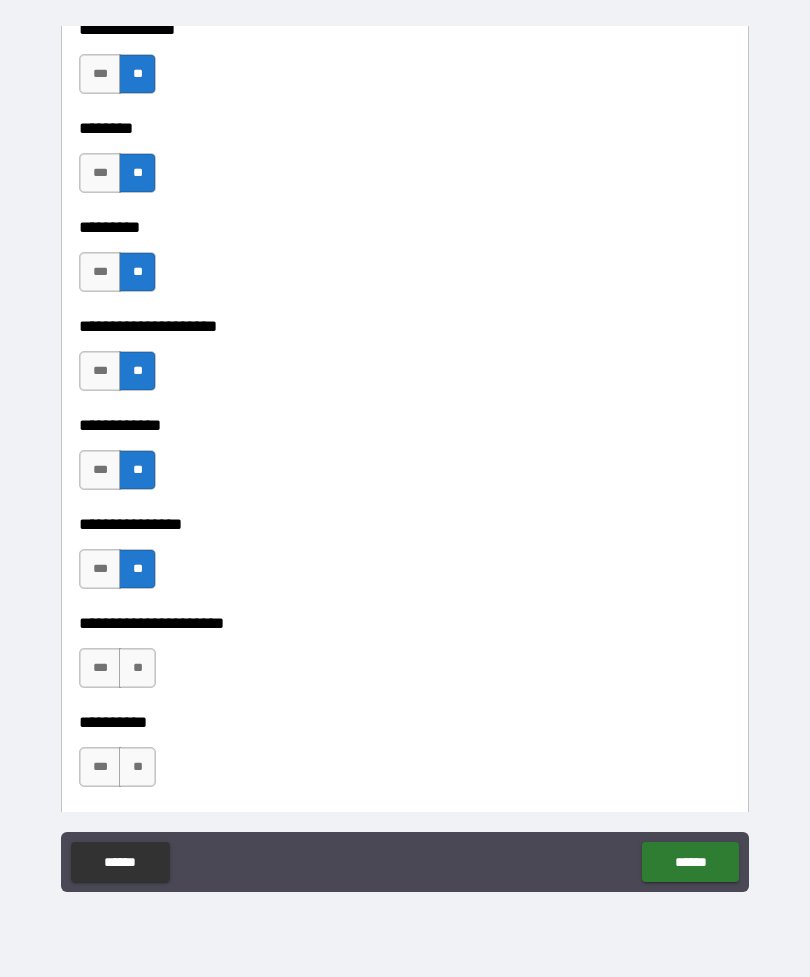 click on "**" at bounding box center (137, 668) 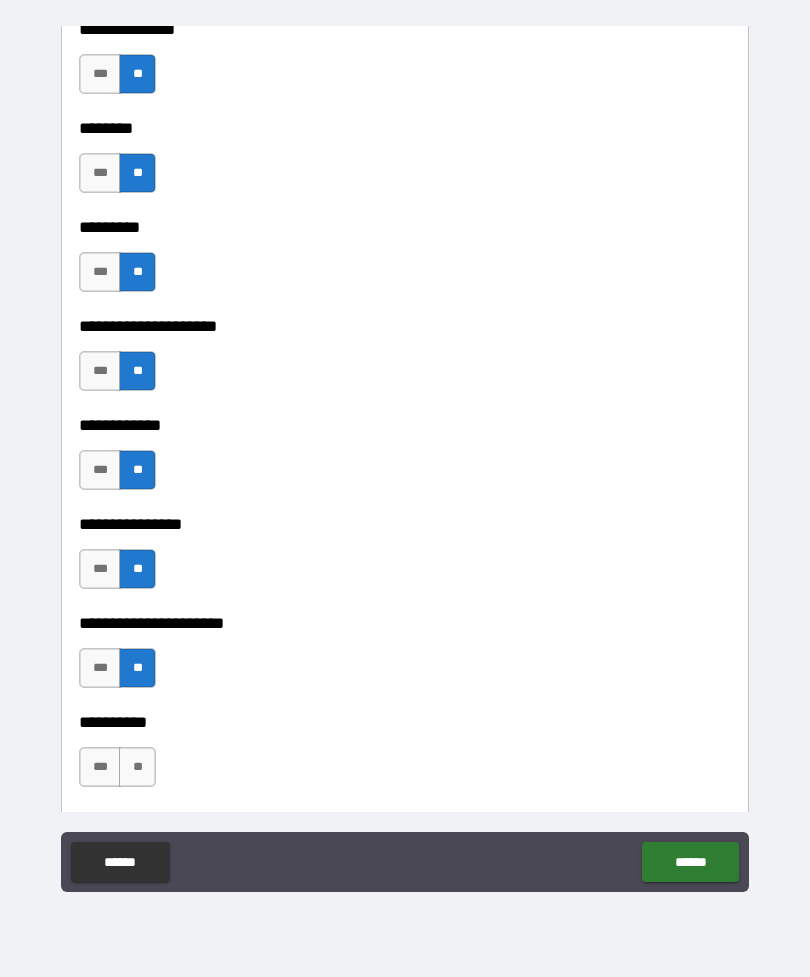 click on "**" at bounding box center (137, 767) 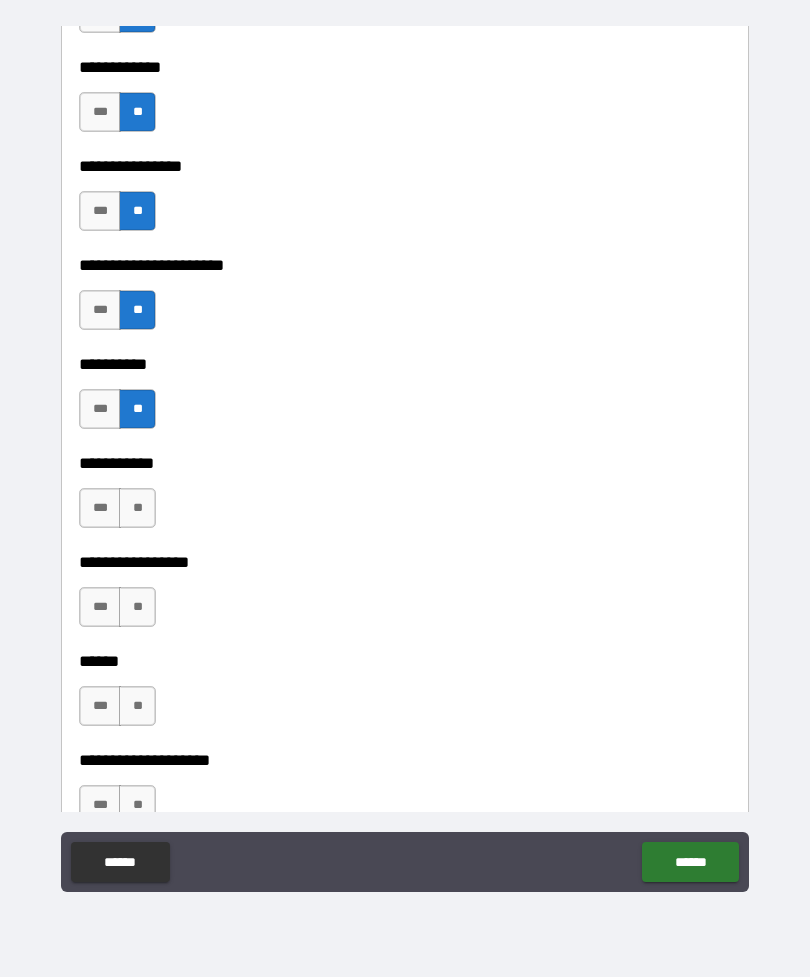 scroll, scrollTop: 6124, scrollLeft: 0, axis: vertical 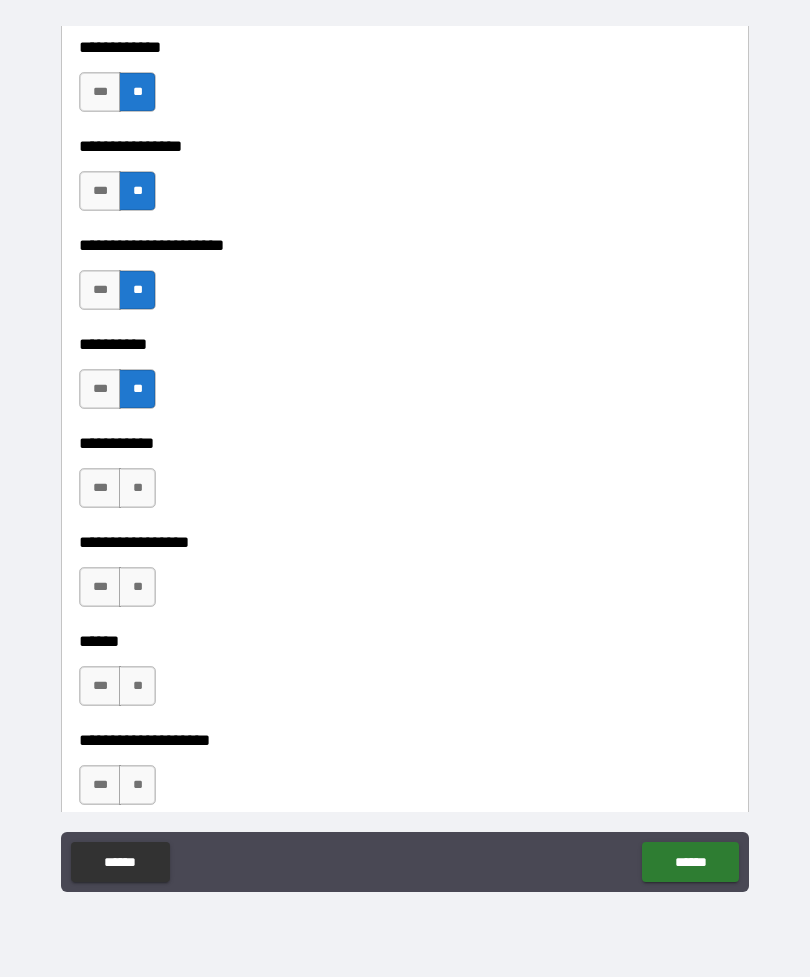 click on "**" at bounding box center [137, 488] 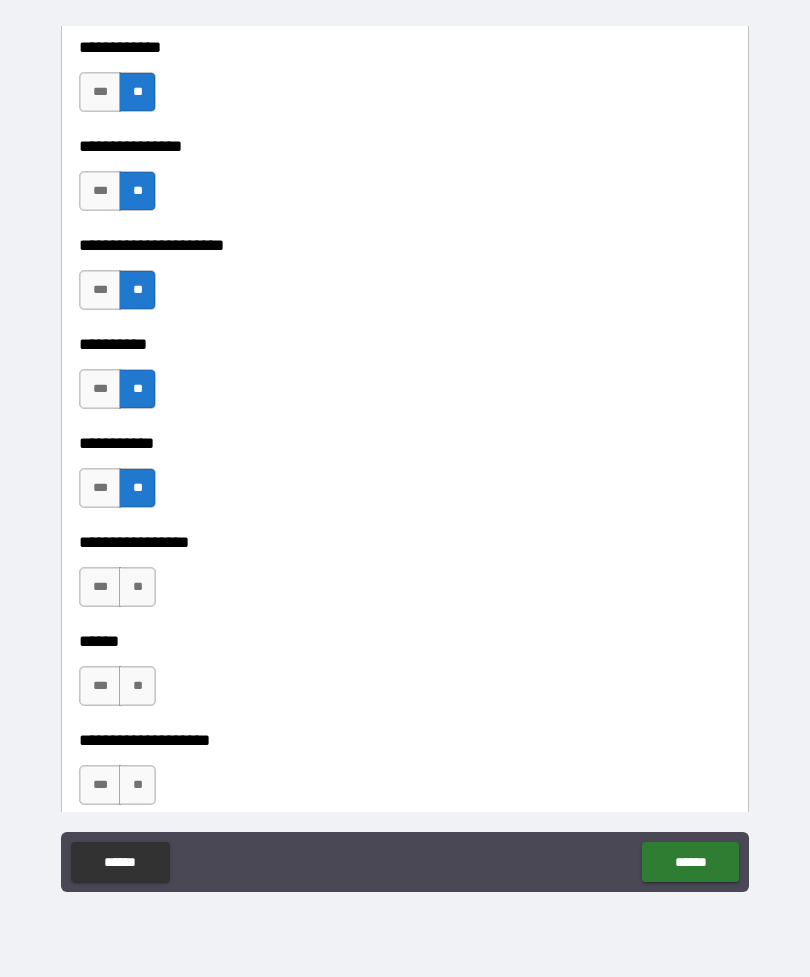 click on "**" at bounding box center (137, 587) 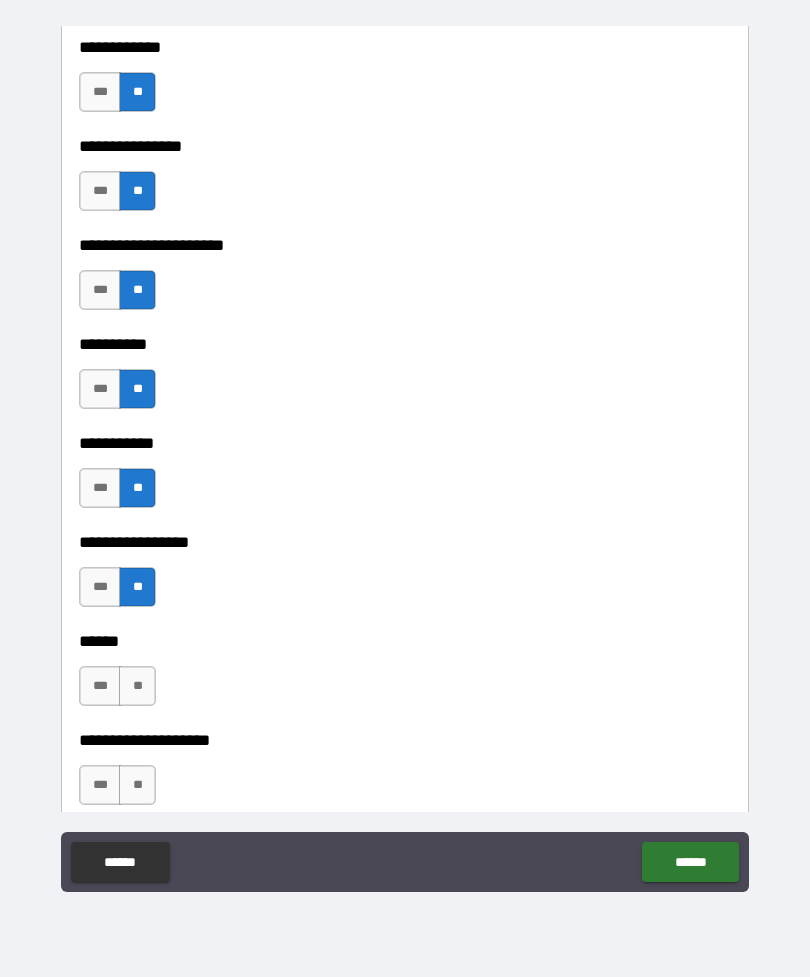 click on "**" at bounding box center (137, 686) 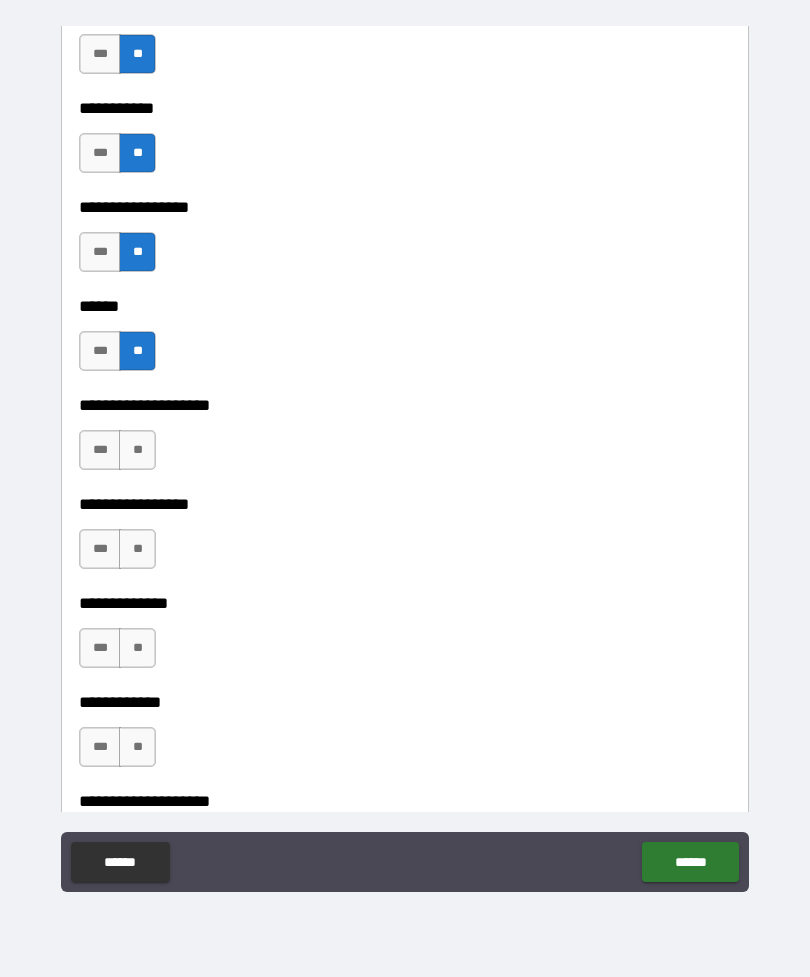 scroll, scrollTop: 6464, scrollLeft: 0, axis: vertical 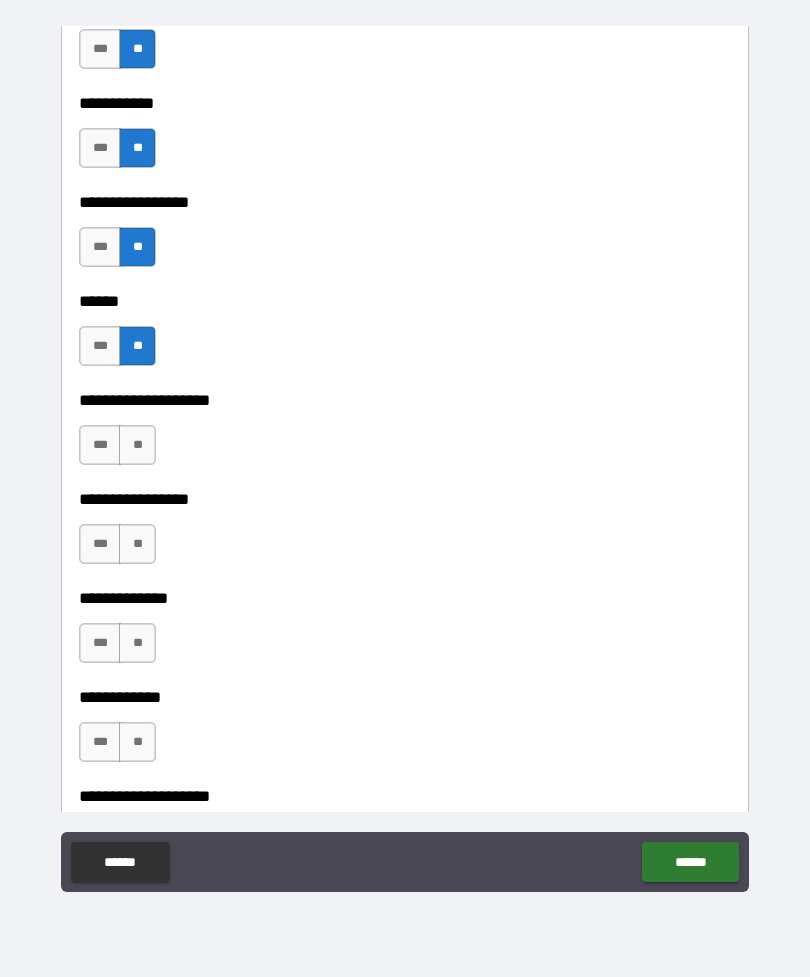 click on "**" at bounding box center (137, 445) 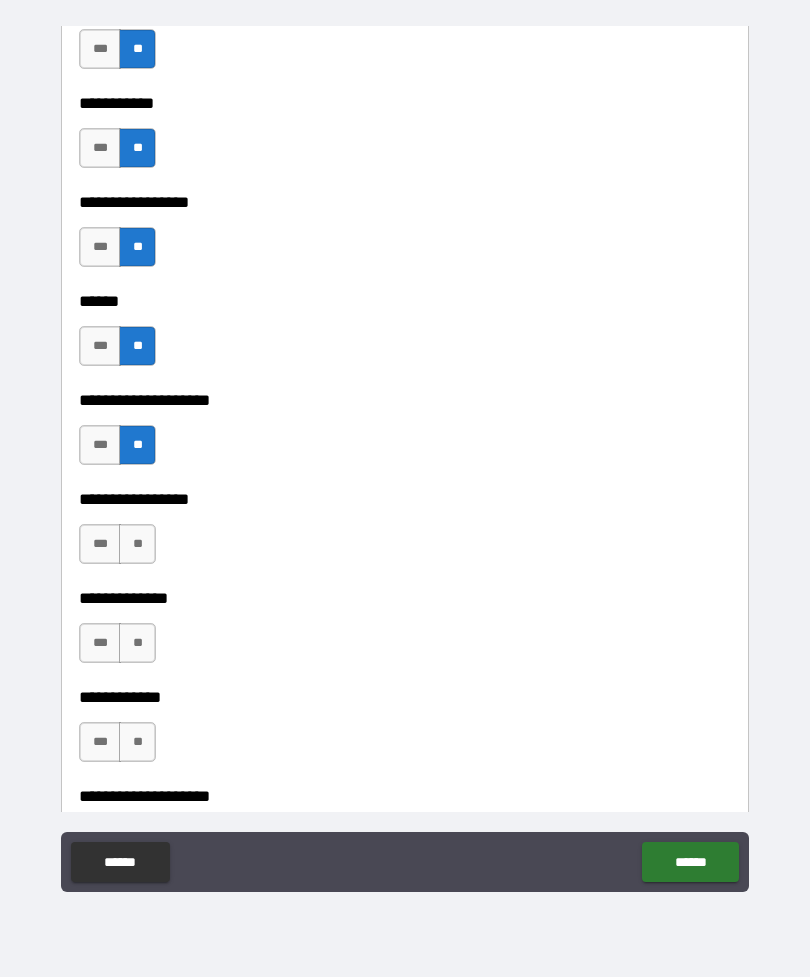 click on "**" at bounding box center (137, 544) 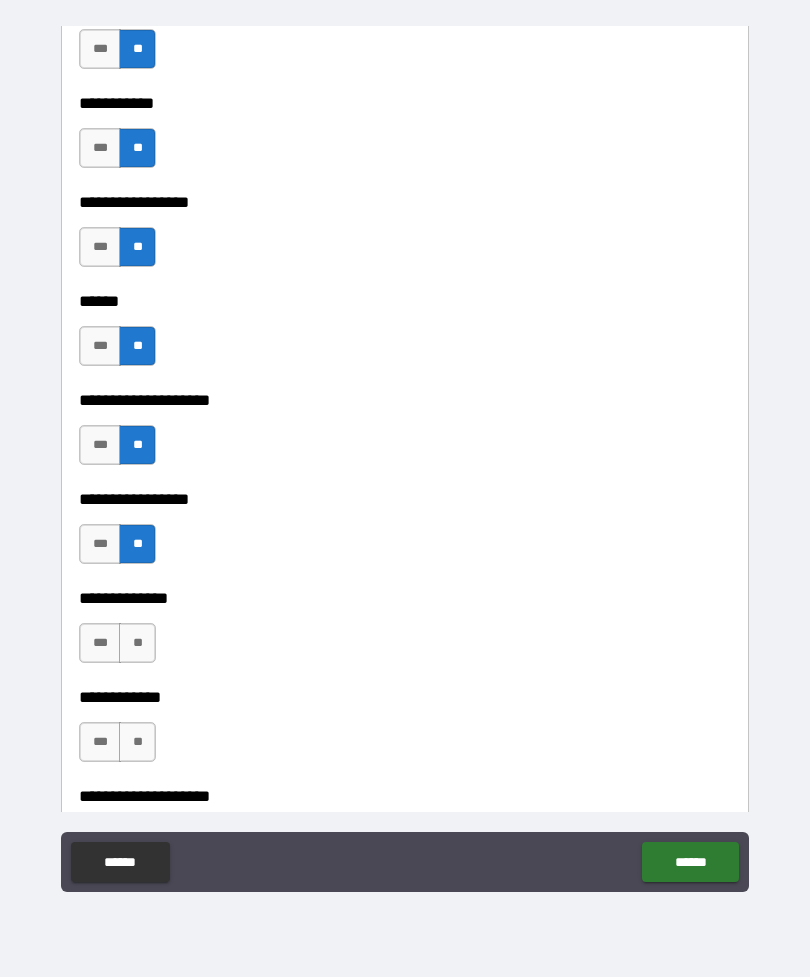 click on "**" at bounding box center (137, 643) 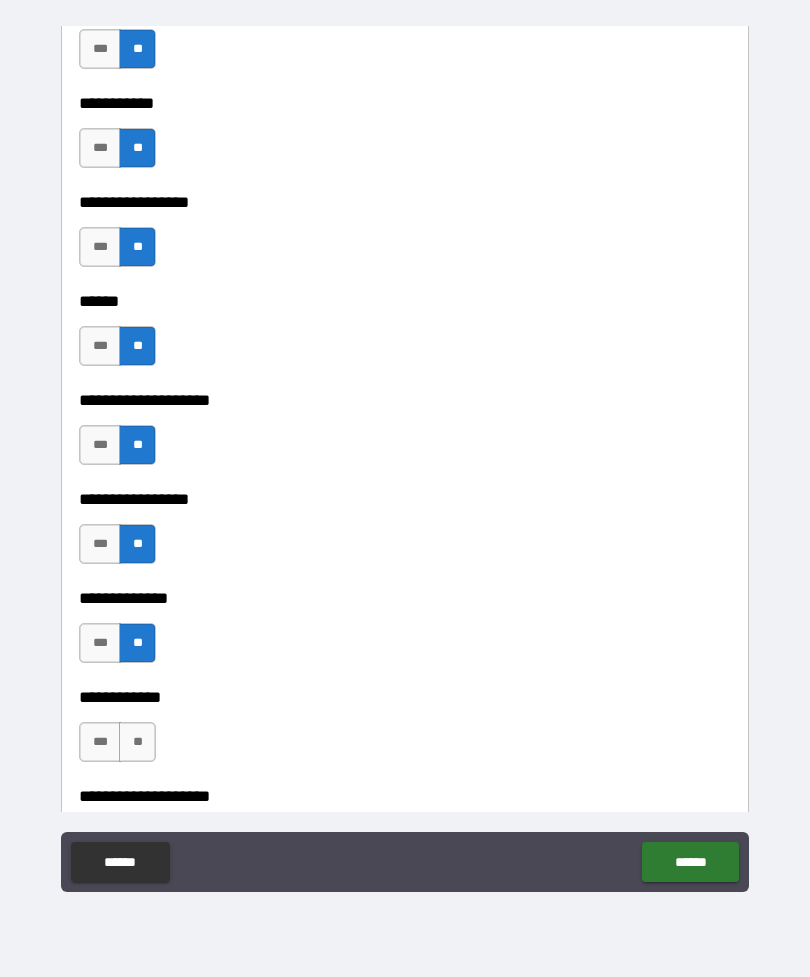 click on "**" at bounding box center [137, 742] 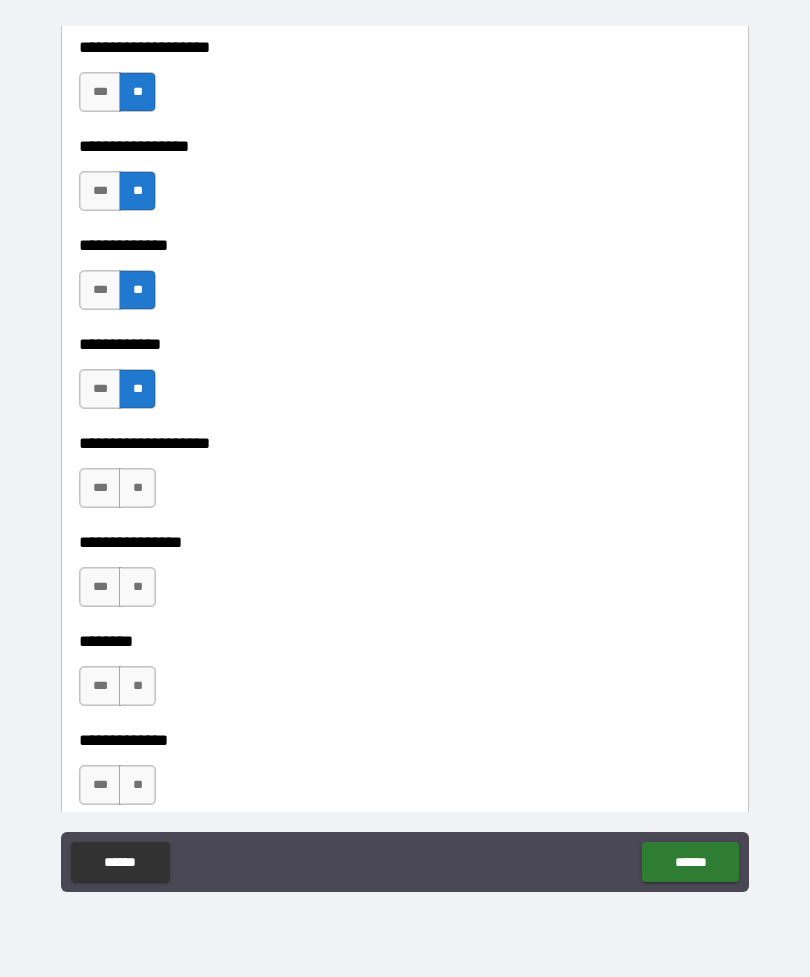 scroll, scrollTop: 6822, scrollLeft: 0, axis: vertical 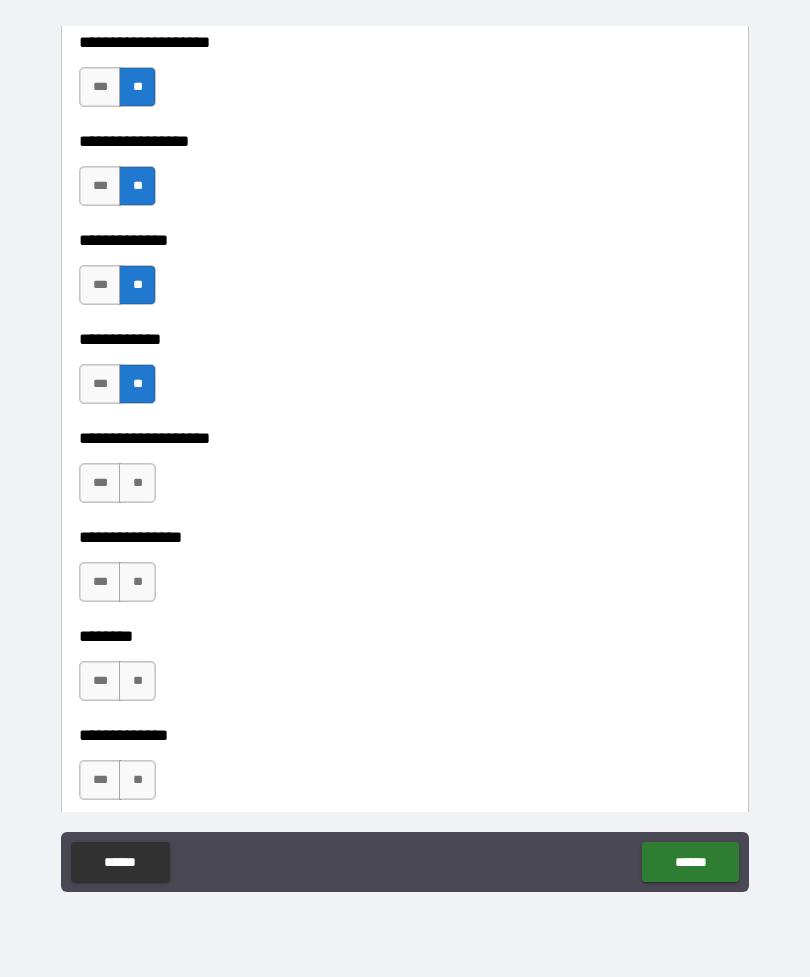 click on "**" at bounding box center [137, 483] 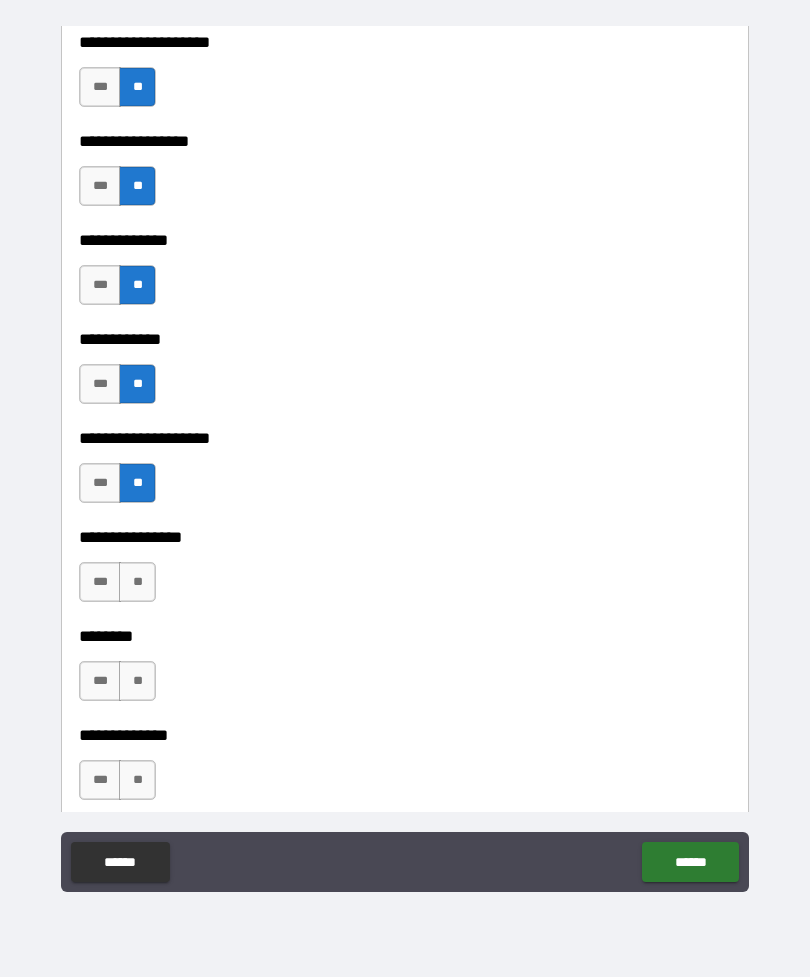 click on "**" at bounding box center [137, 582] 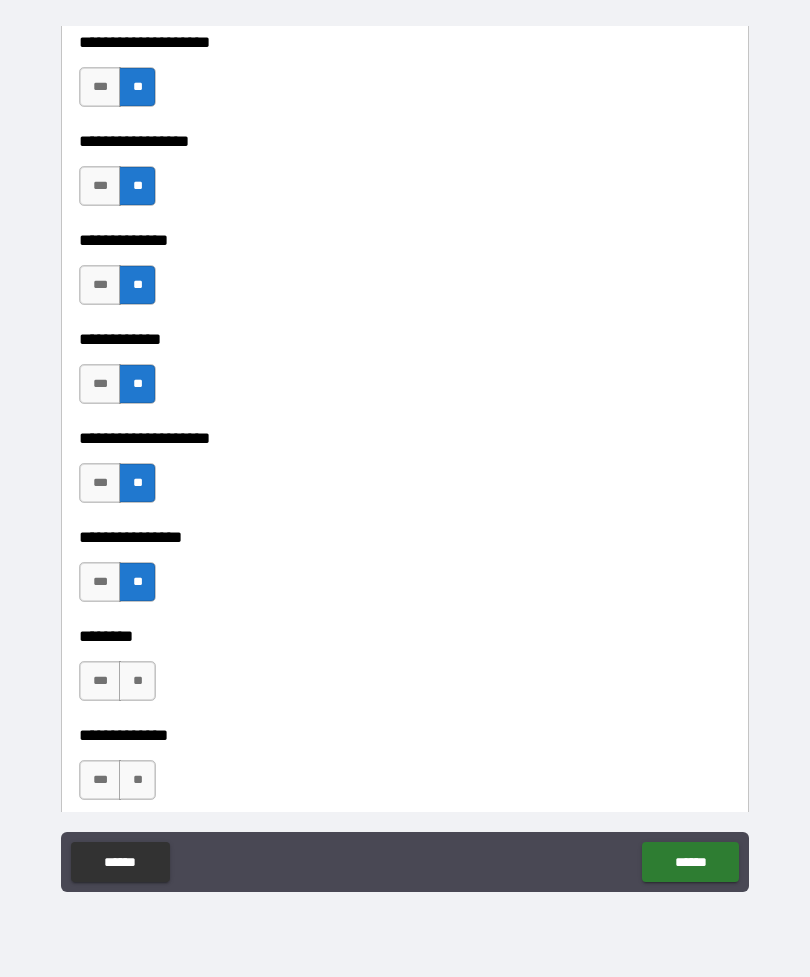 click on "**" at bounding box center (137, 681) 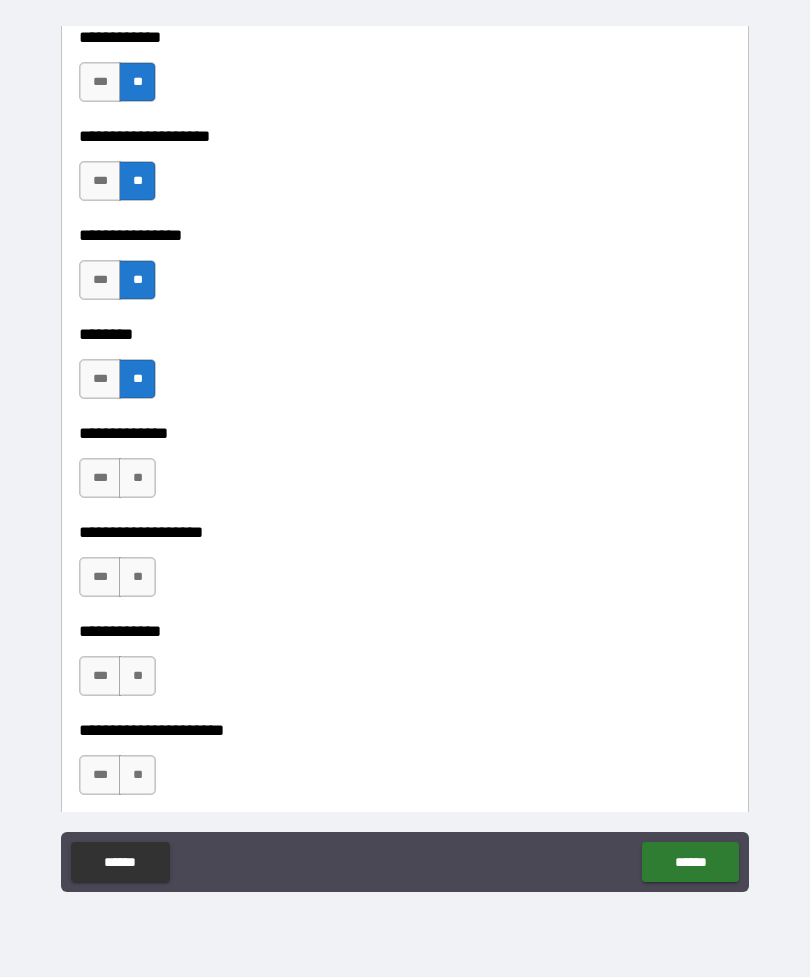 scroll, scrollTop: 7147, scrollLeft: 0, axis: vertical 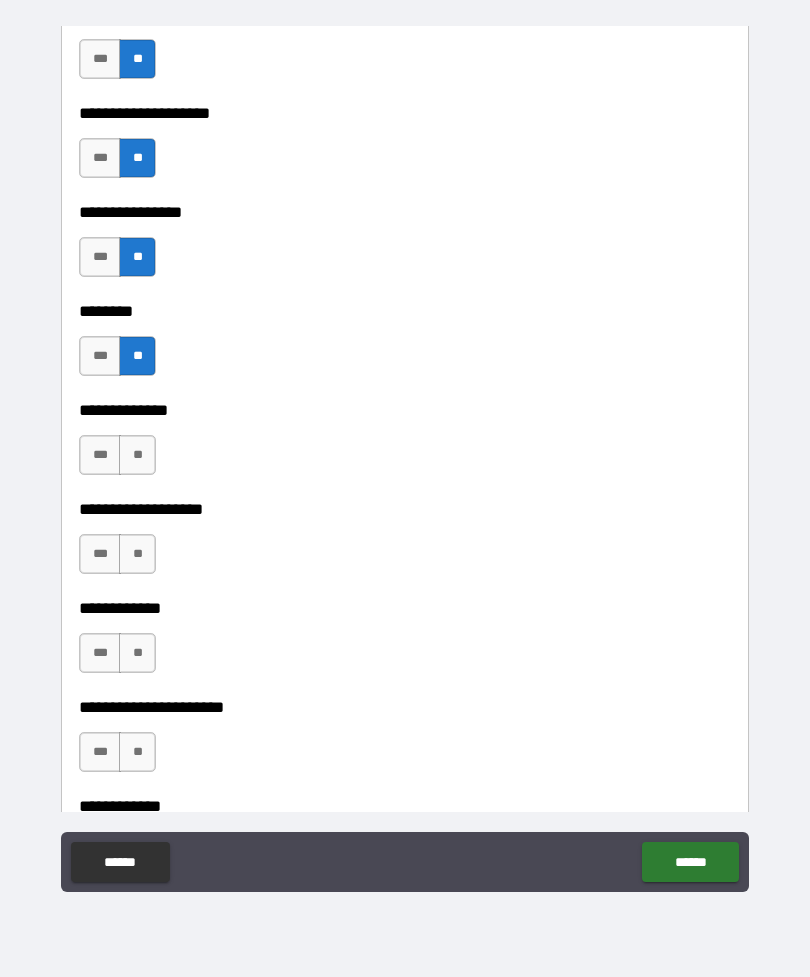 click on "**" at bounding box center [137, 455] 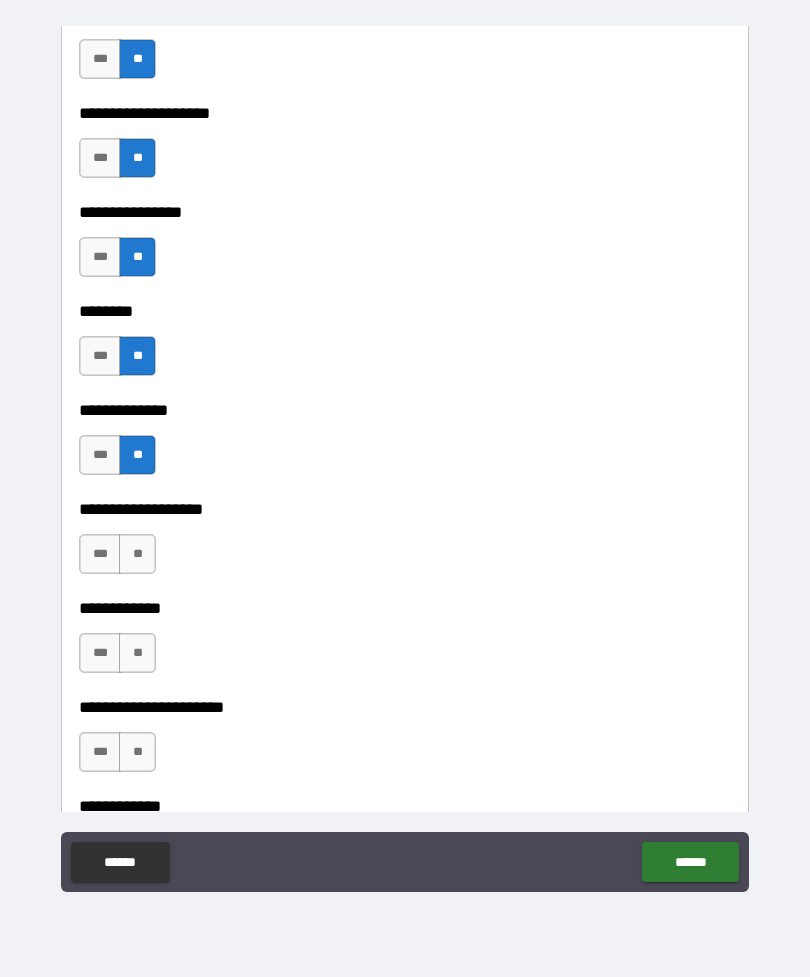 click on "**" at bounding box center (137, 554) 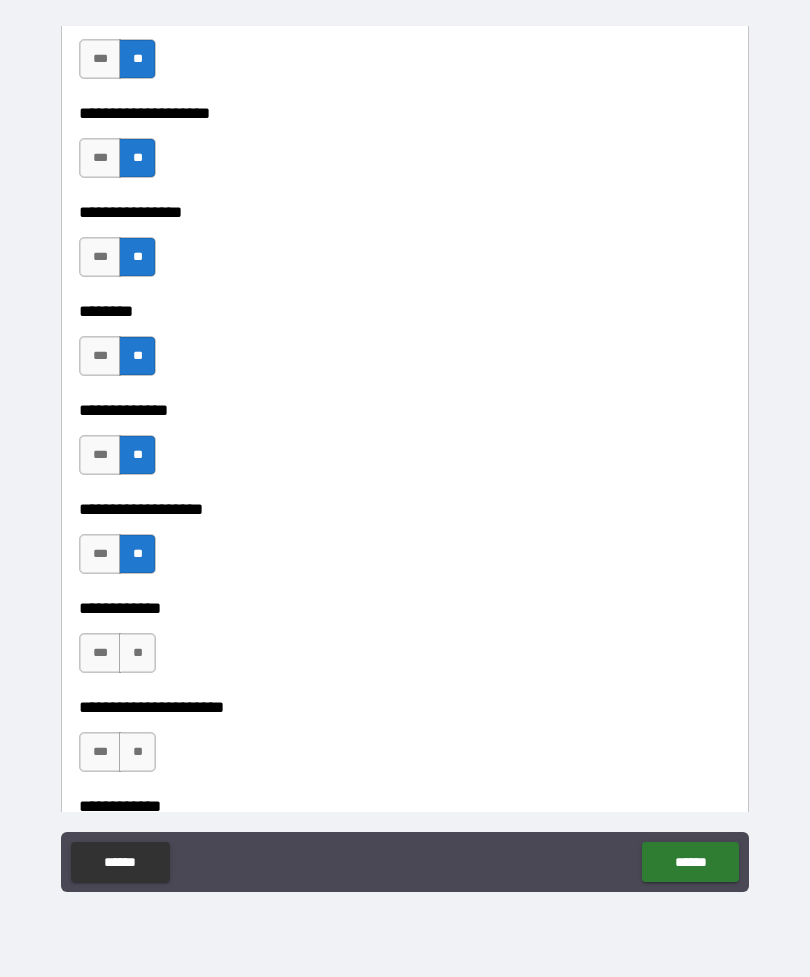 click on "**" at bounding box center [137, 653] 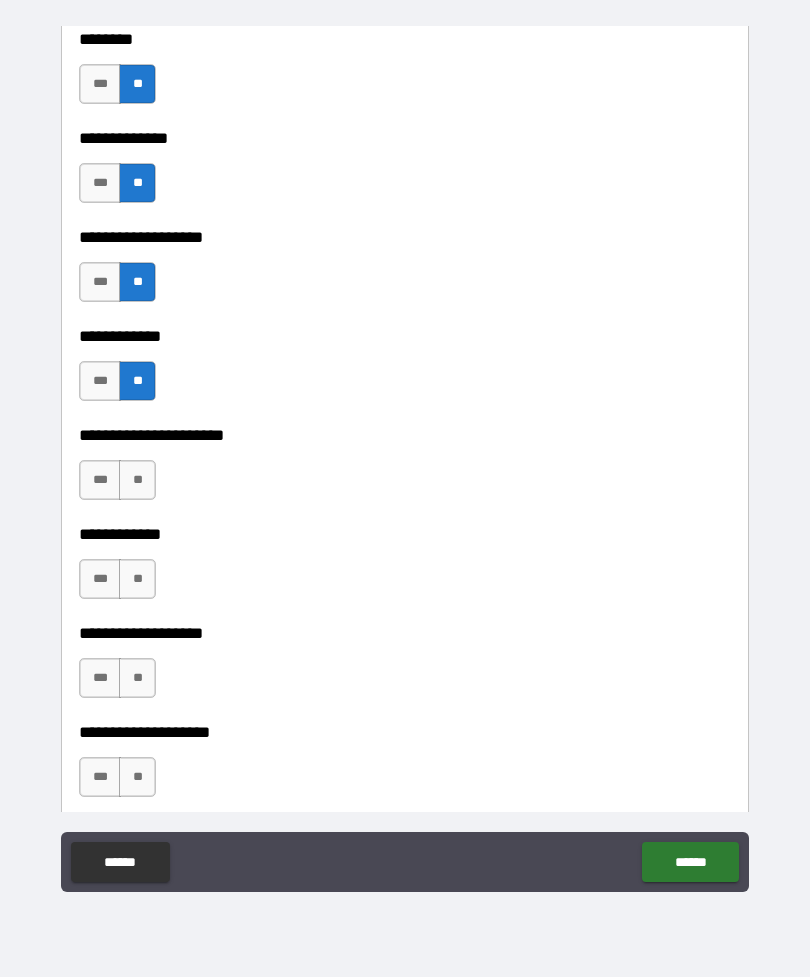 scroll, scrollTop: 7420, scrollLeft: 0, axis: vertical 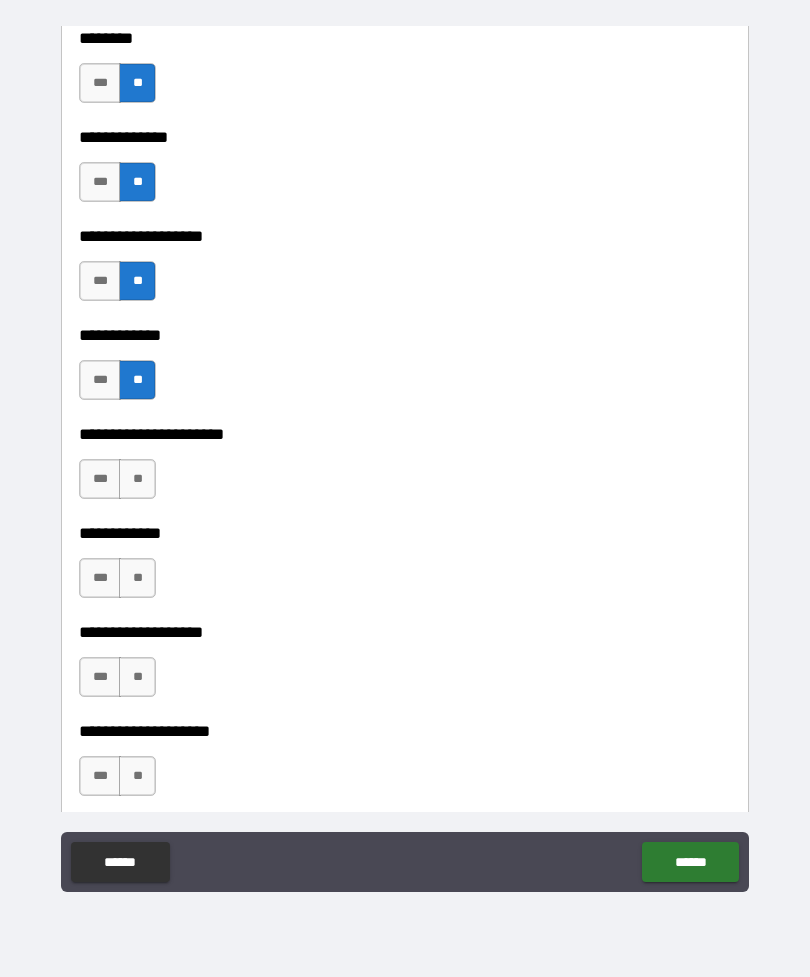click on "**" at bounding box center (137, 479) 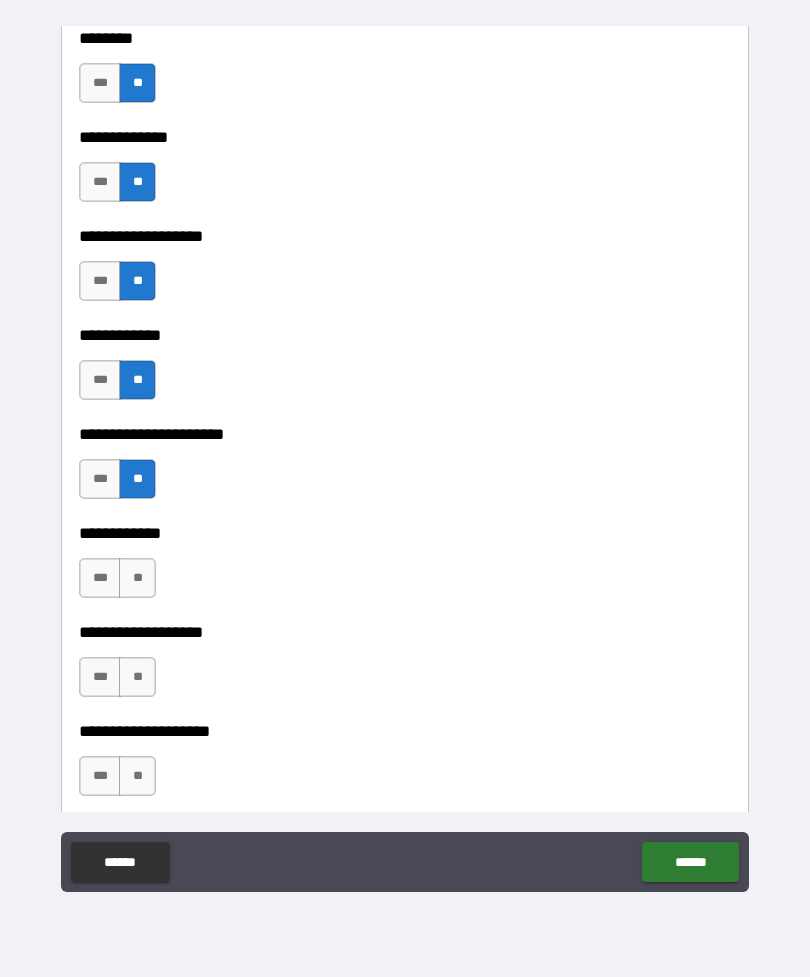 click on "**" at bounding box center (137, 578) 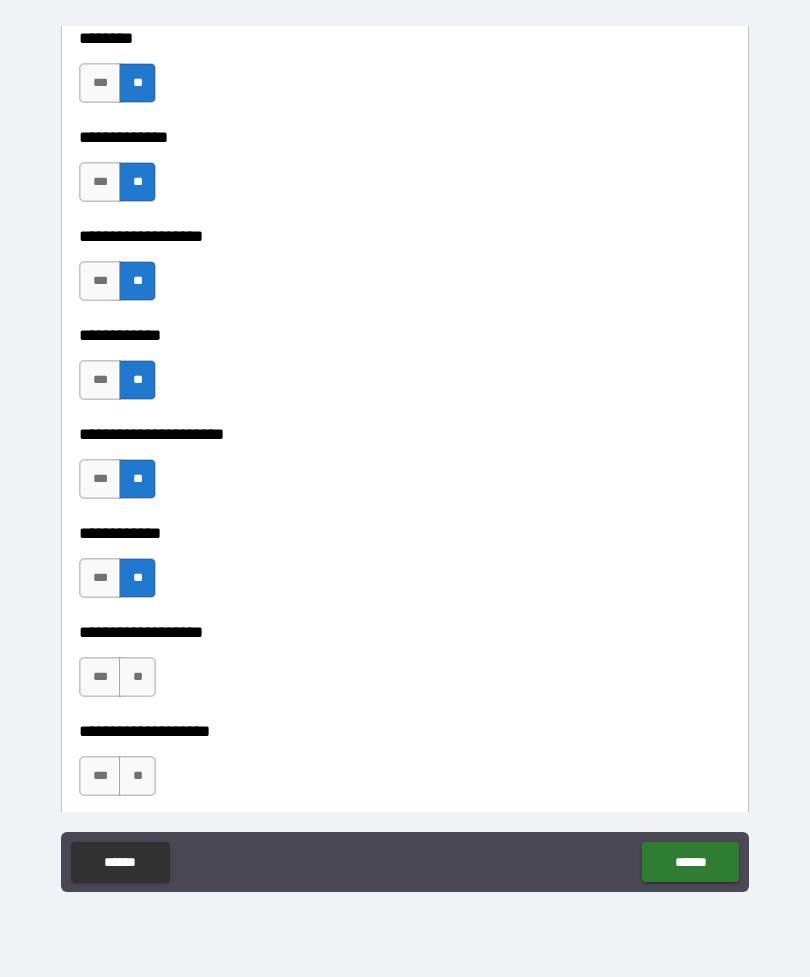 click on "**" at bounding box center (137, 677) 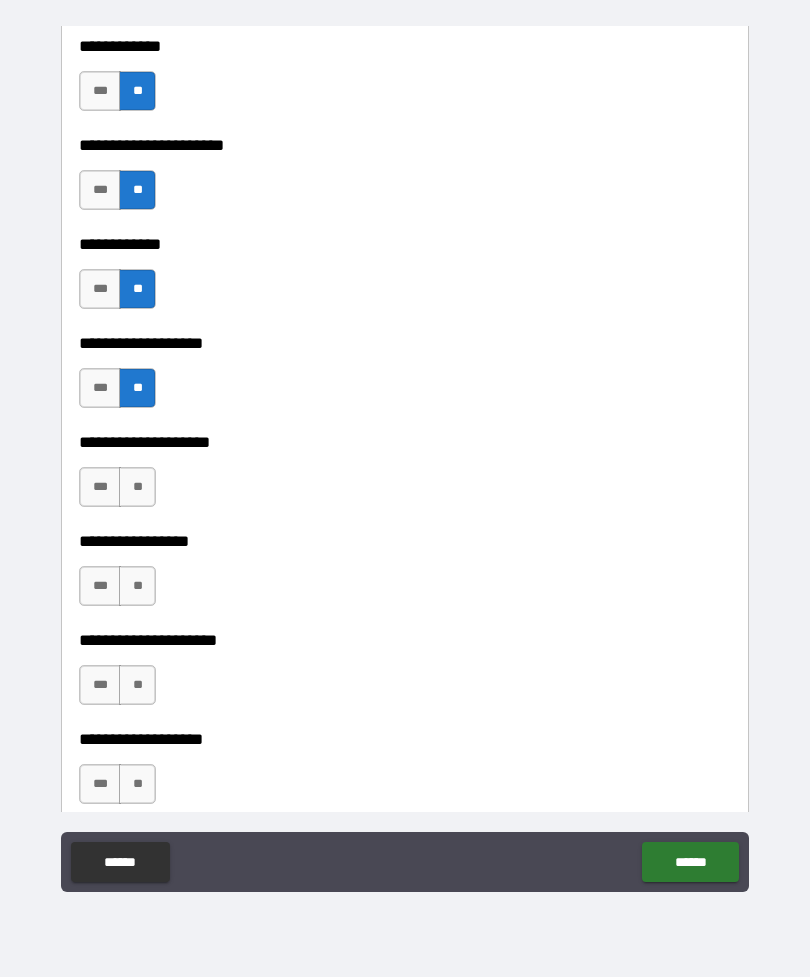 scroll, scrollTop: 7710, scrollLeft: 0, axis: vertical 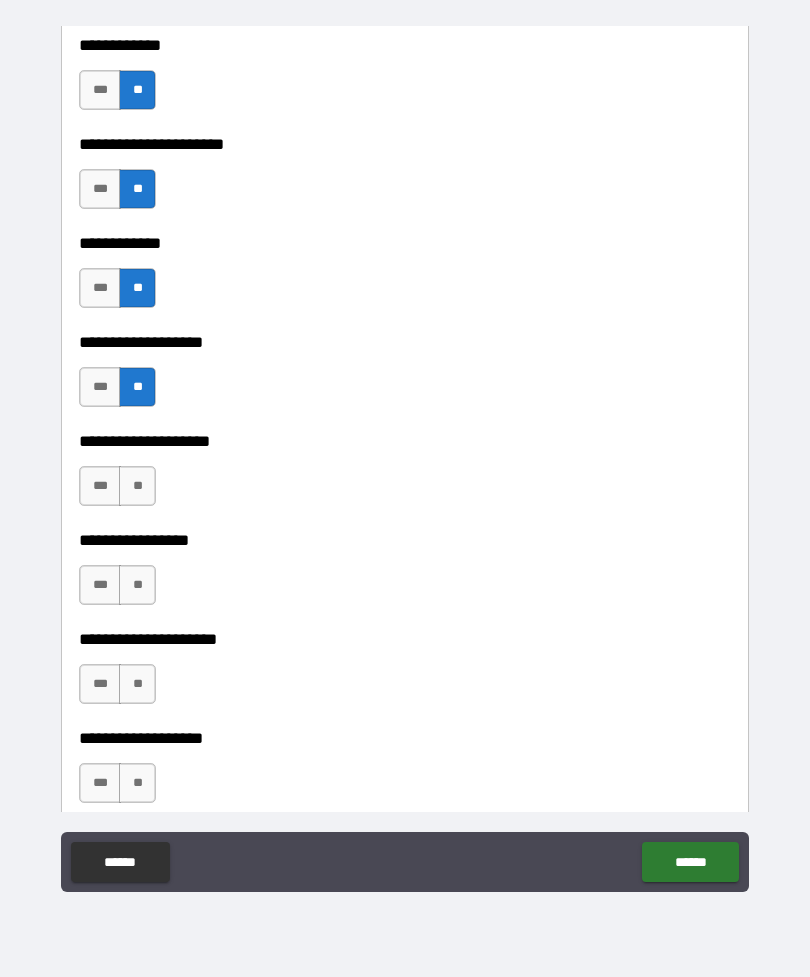 click on "**" at bounding box center [137, 486] 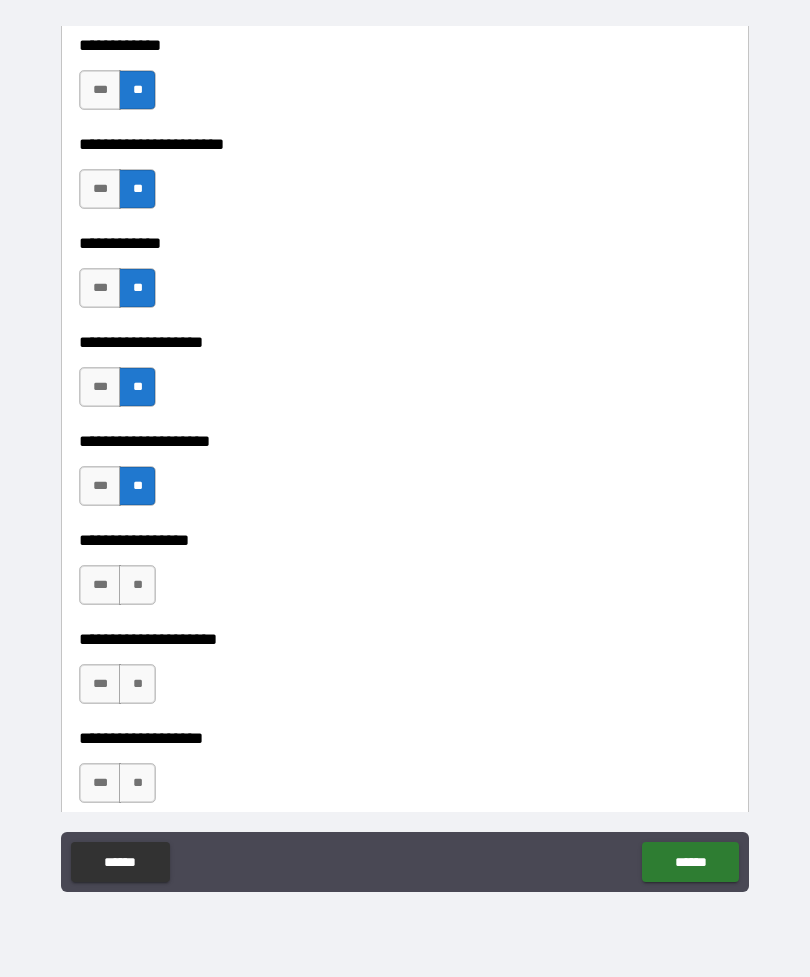 click on "**" at bounding box center [137, 585] 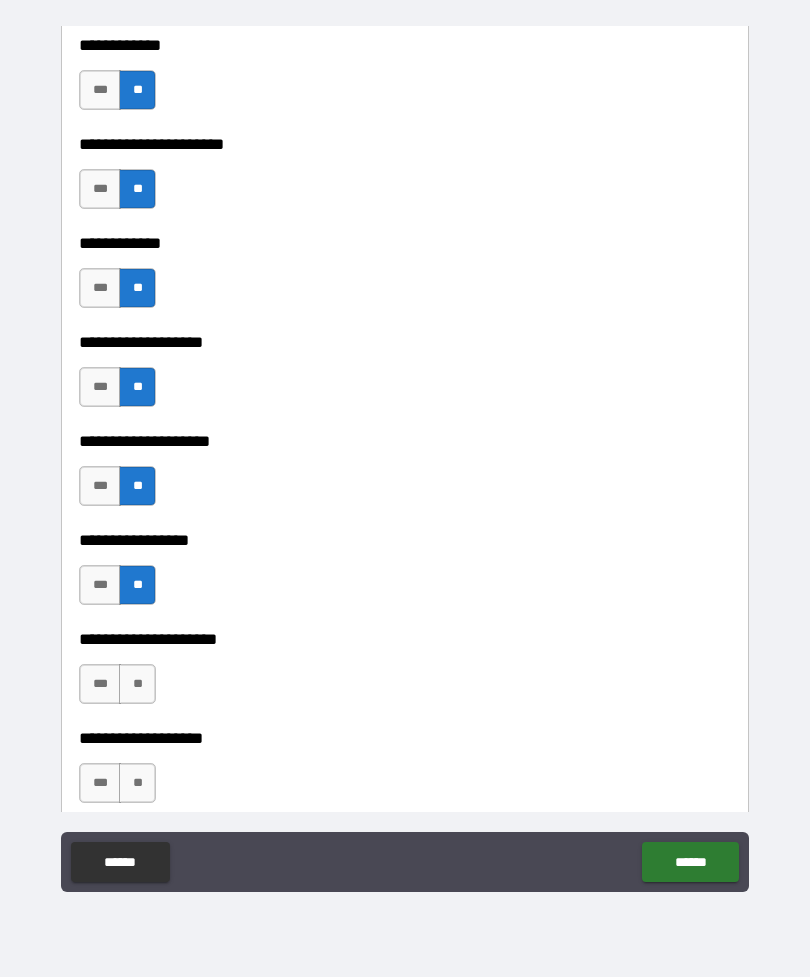 click on "**" at bounding box center (137, 684) 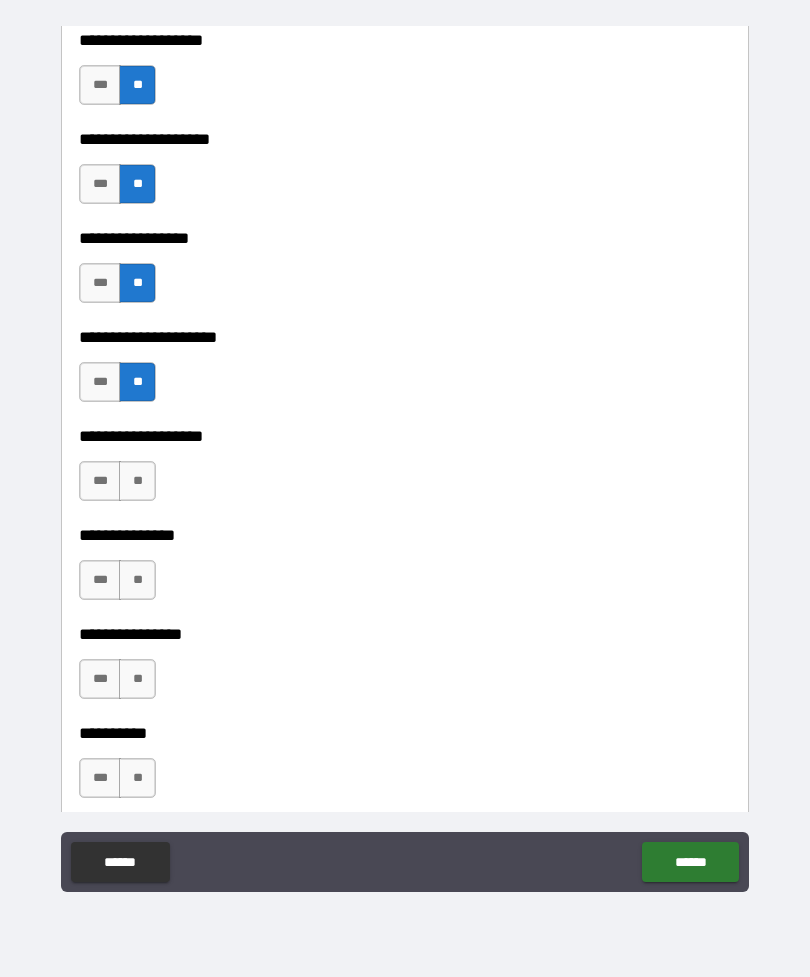 scroll, scrollTop: 8014, scrollLeft: 0, axis: vertical 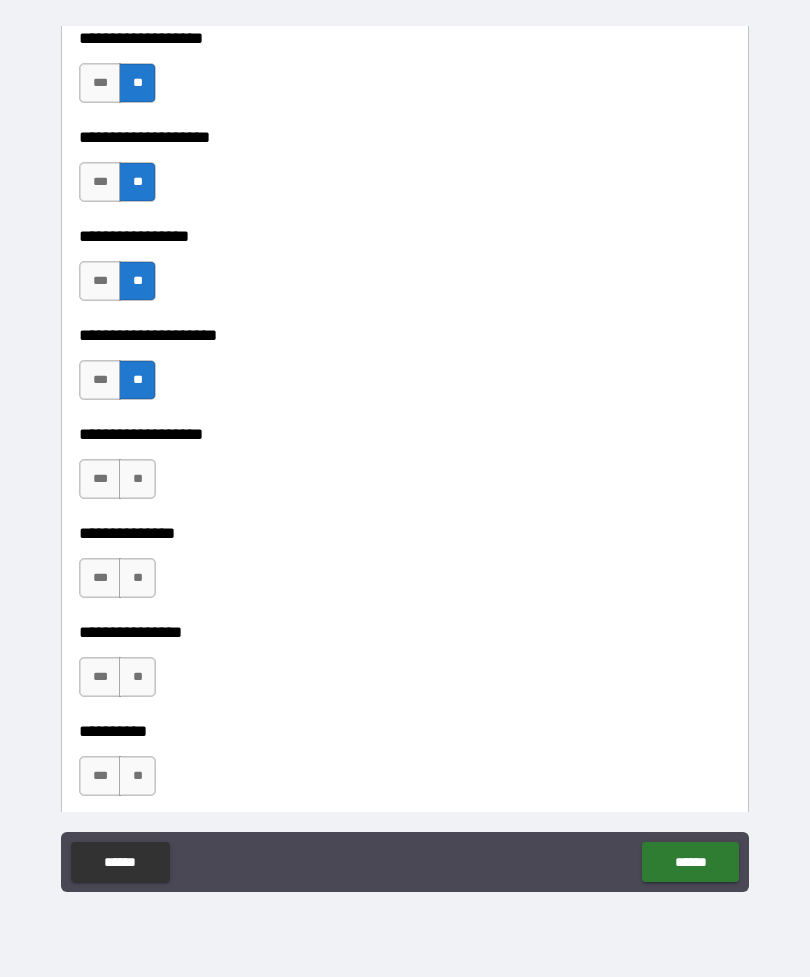 click on "**" at bounding box center (137, 479) 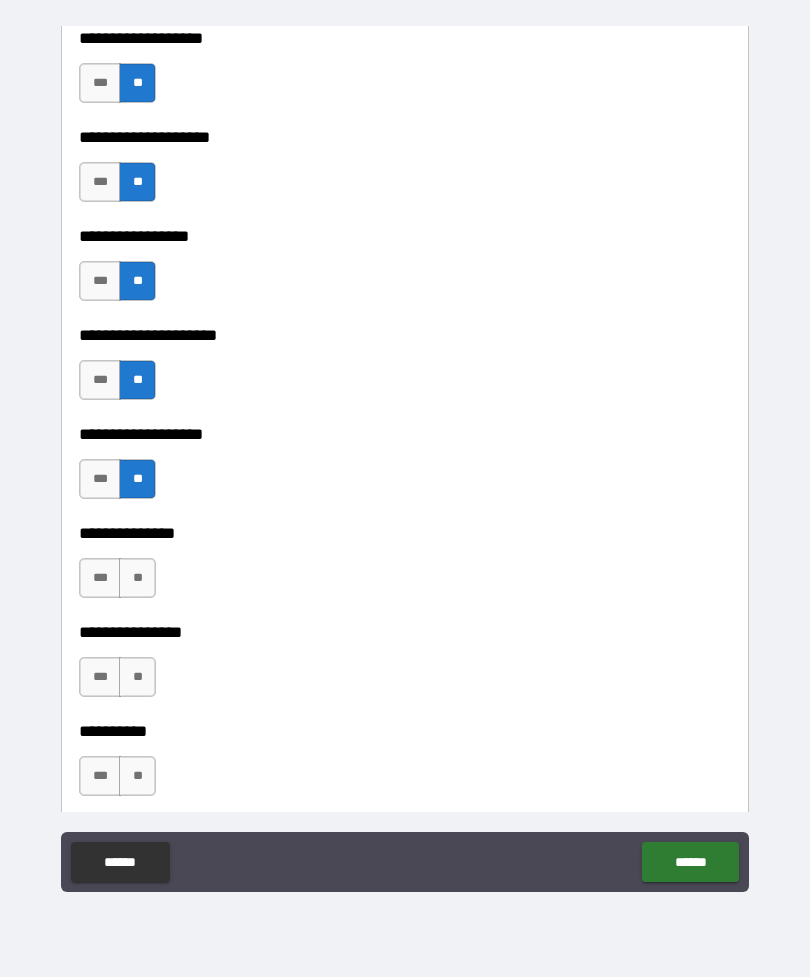 click on "**" at bounding box center (137, 578) 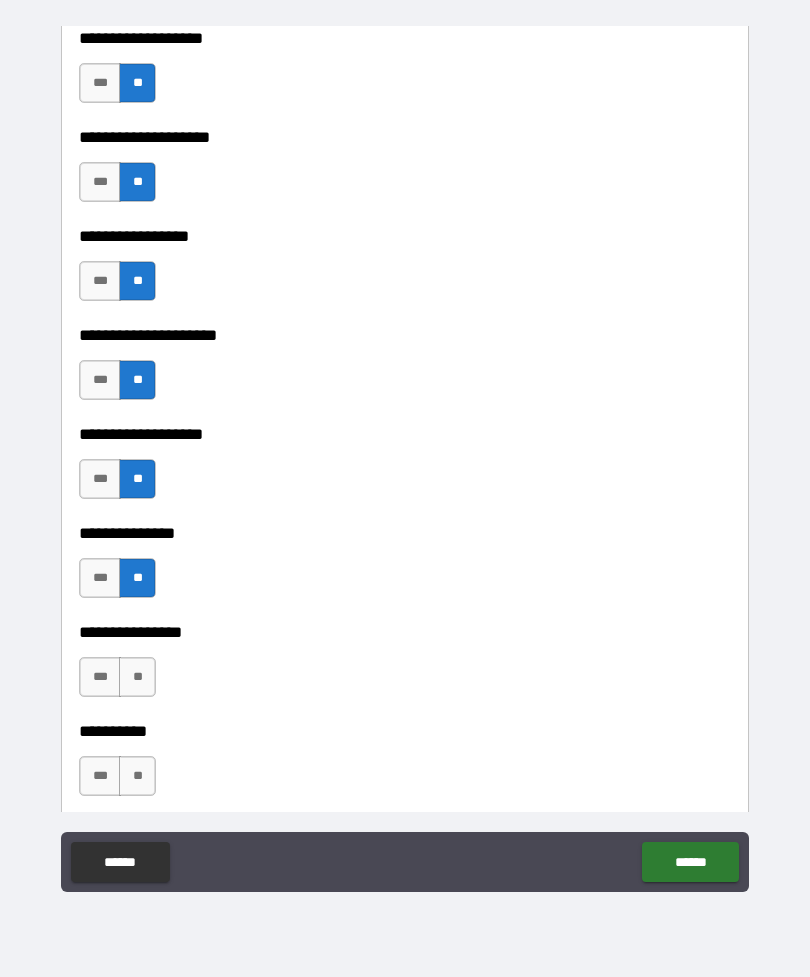 click on "**" at bounding box center [137, 677] 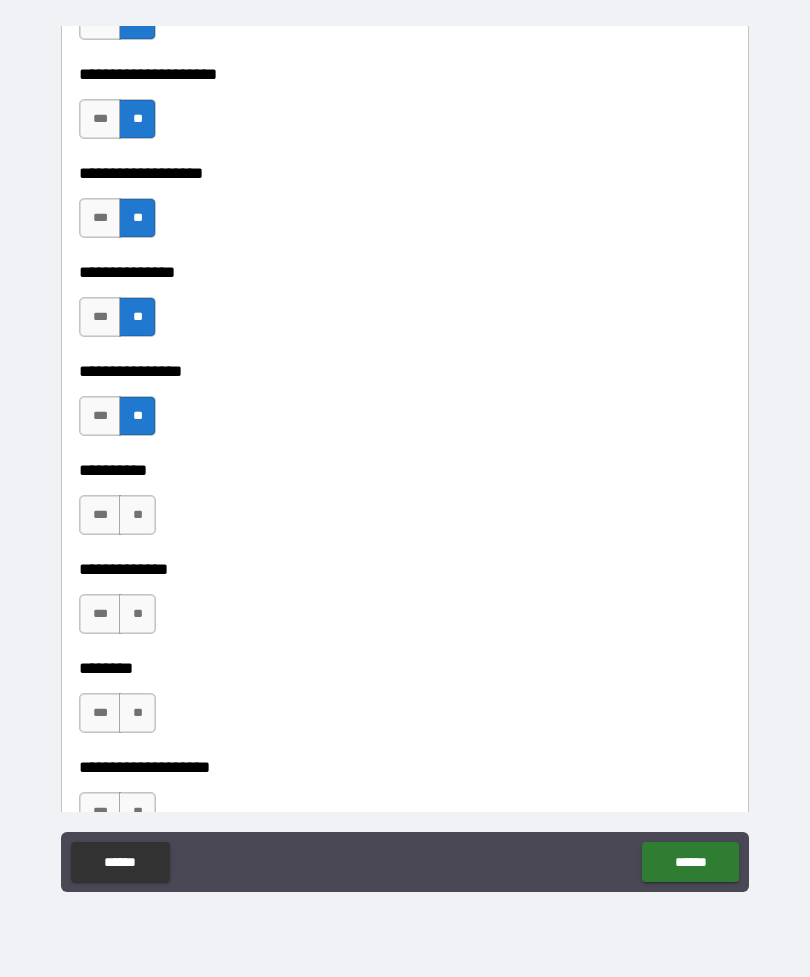 scroll, scrollTop: 8282, scrollLeft: 0, axis: vertical 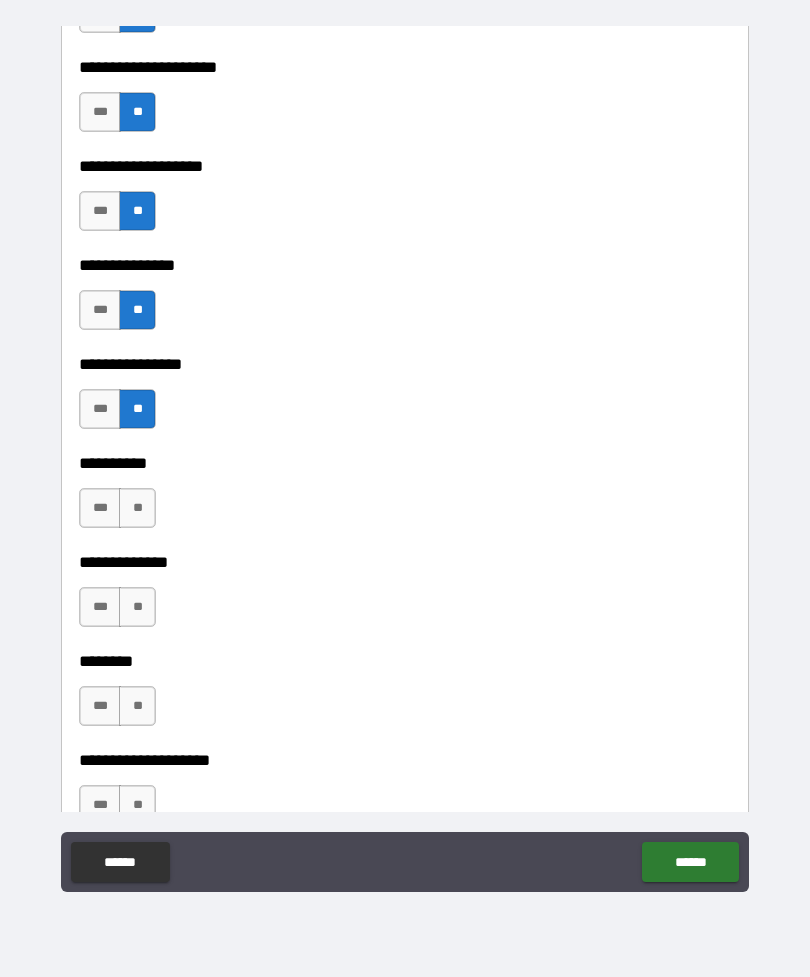click on "**" at bounding box center (137, 508) 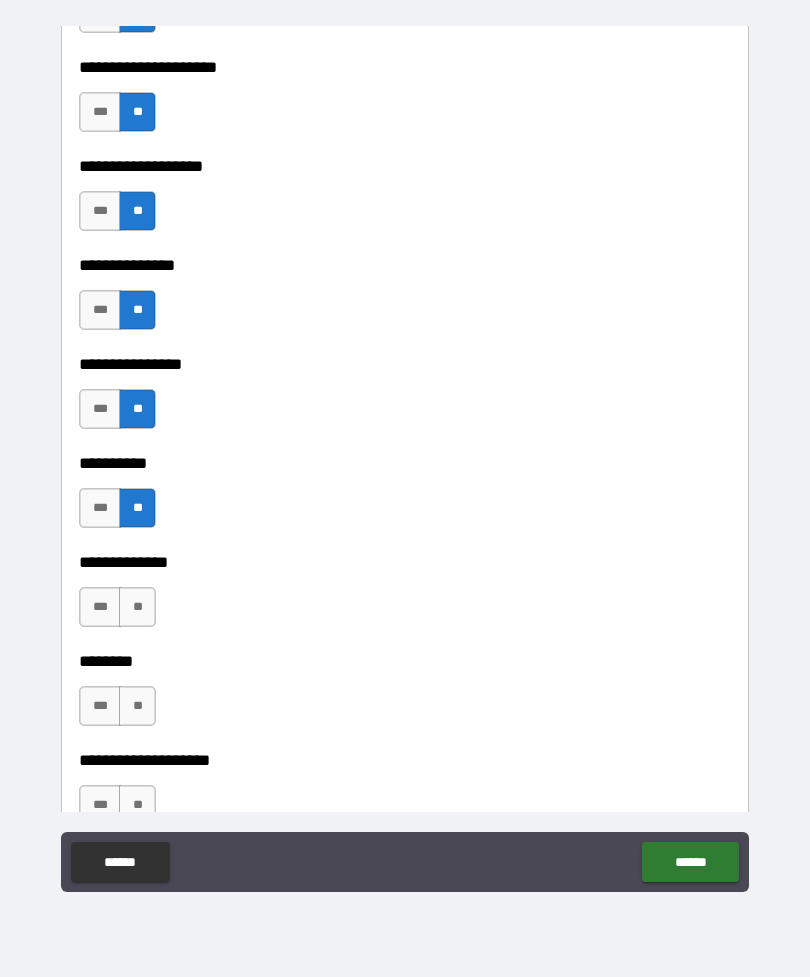 click on "**" at bounding box center [137, 607] 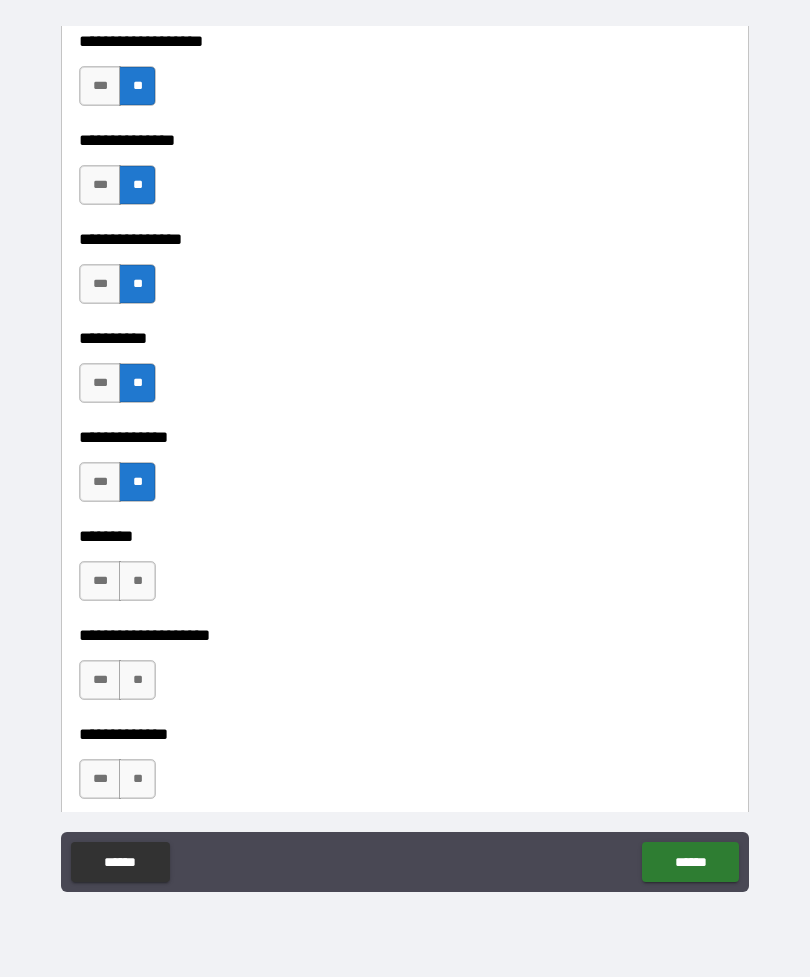 scroll, scrollTop: 8582, scrollLeft: 0, axis: vertical 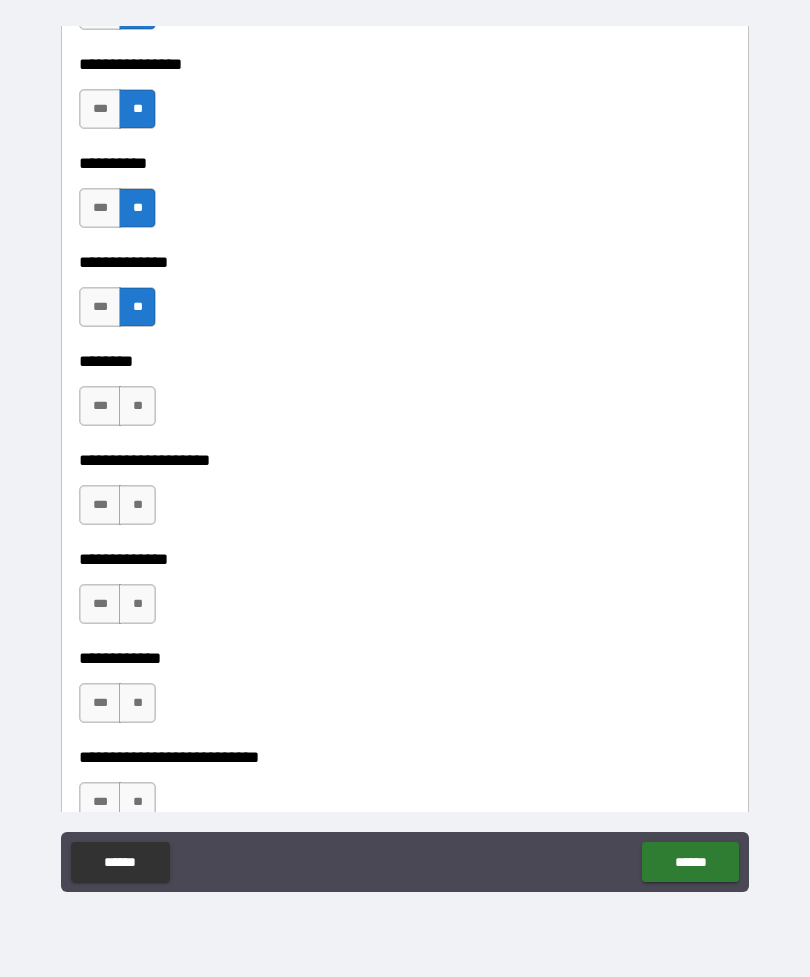 click on "**" at bounding box center (137, 406) 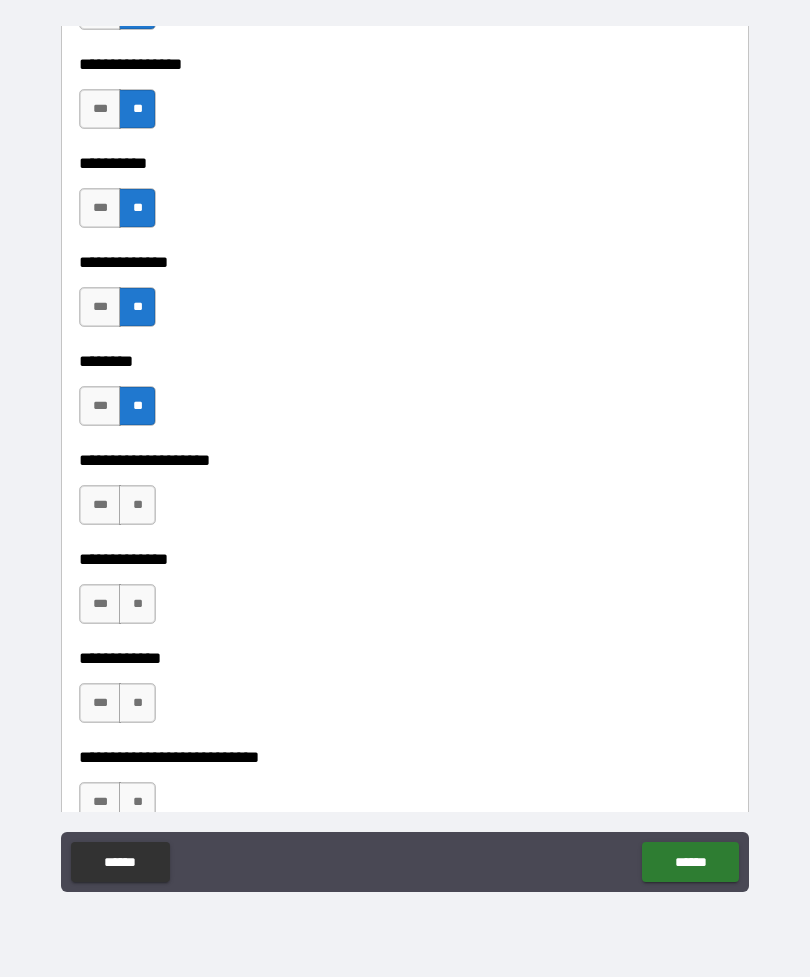 click on "**" at bounding box center [137, 505] 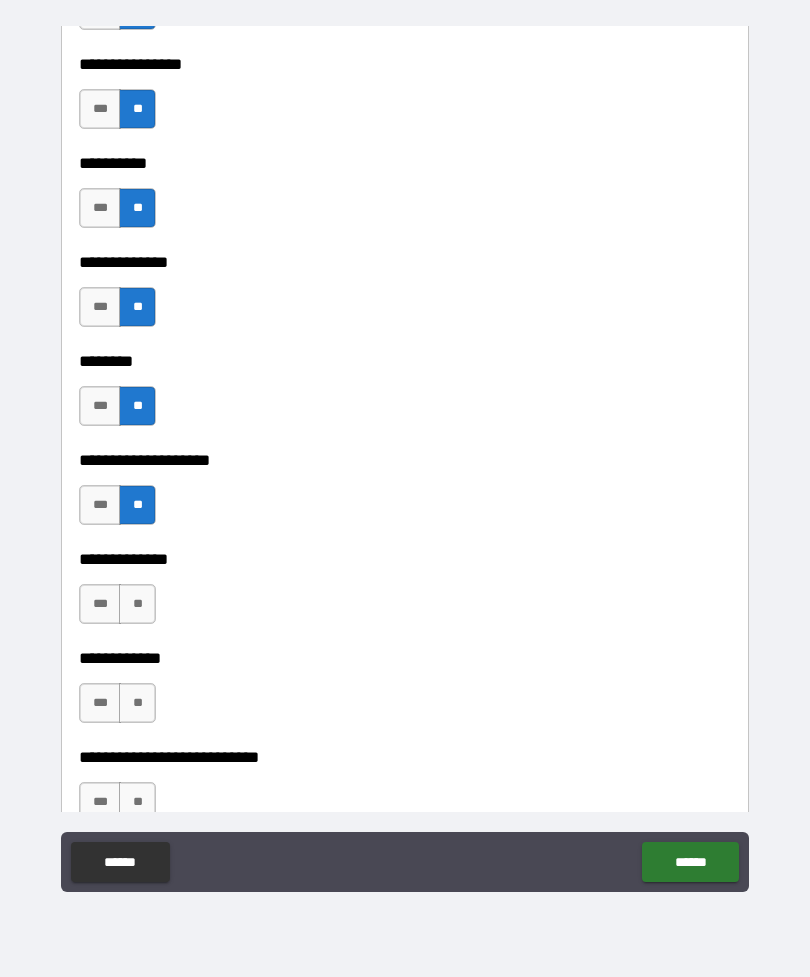 click on "**" at bounding box center [137, 604] 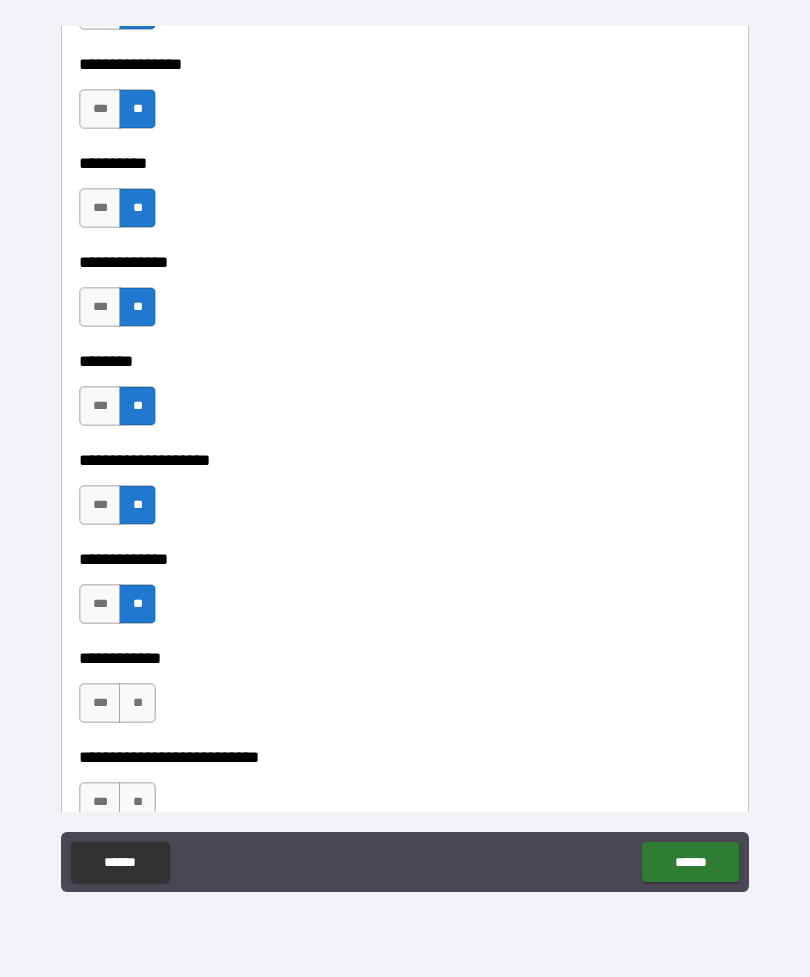 click on "**" at bounding box center (137, 703) 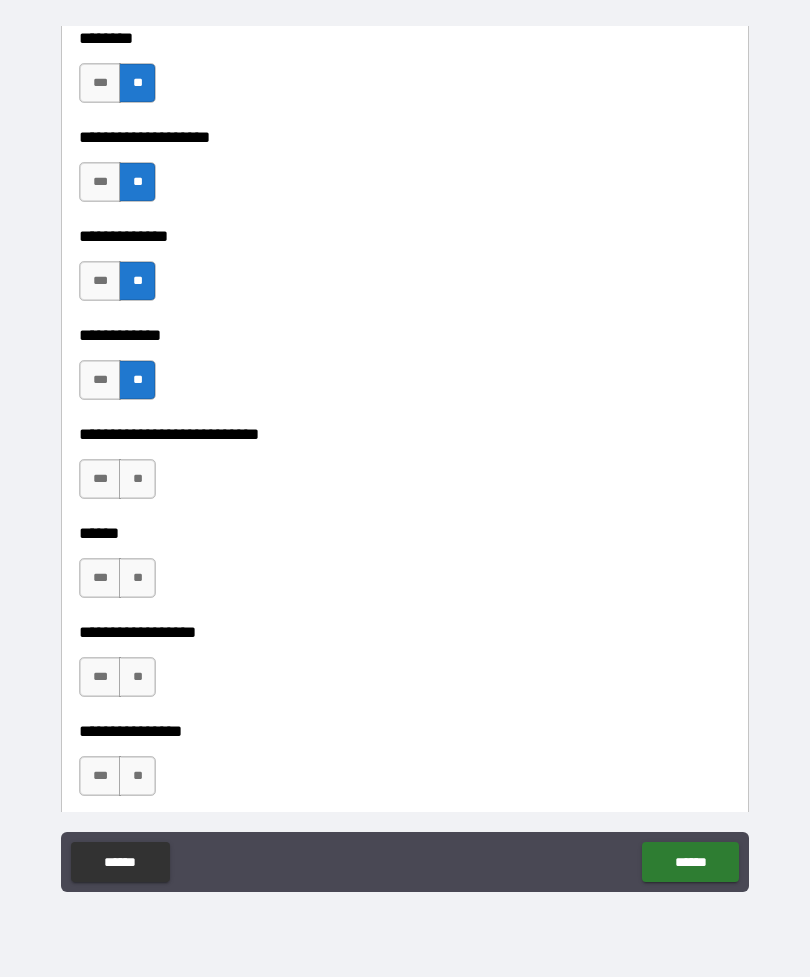 scroll, scrollTop: 8917, scrollLeft: 0, axis: vertical 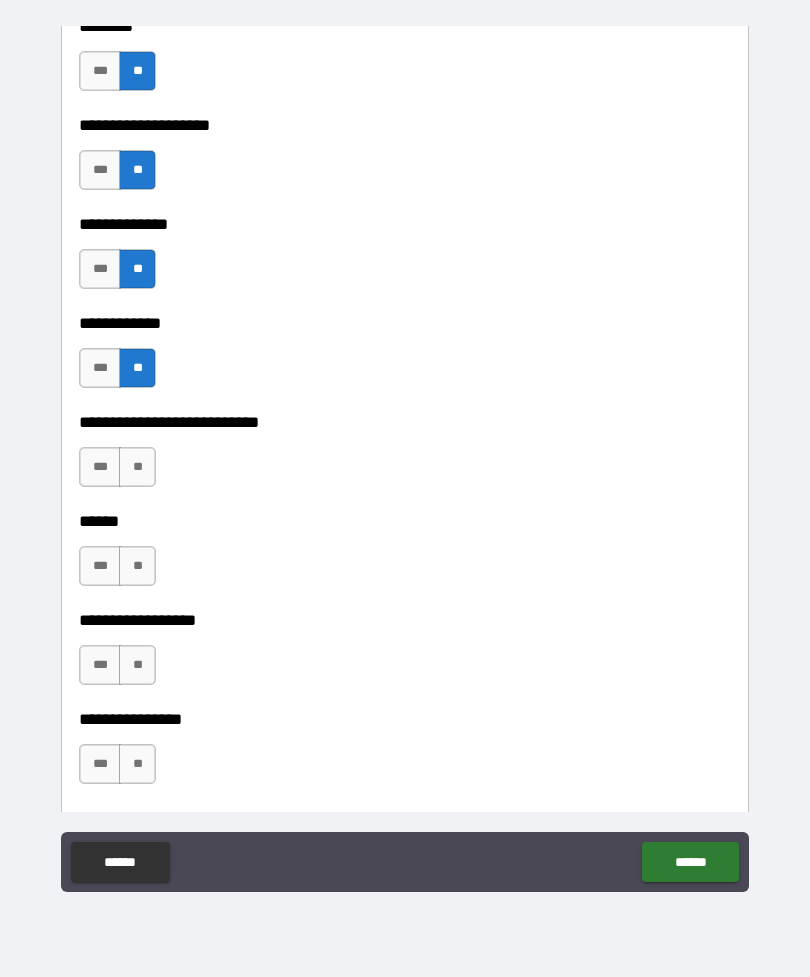 click on "**" at bounding box center [137, 467] 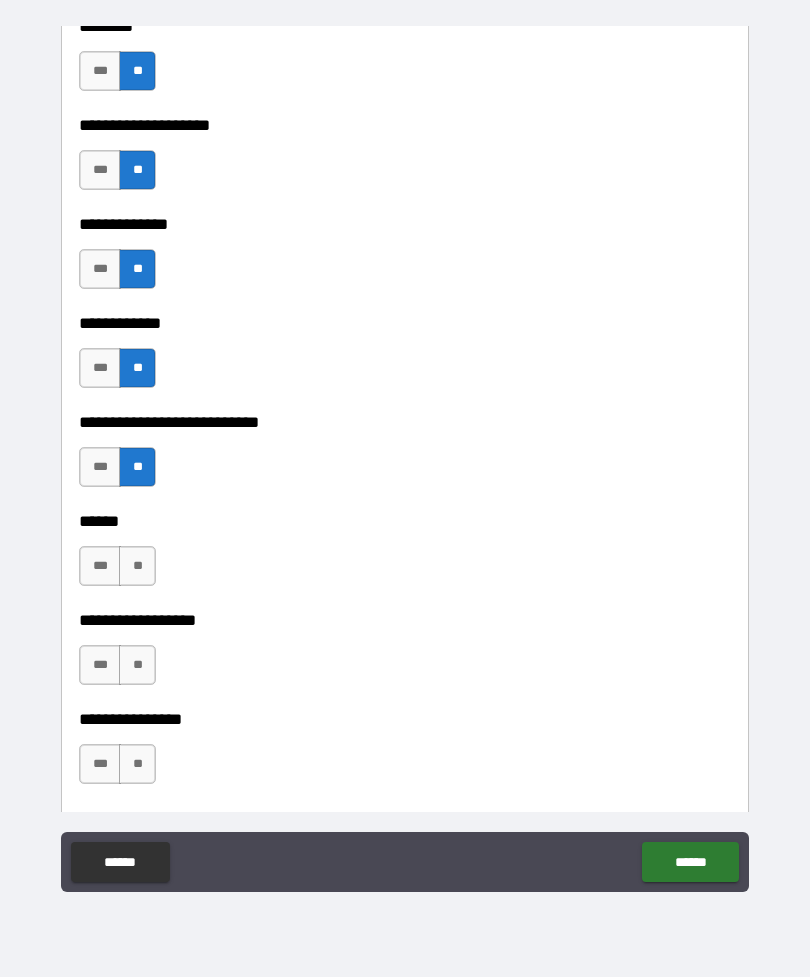 click on "**" at bounding box center [137, 566] 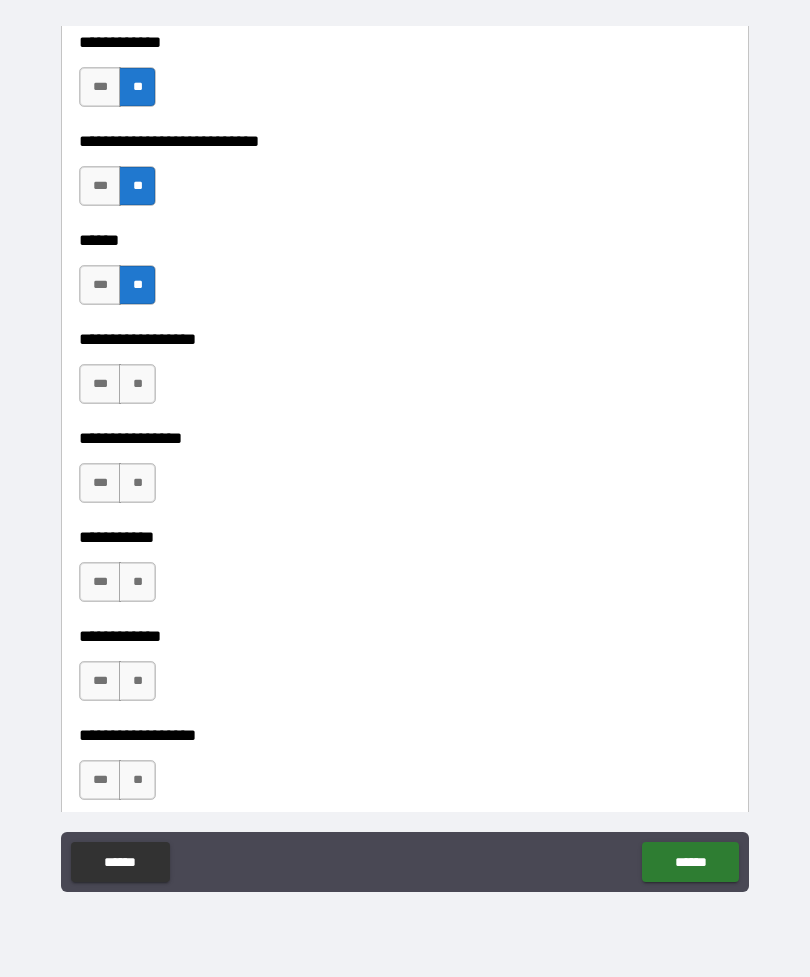 scroll, scrollTop: 9218, scrollLeft: 0, axis: vertical 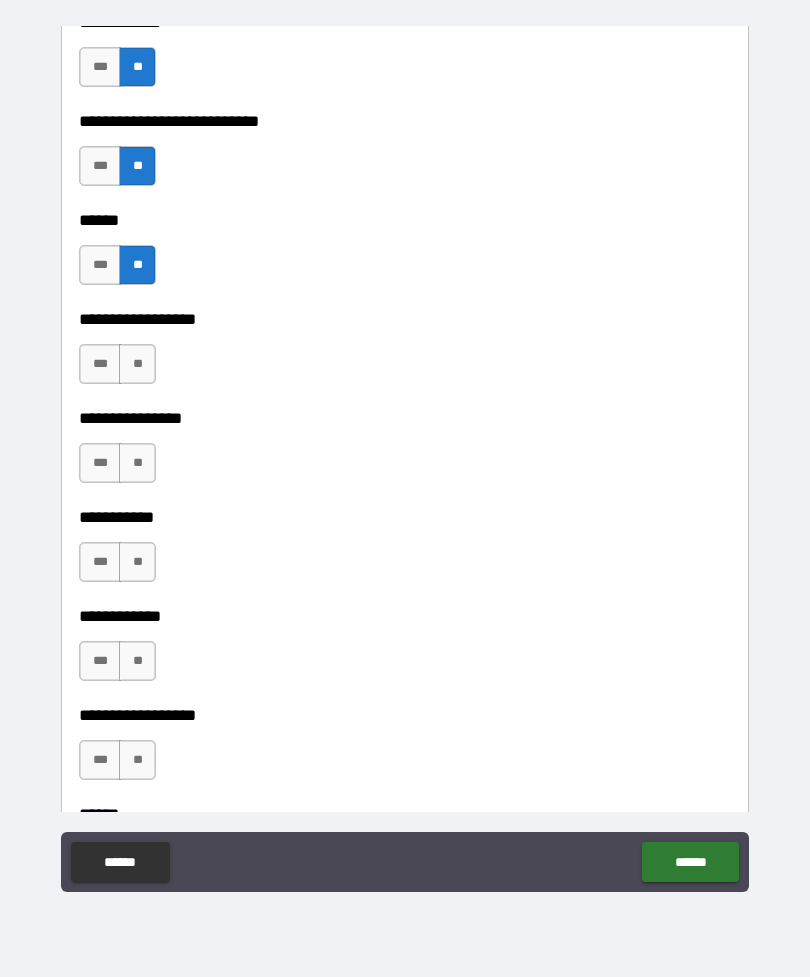 click on "**" at bounding box center (137, 364) 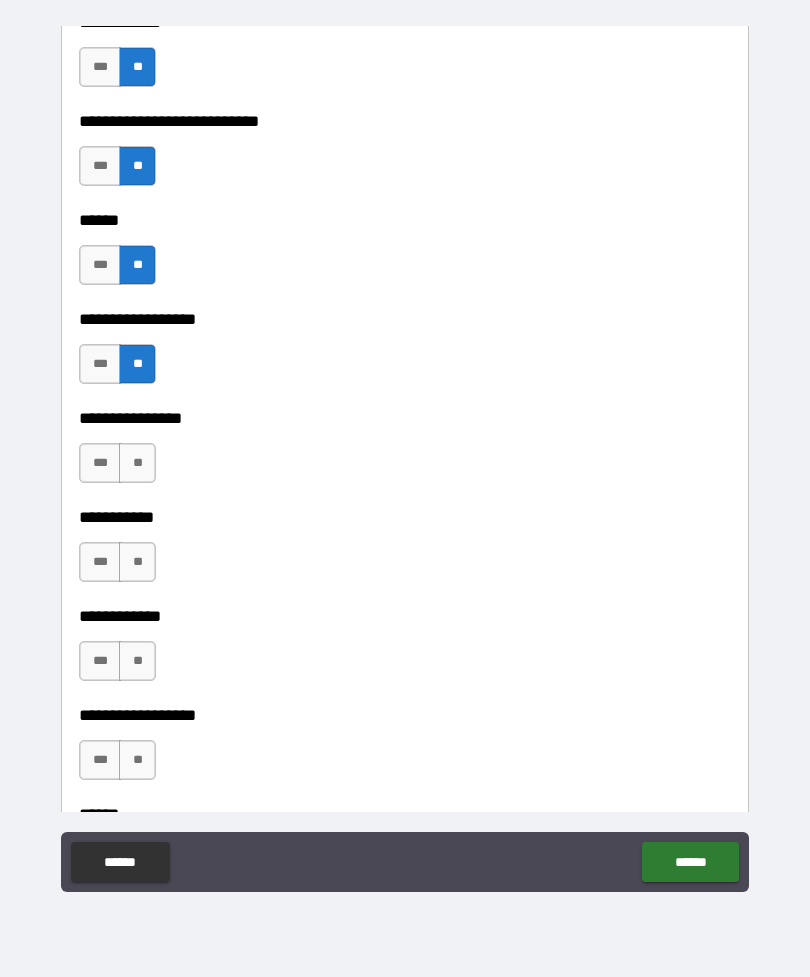 click on "**" at bounding box center (137, 463) 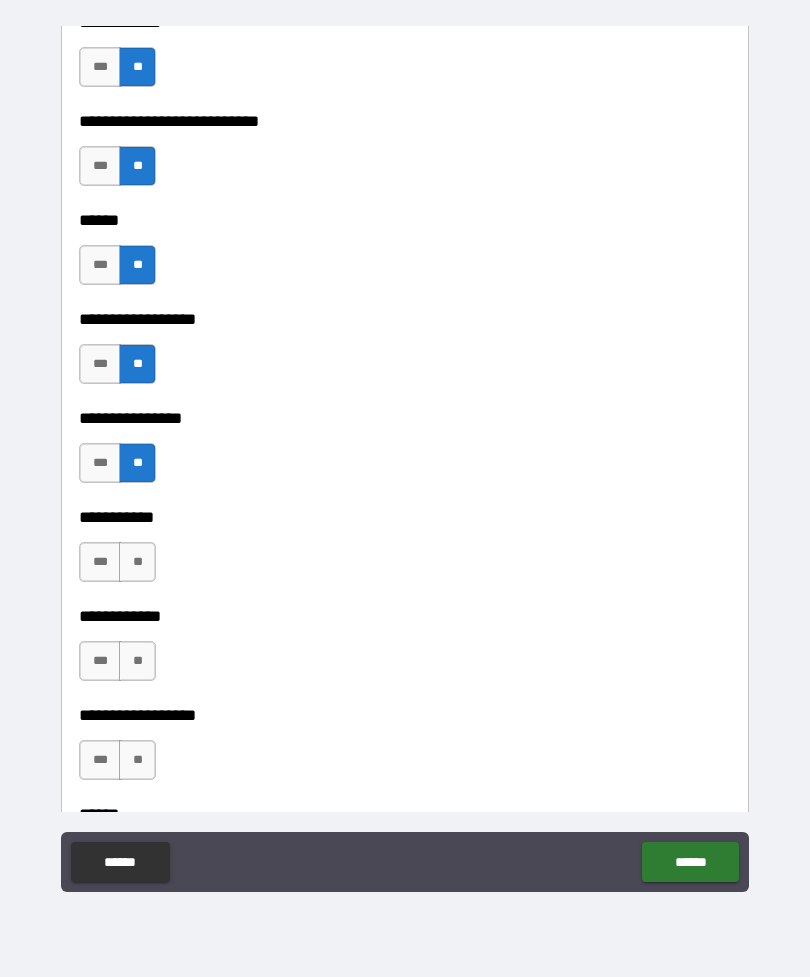 click on "**" at bounding box center [137, 562] 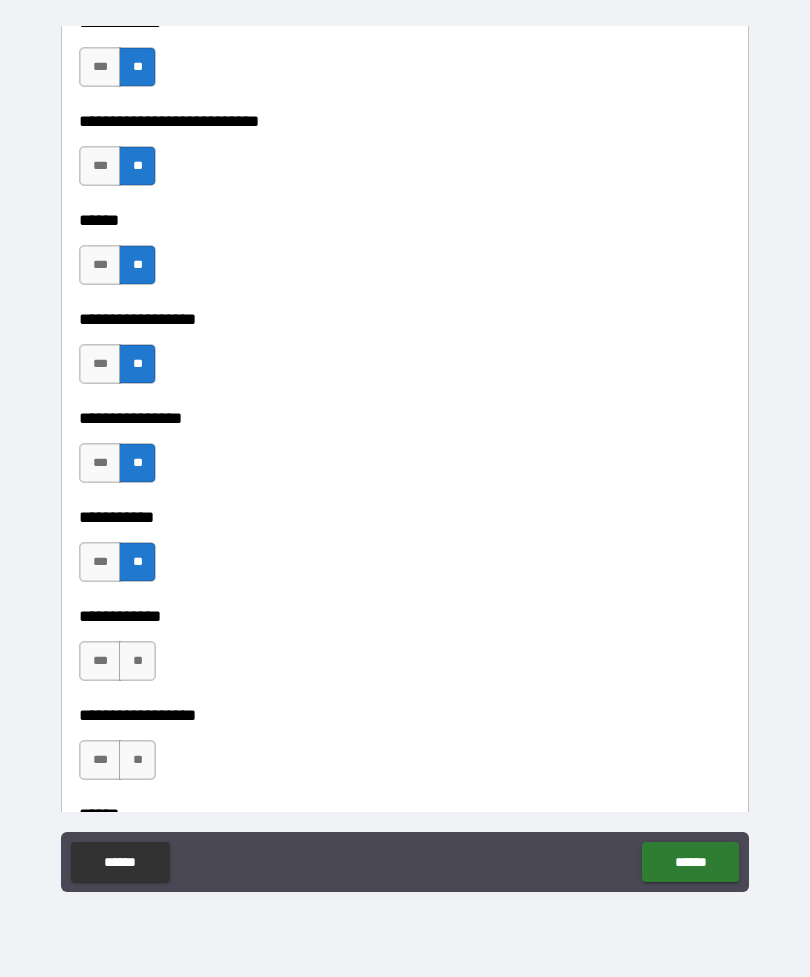 click on "**" at bounding box center (137, 661) 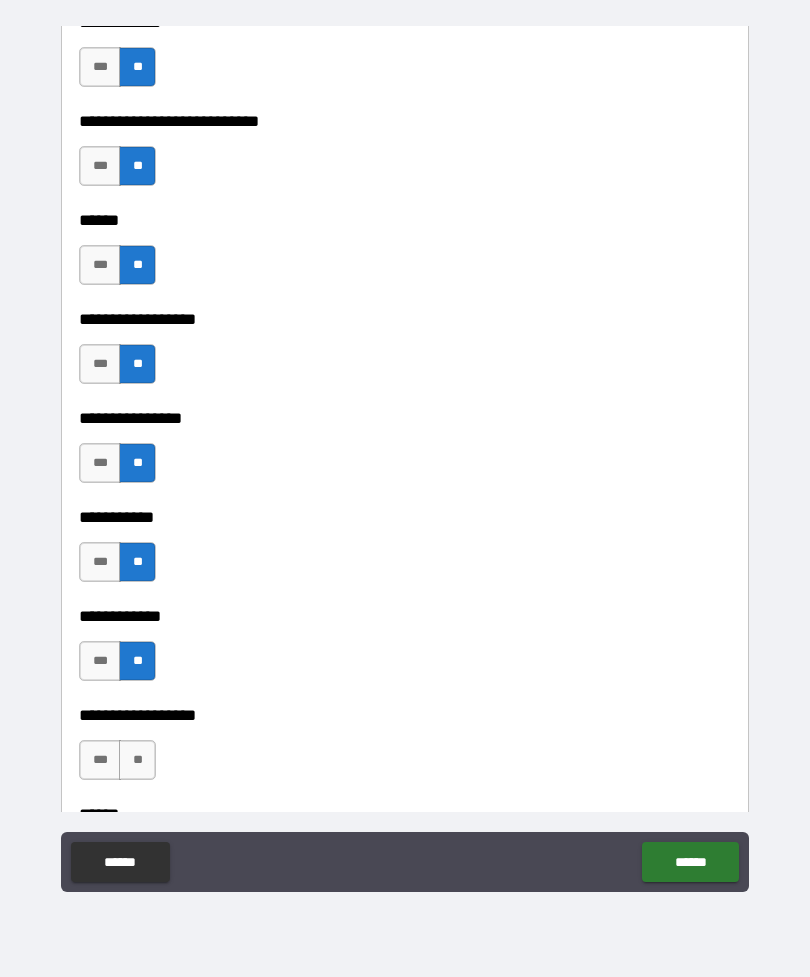 click on "**" at bounding box center [137, 760] 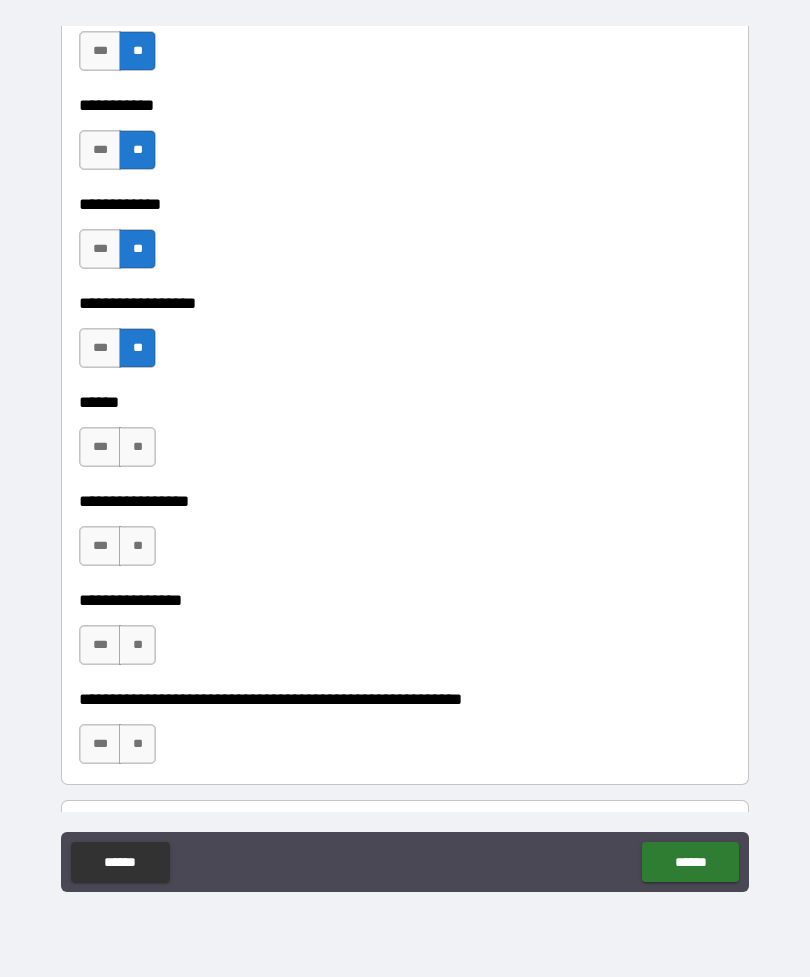scroll, scrollTop: 9657, scrollLeft: 0, axis: vertical 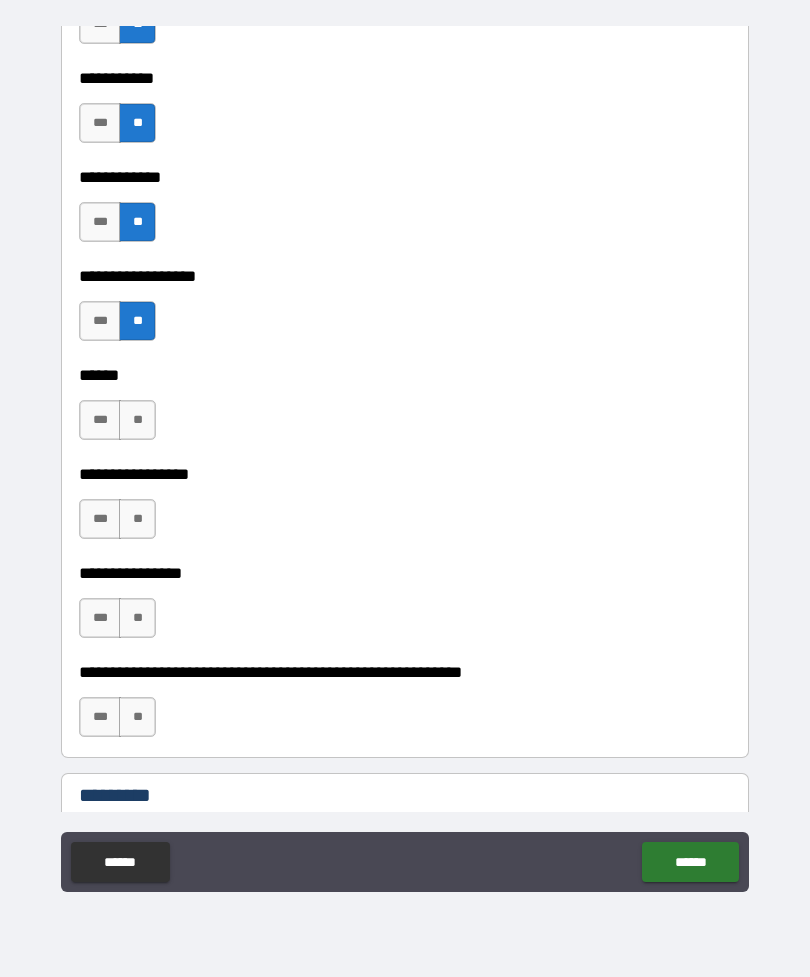 click on "**" at bounding box center (137, 420) 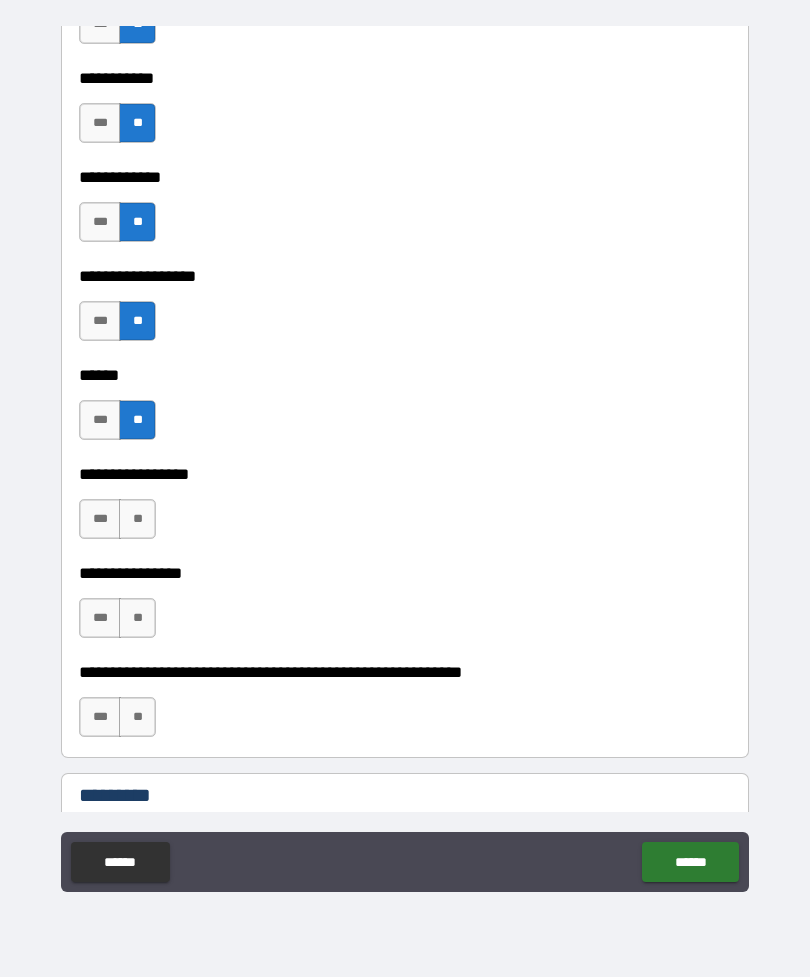 click on "**" at bounding box center [137, 519] 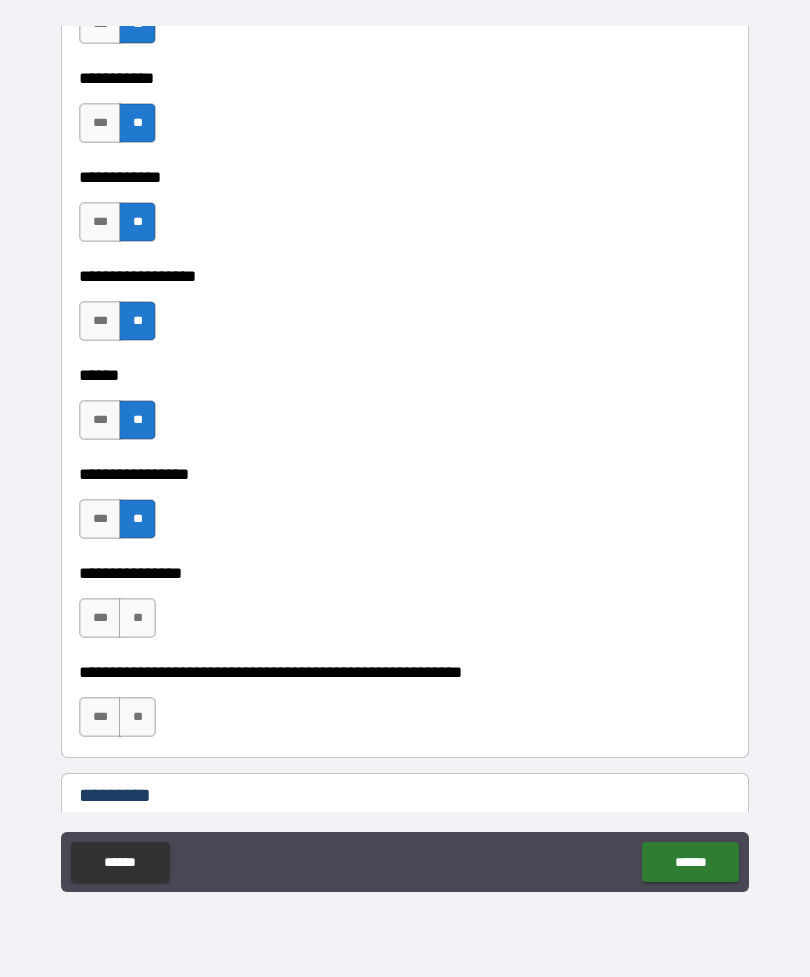 click on "**" at bounding box center [137, 618] 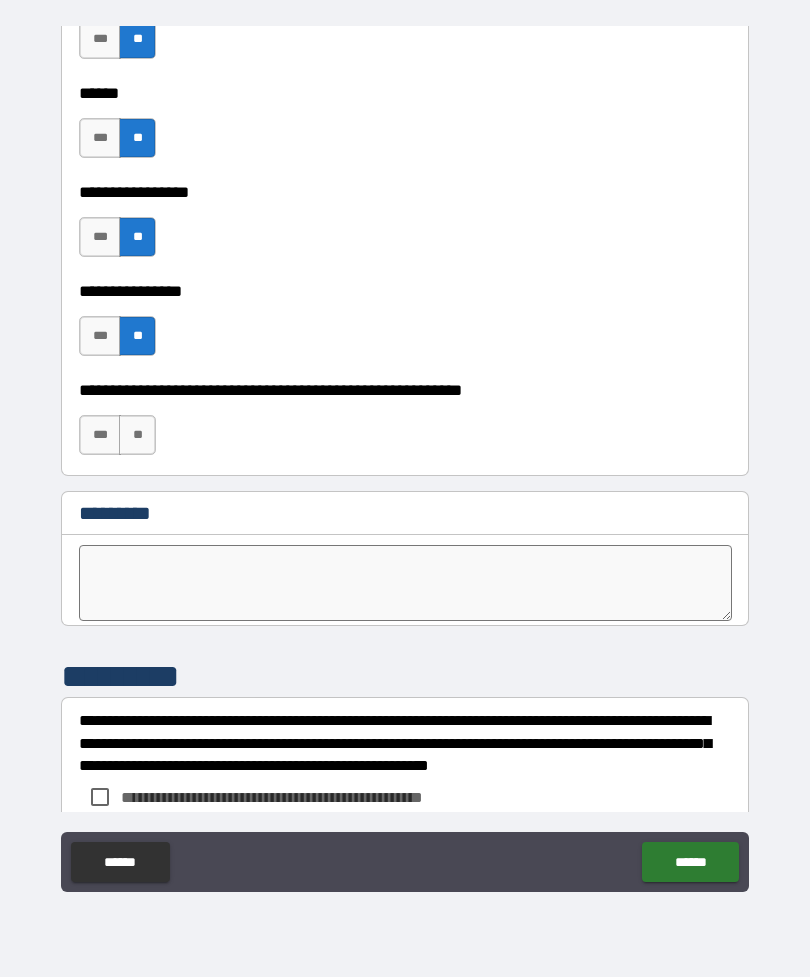 scroll, scrollTop: 9955, scrollLeft: 0, axis: vertical 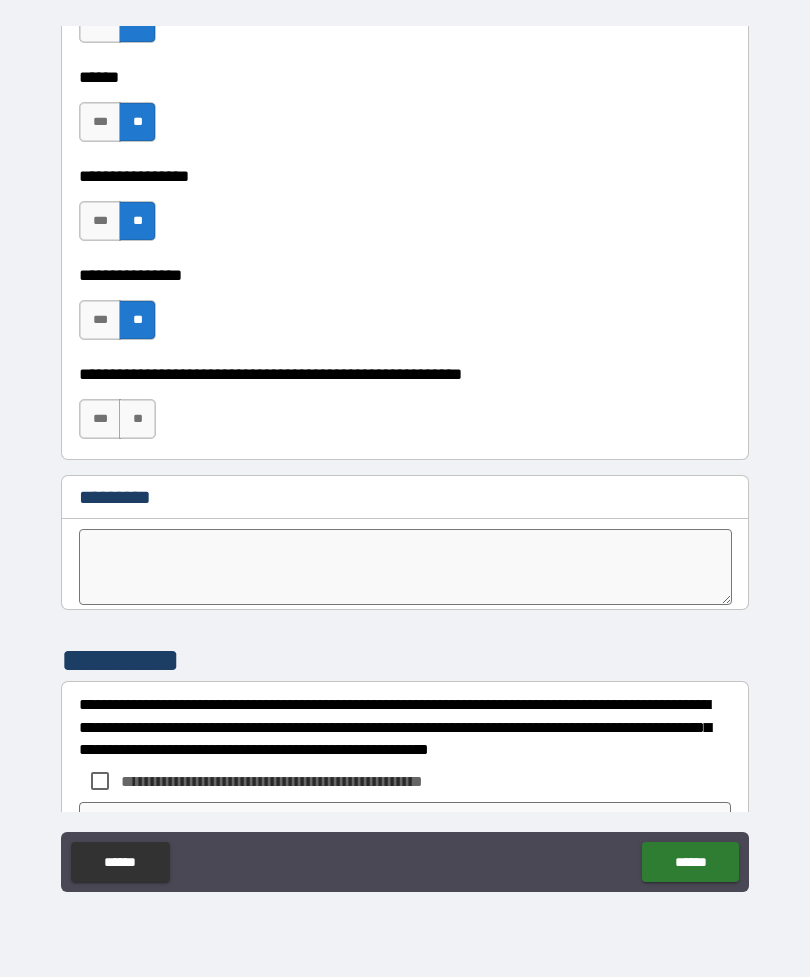 click on "**" at bounding box center [137, 419] 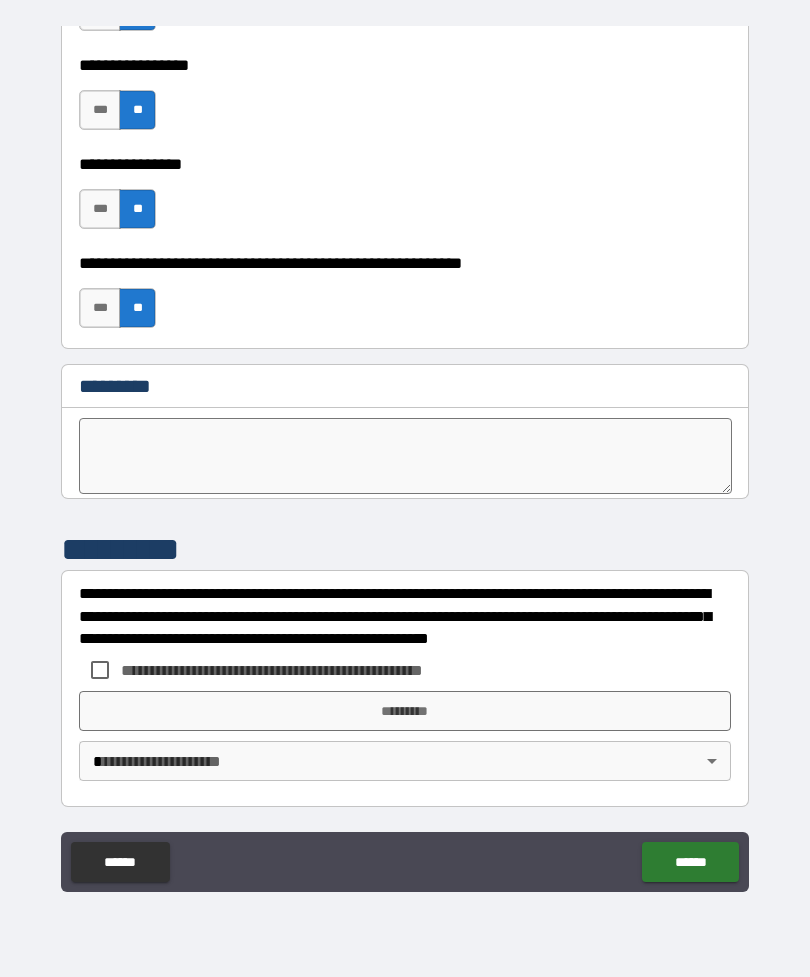scroll, scrollTop: 10066, scrollLeft: 0, axis: vertical 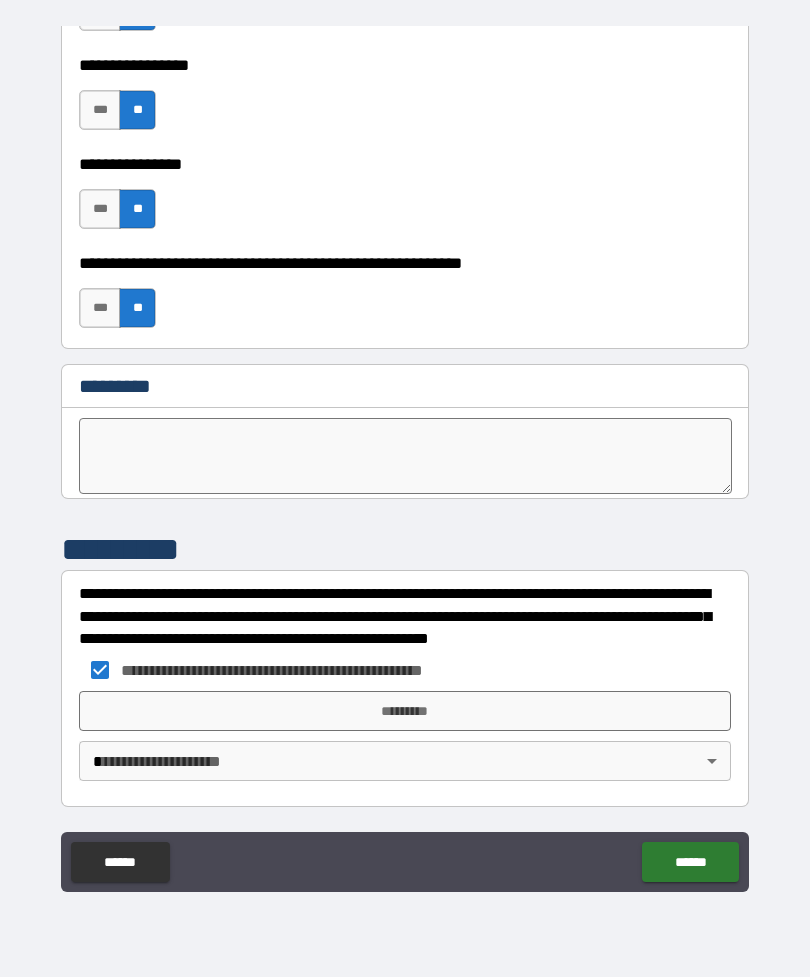 click on "*********" at bounding box center [405, 711] 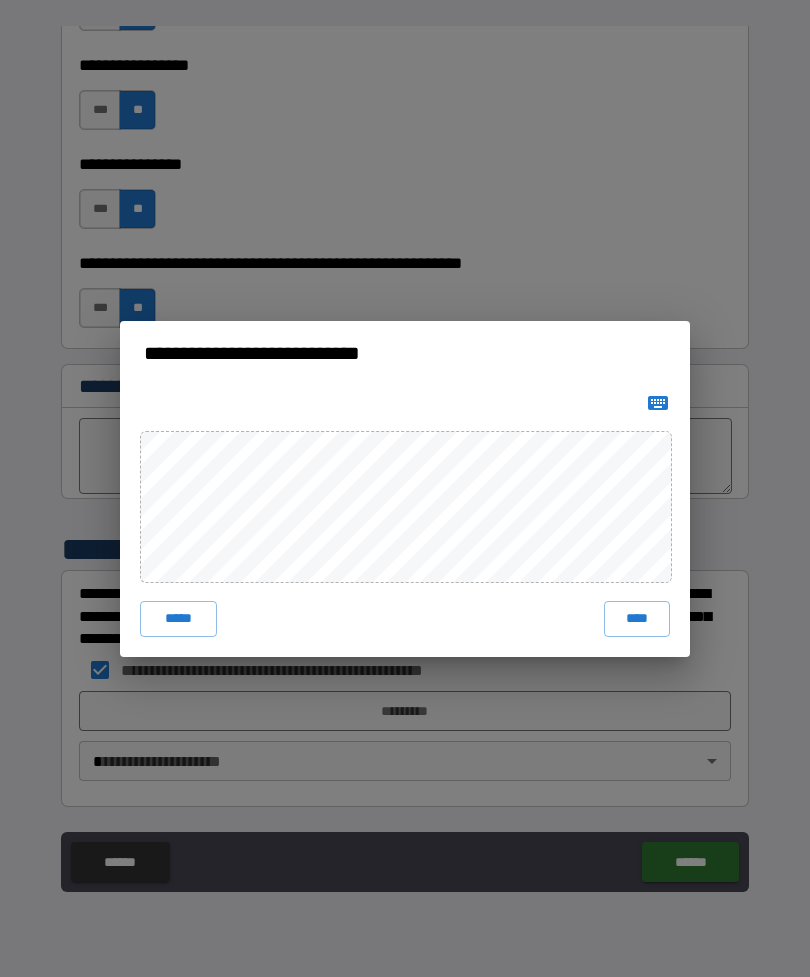 click on "****" at bounding box center (637, 619) 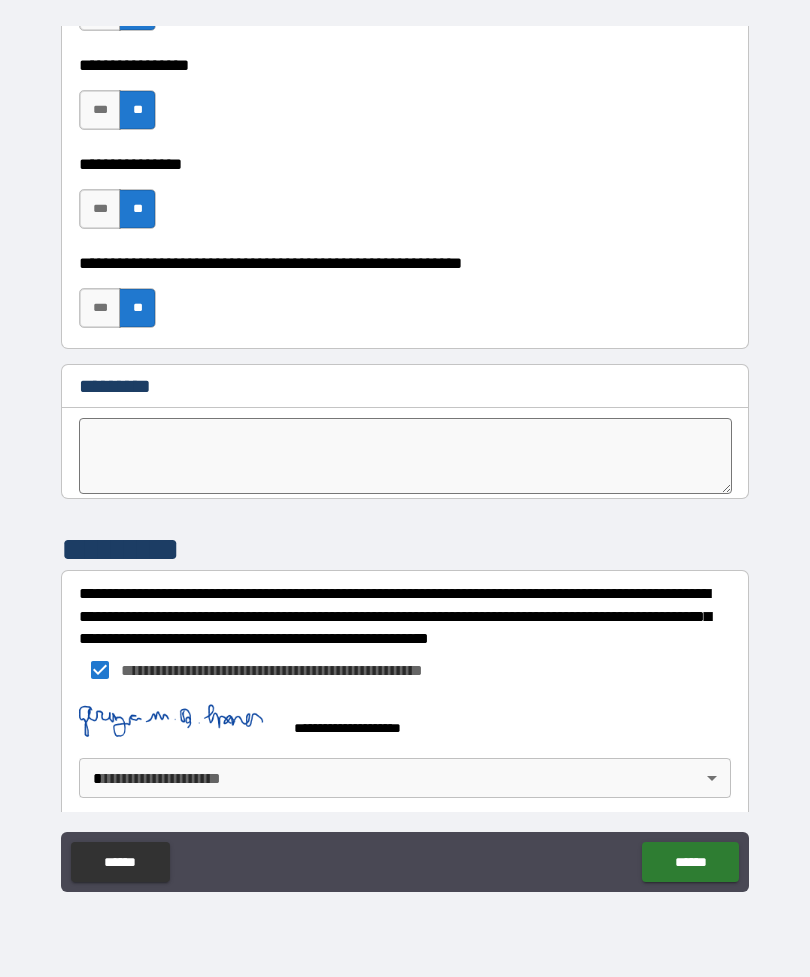scroll, scrollTop: 10056, scrollLeft: 0, axis: vertical 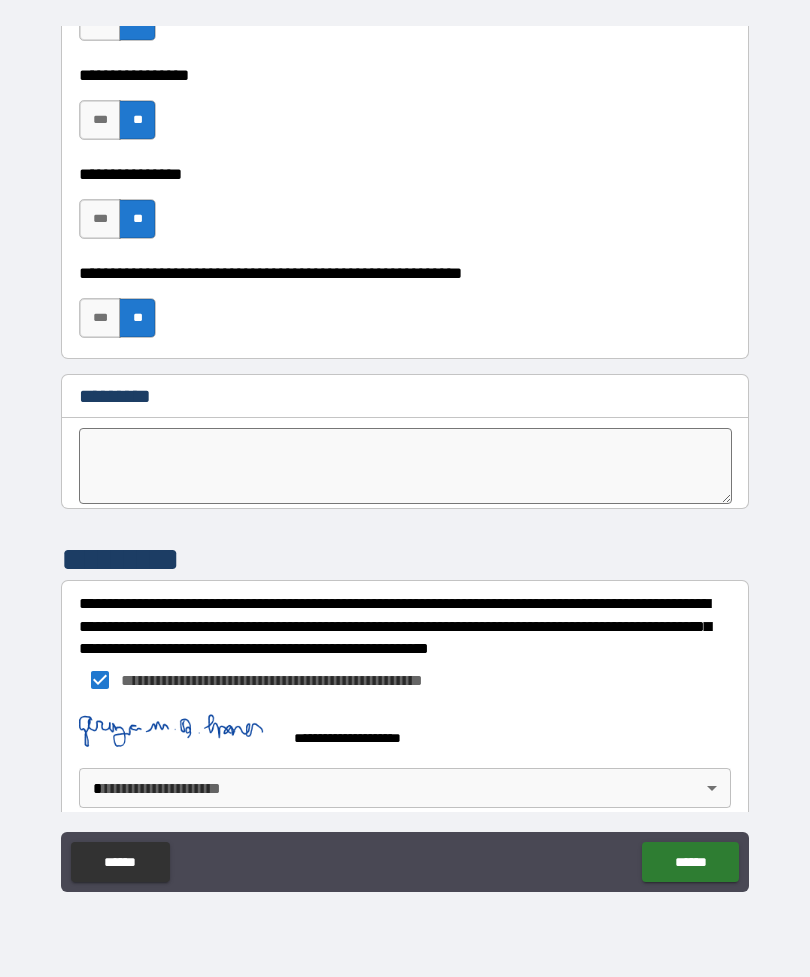 click on "**********" at bounding box center [405, 456] 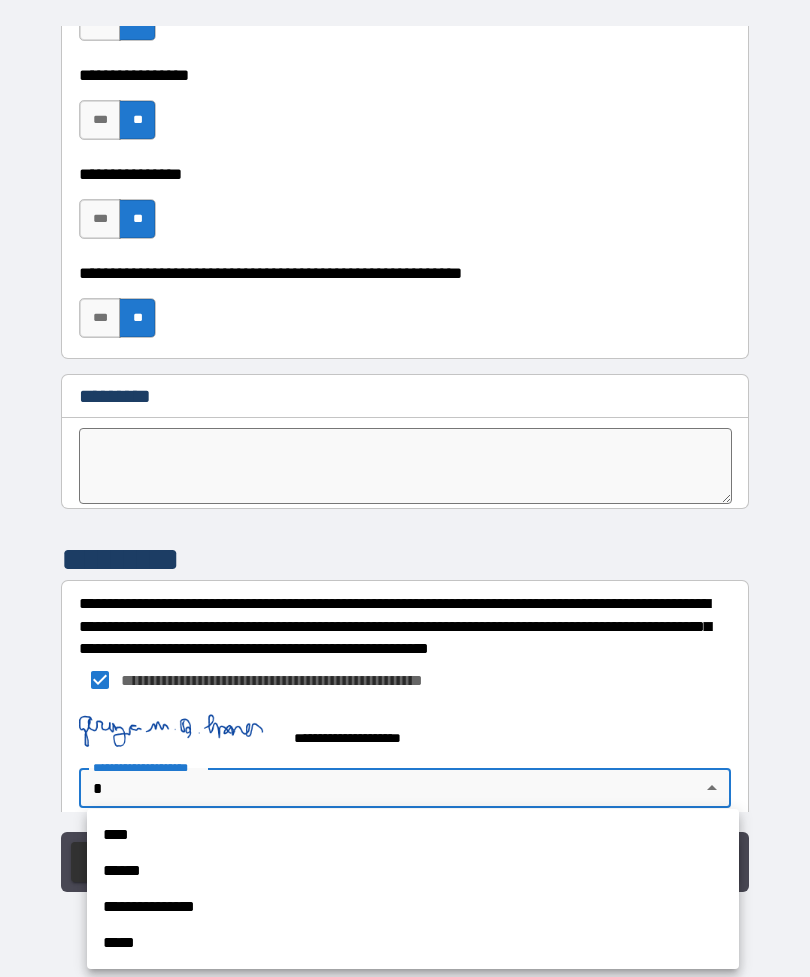 click on "**********" at bounding box center (413, 907) 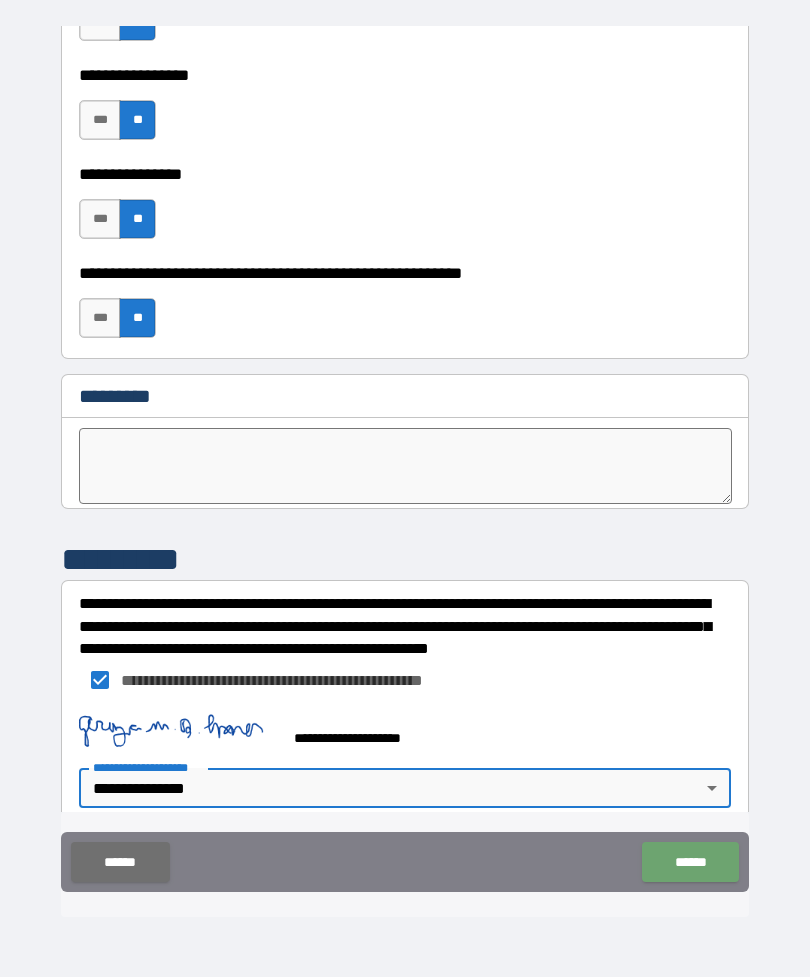 click on "******" at bounding box center [690, 862] 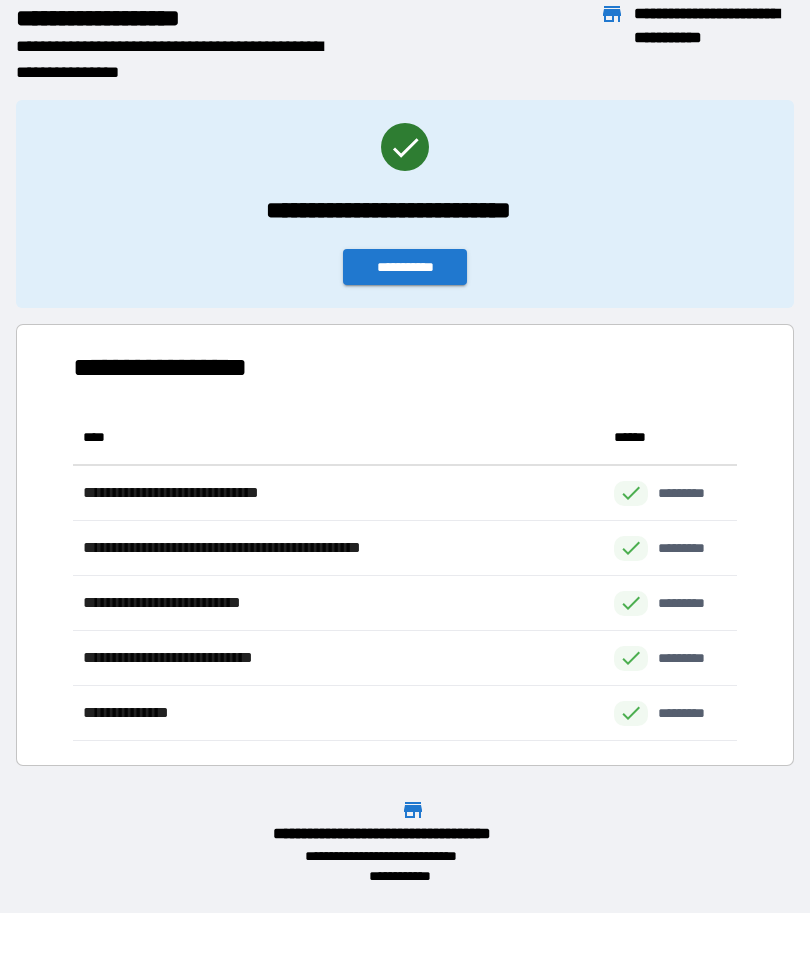 scroll, scrollTop: 1, scrollLeft: 1, axis: both 